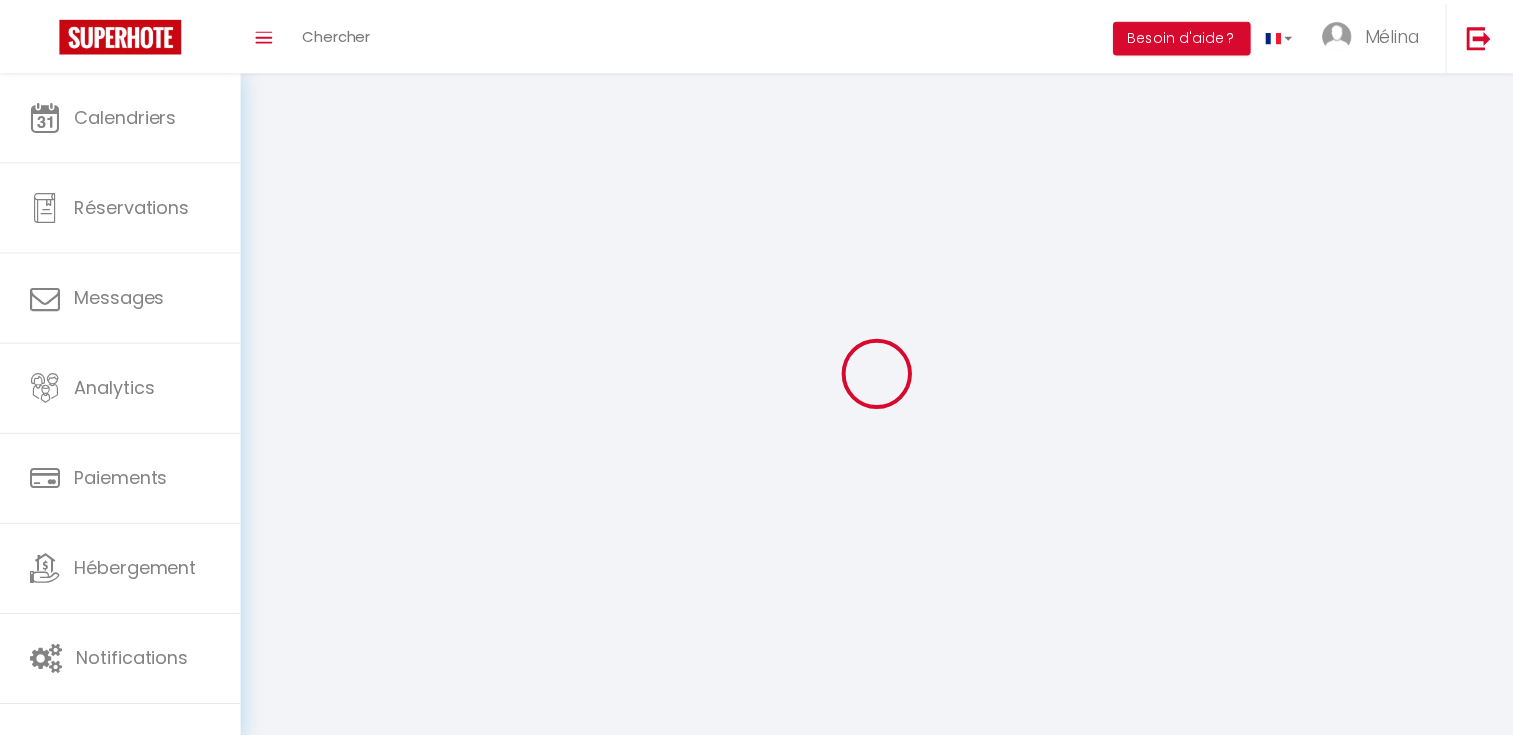 scroll, scrollTop: 0, scrollLeft: 0, axis: both 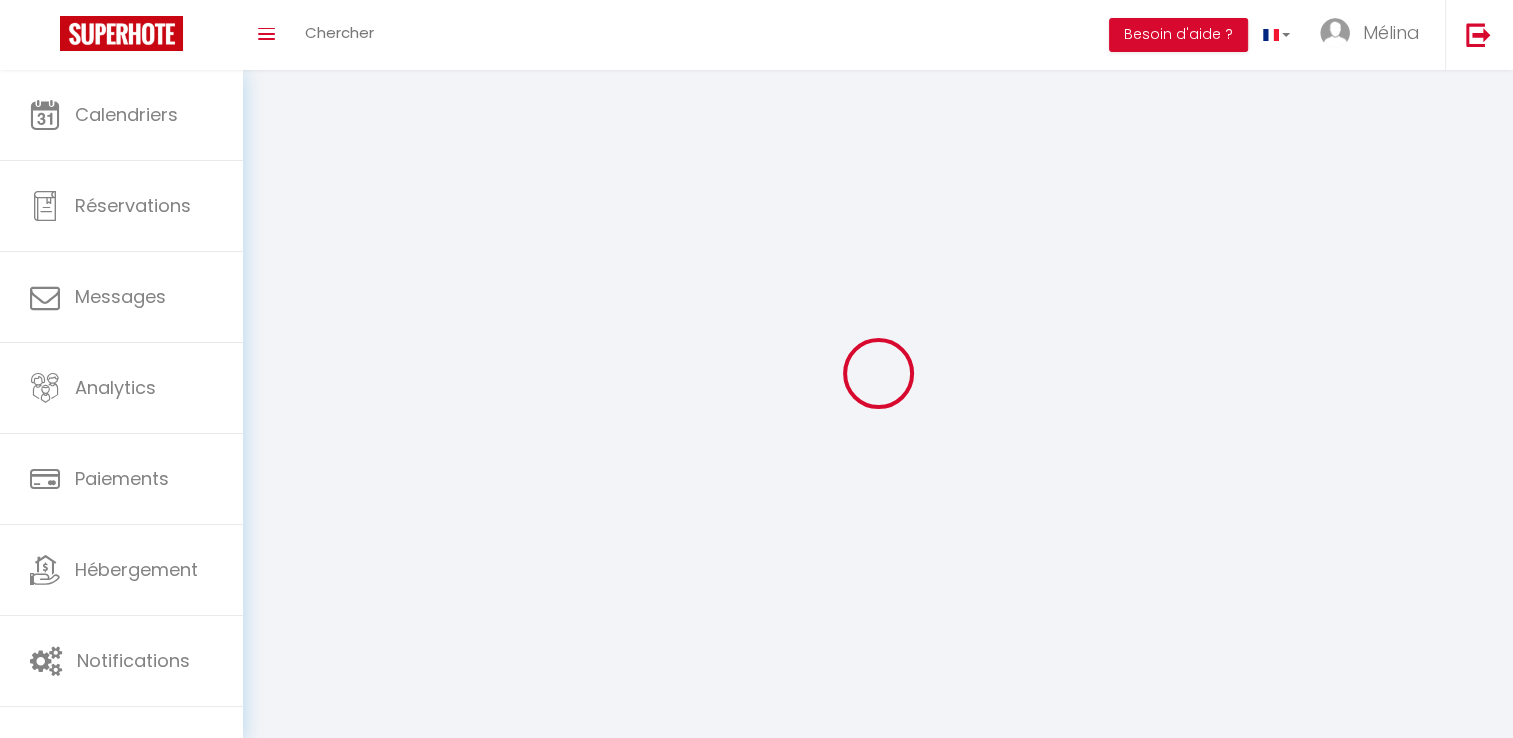 select 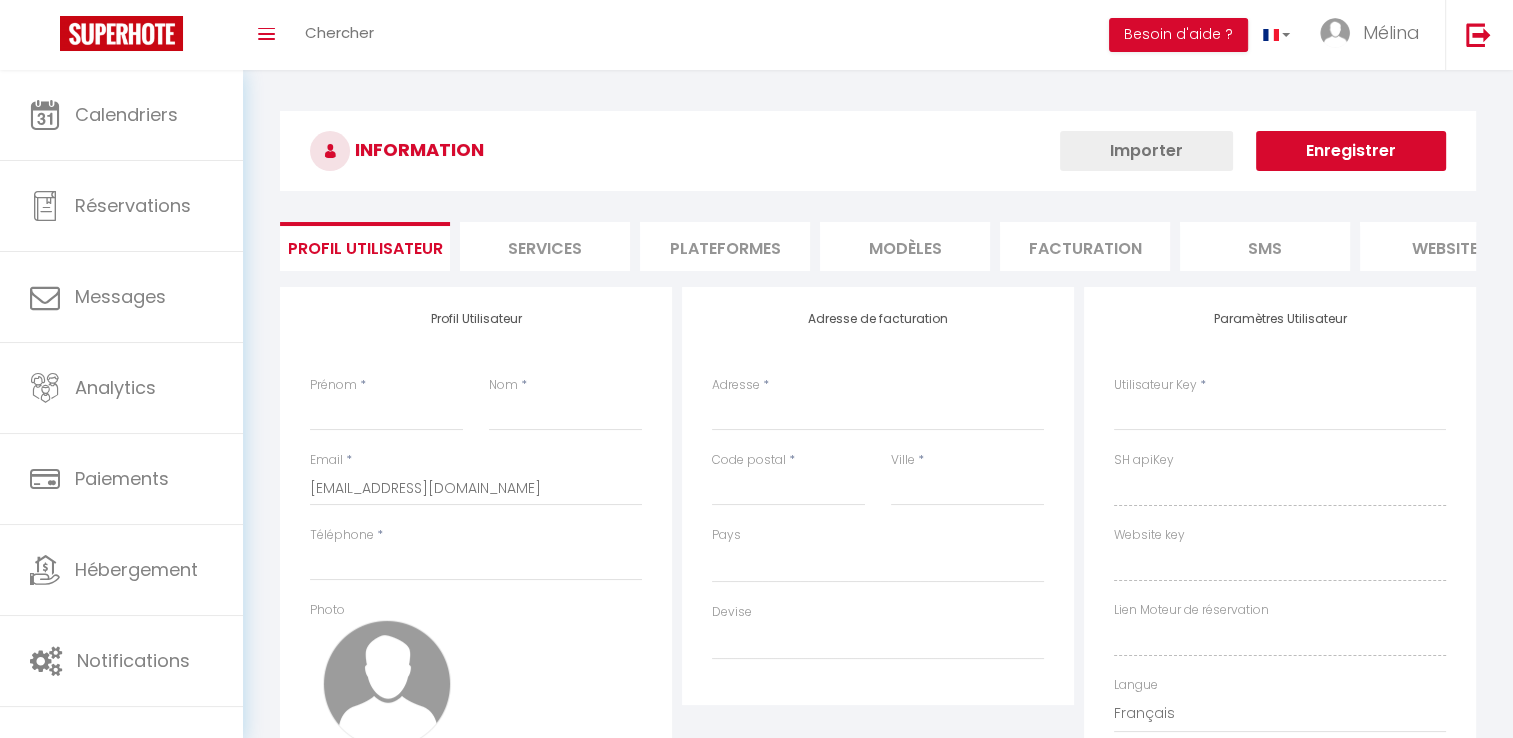 select 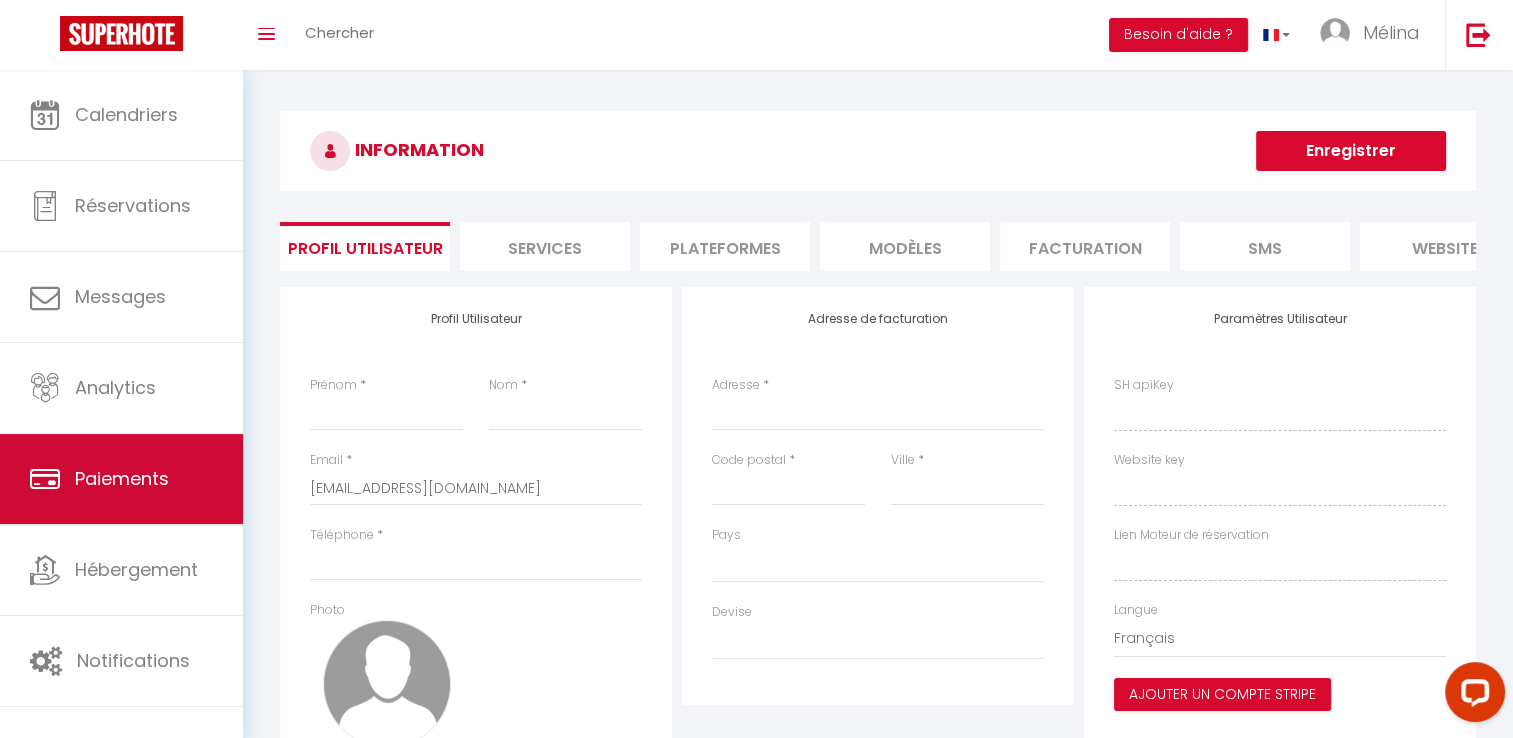 scroll, scrollTop: 0, scrollLeft: 0, axis: both 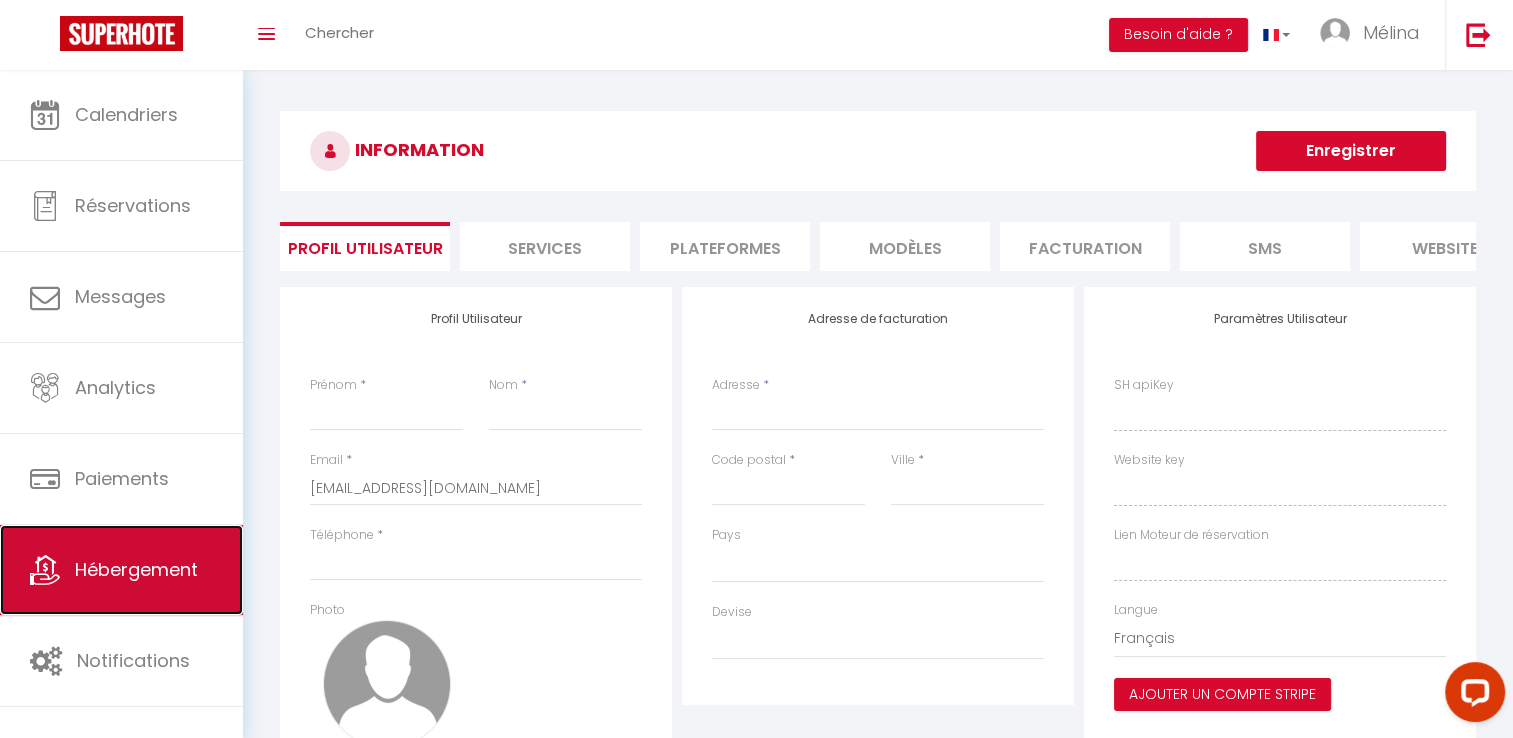 select 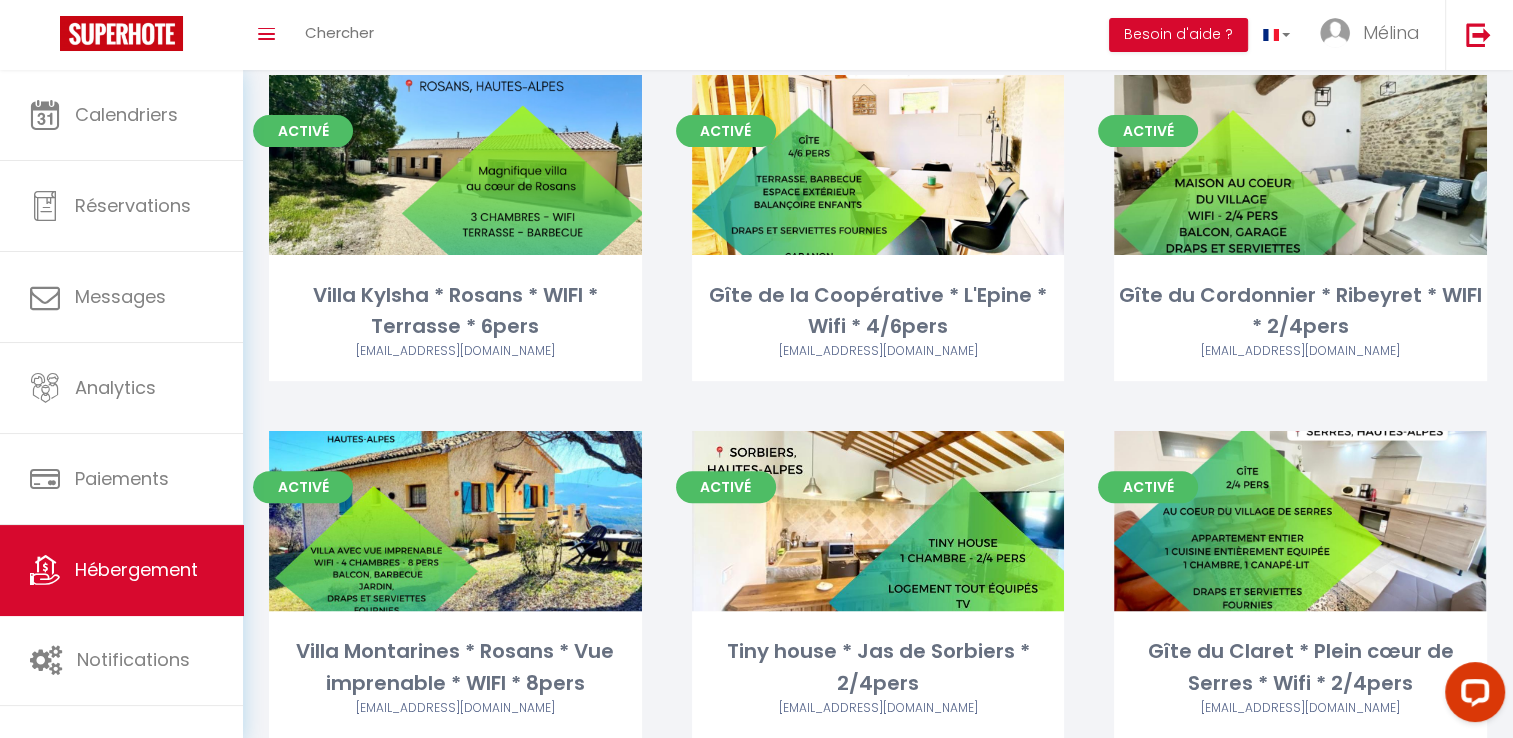 scroll, scrollTop: 573, scrollLeft: 0, axis: vertical 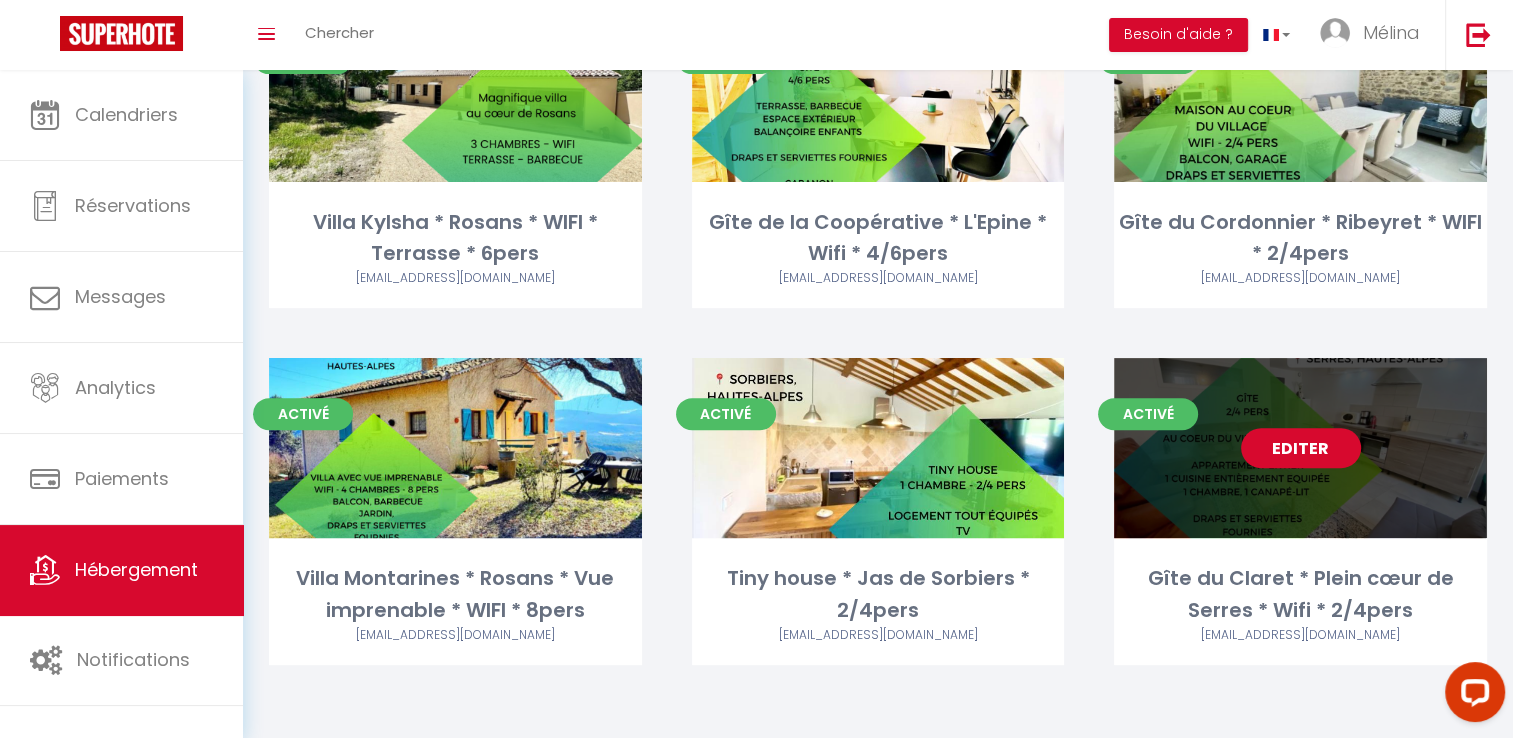 click on "Editer" at bounding box center [1301, 448] 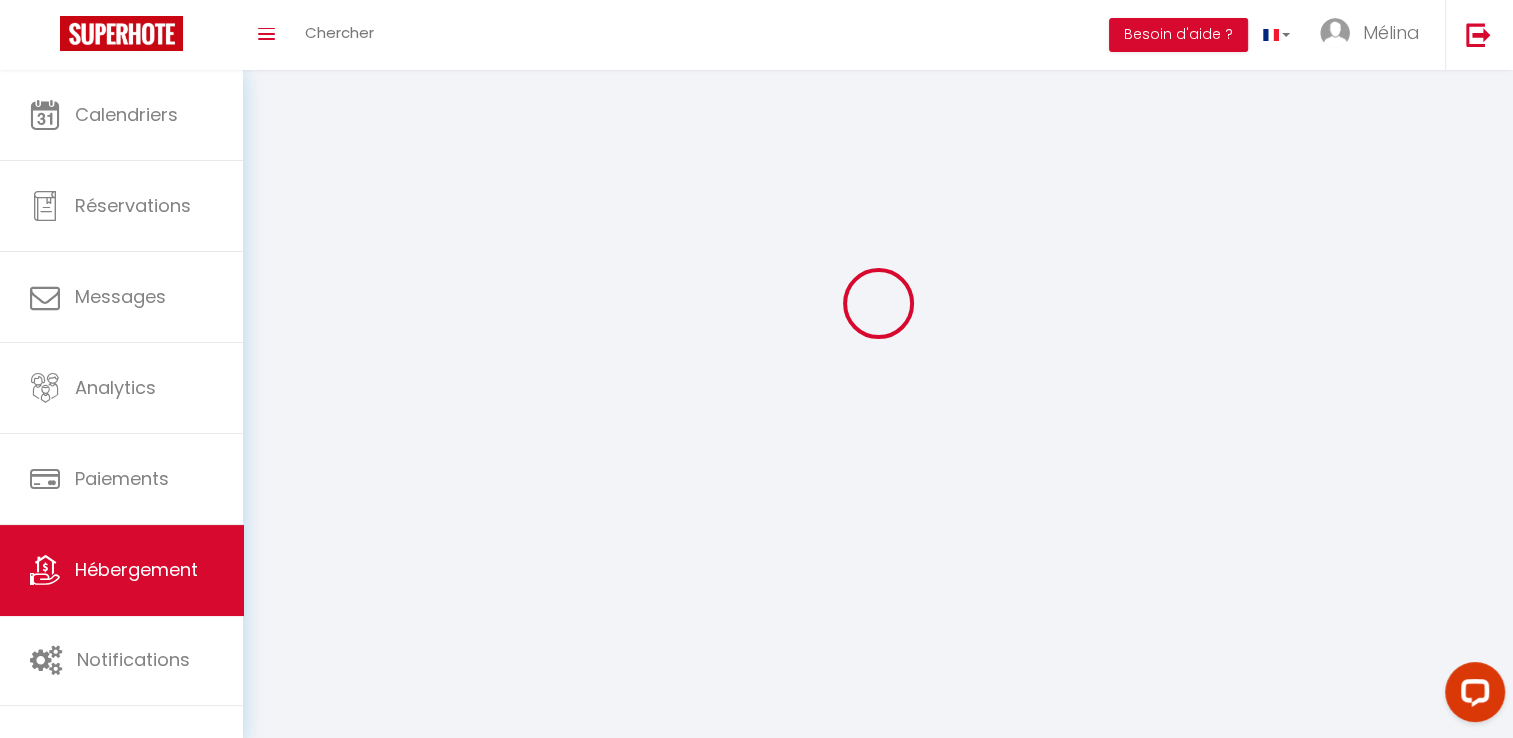 scroll, scrollTop: 0, scrollLeft: 0, axis: both 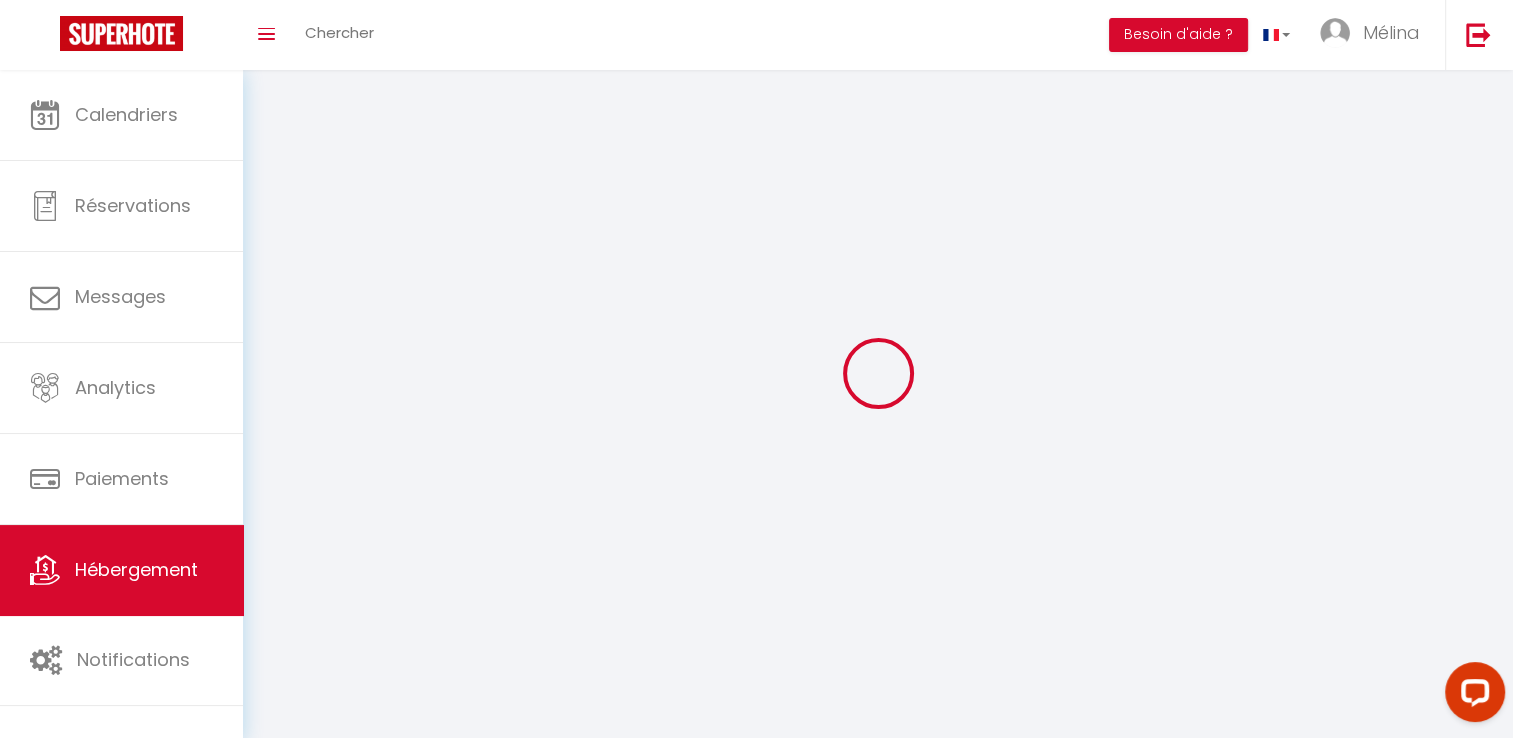 select 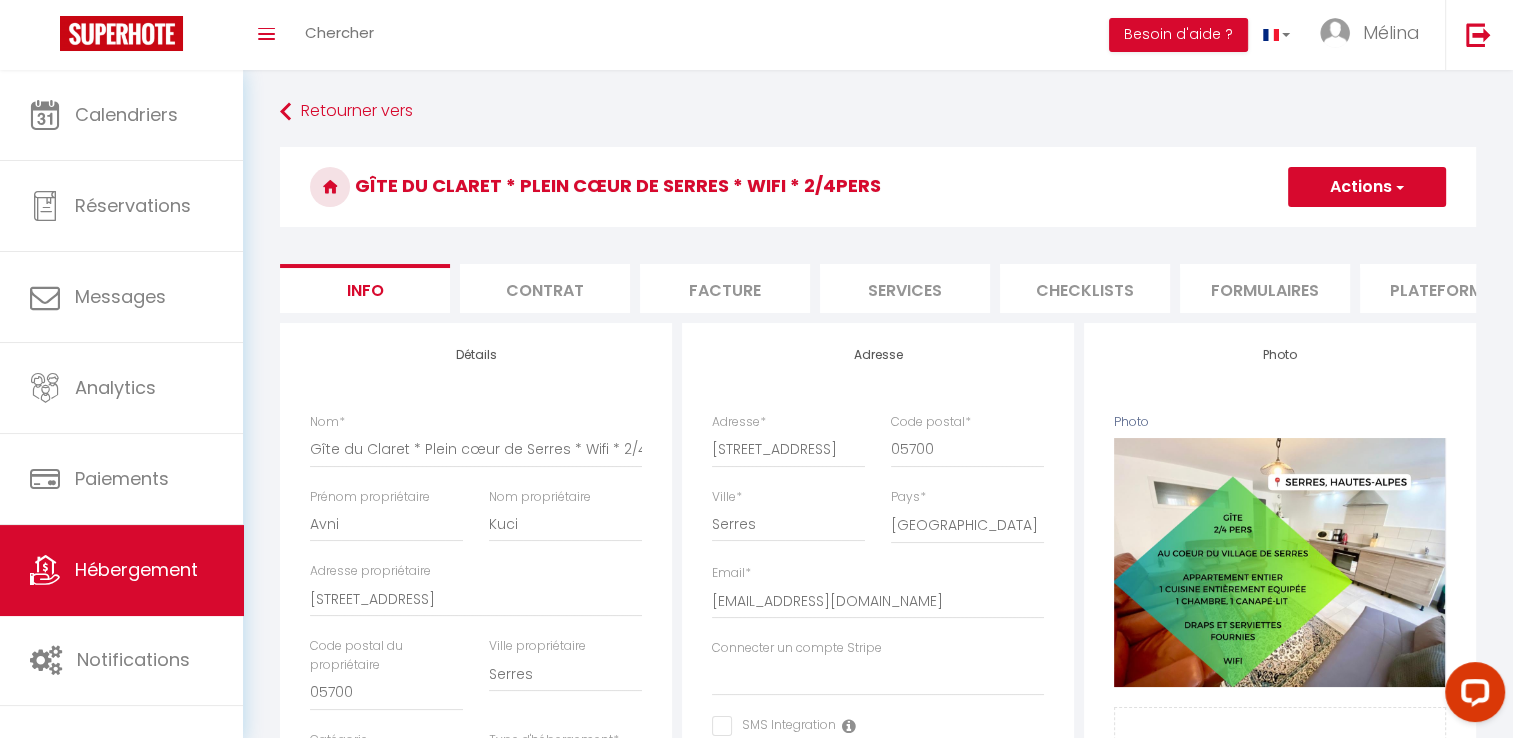 select 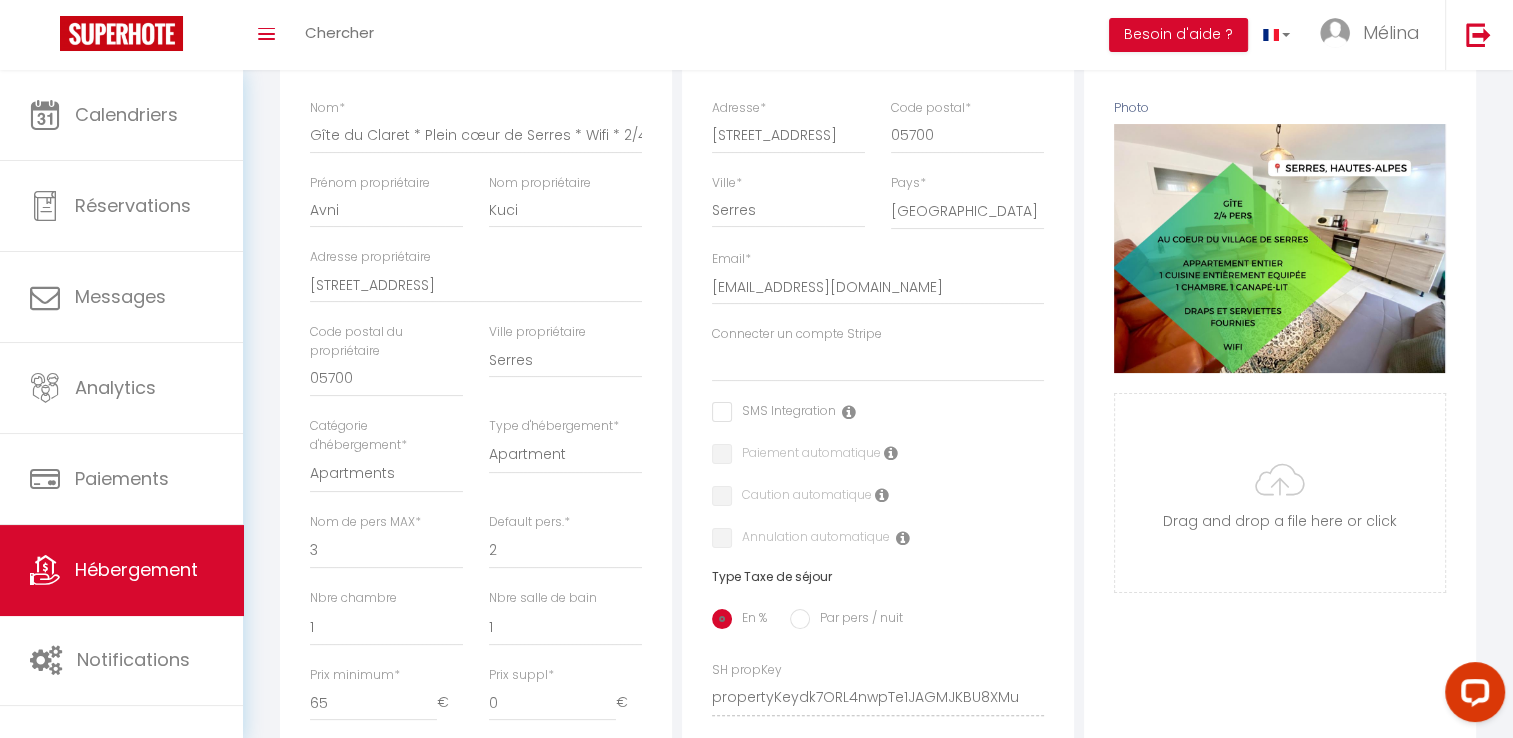 scroll, scrollTop: 315, scrollLeft: 0, axis: vertical 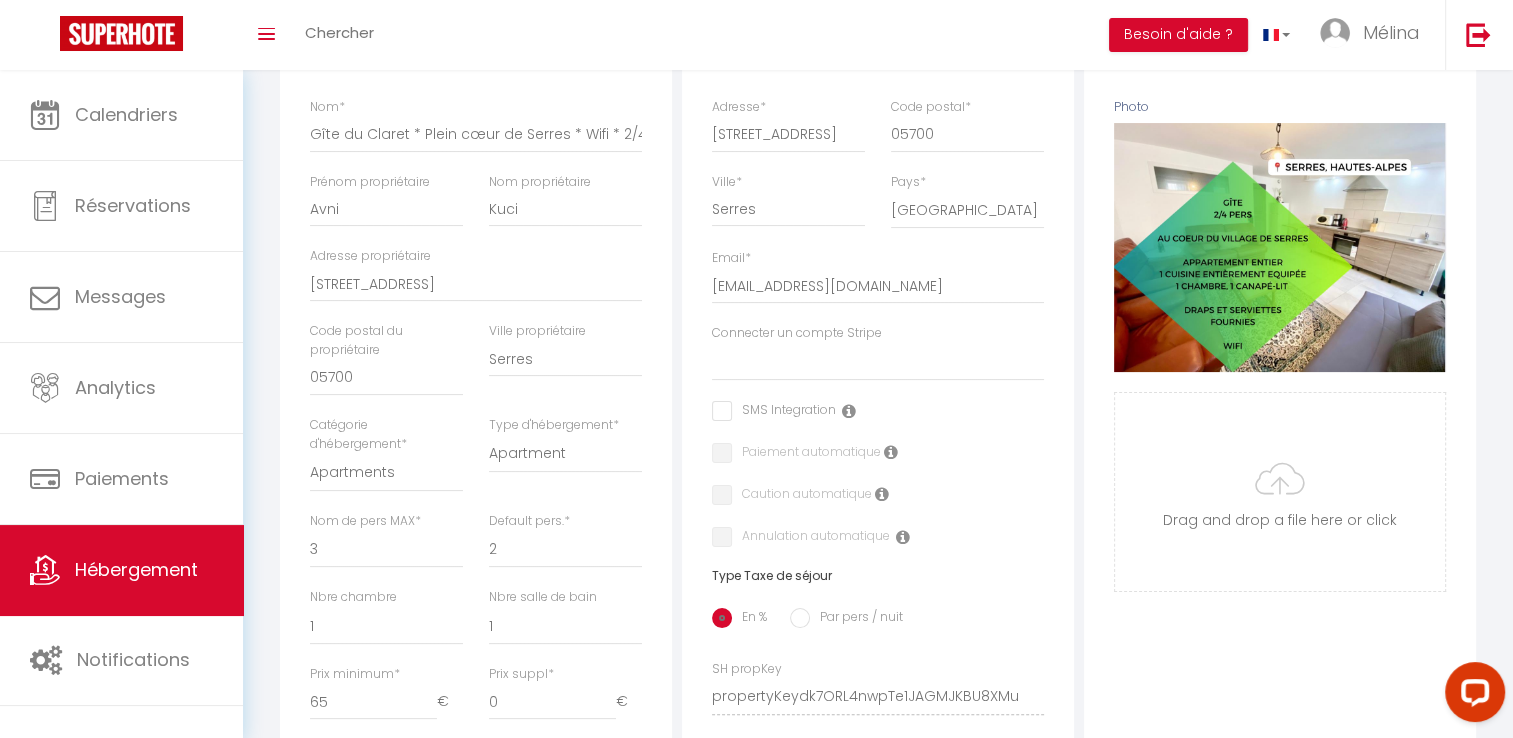 click on "Connecter un compte Stripe
ALLIER [PERSON_NAME]
[PERSON_NAME]
baffert [PERSON_NAME] [PERSON_NAME]" at bounding box center (878, 362) 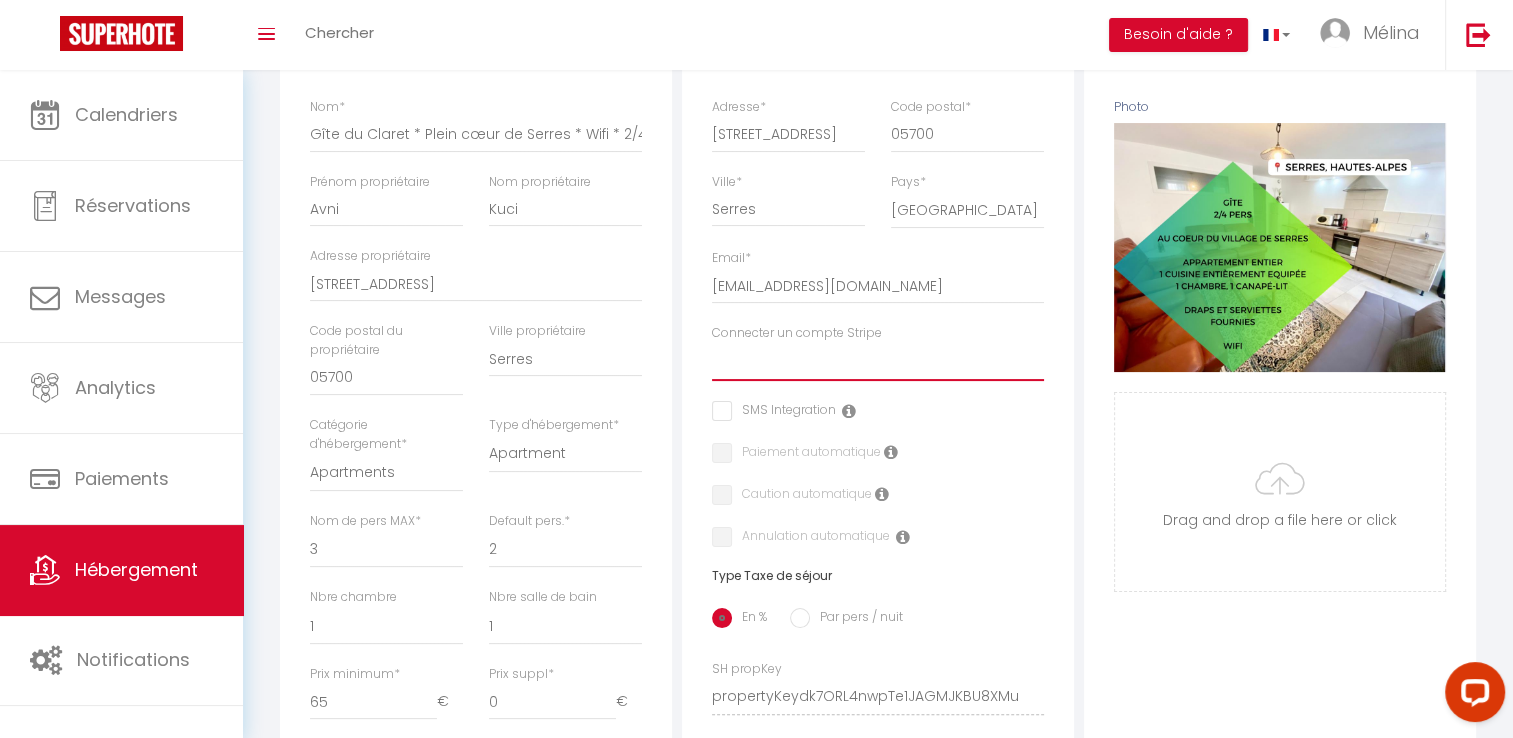 click on "ALLIER [PERSON_NAME]
[PERSON_NAME]
baffert [PERSON_NAME] [PERSON_NAME]" at bounding box center (878, 362) 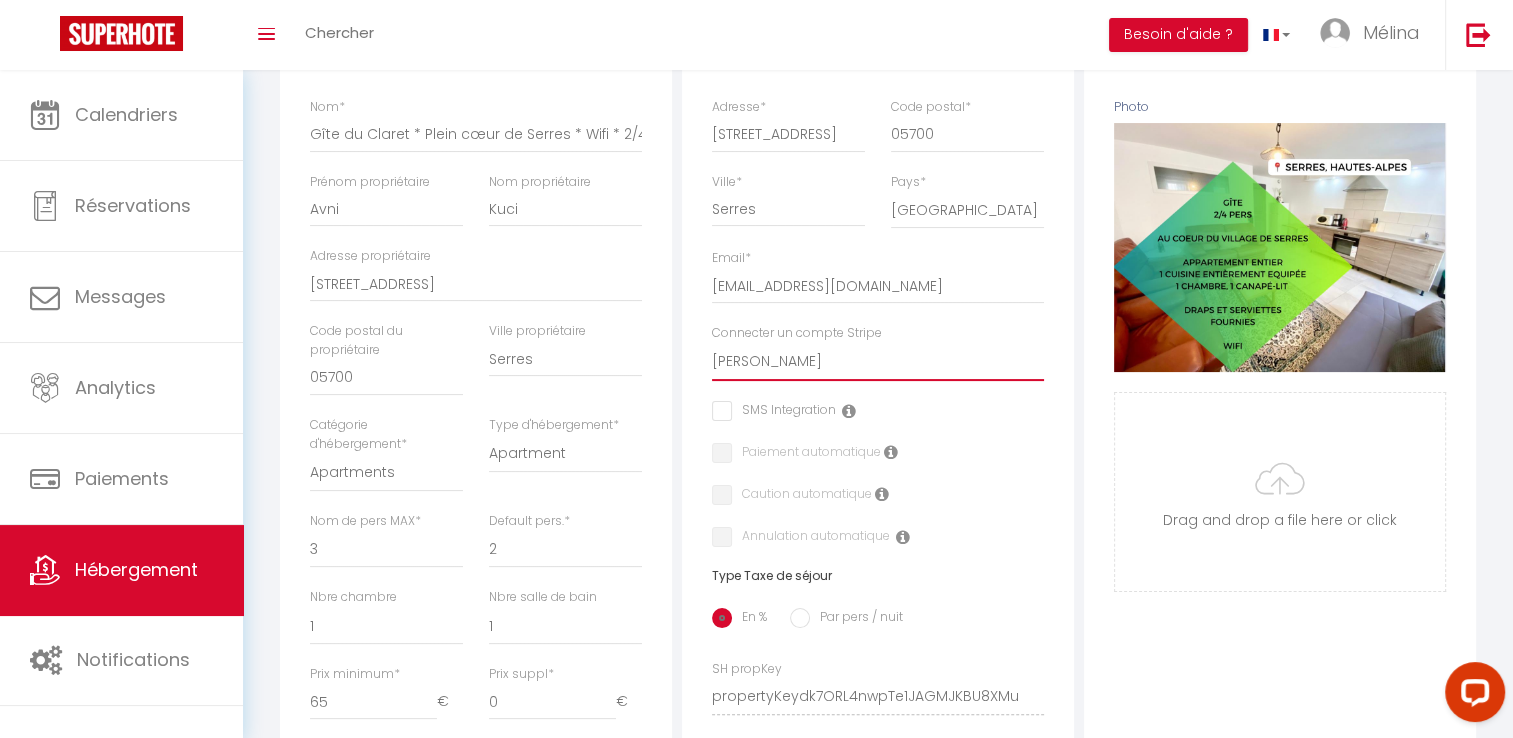 click on "ALLIER [PERSON_NAME]
[PERSON_NAME]
baffert [PERSON_NAME] [PERSON_NAME]" at bounding box center (878, 362) 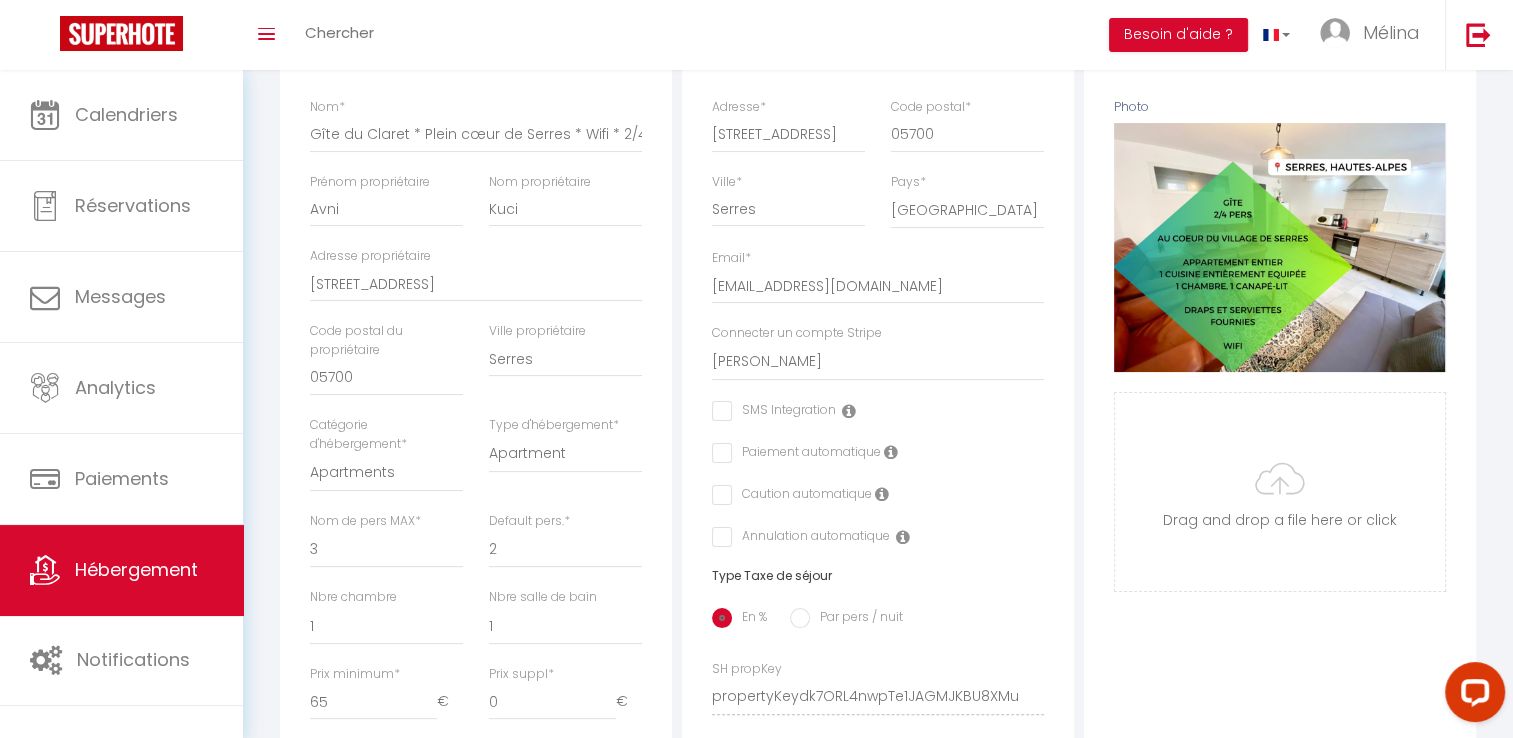 click at bounding box center [718, 453] 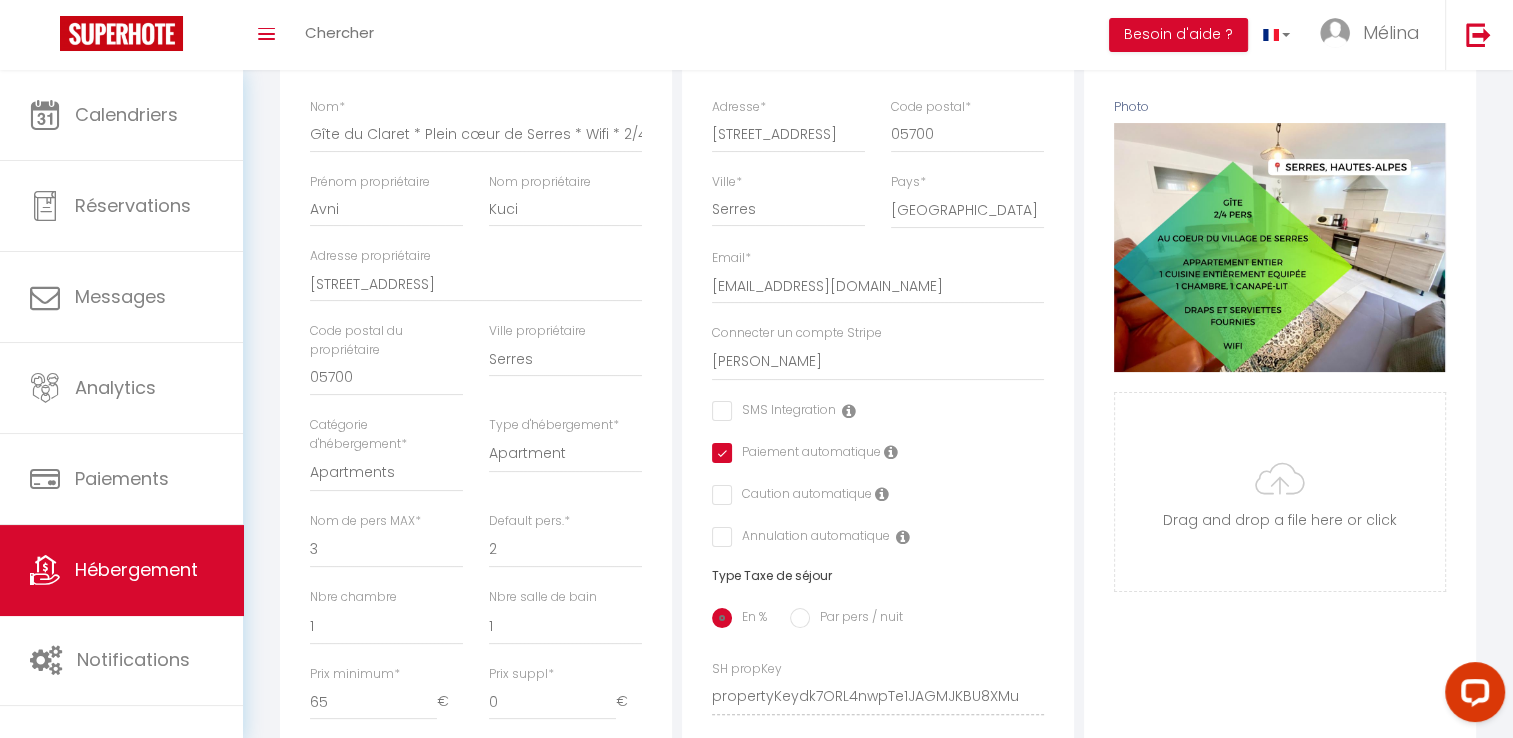 select 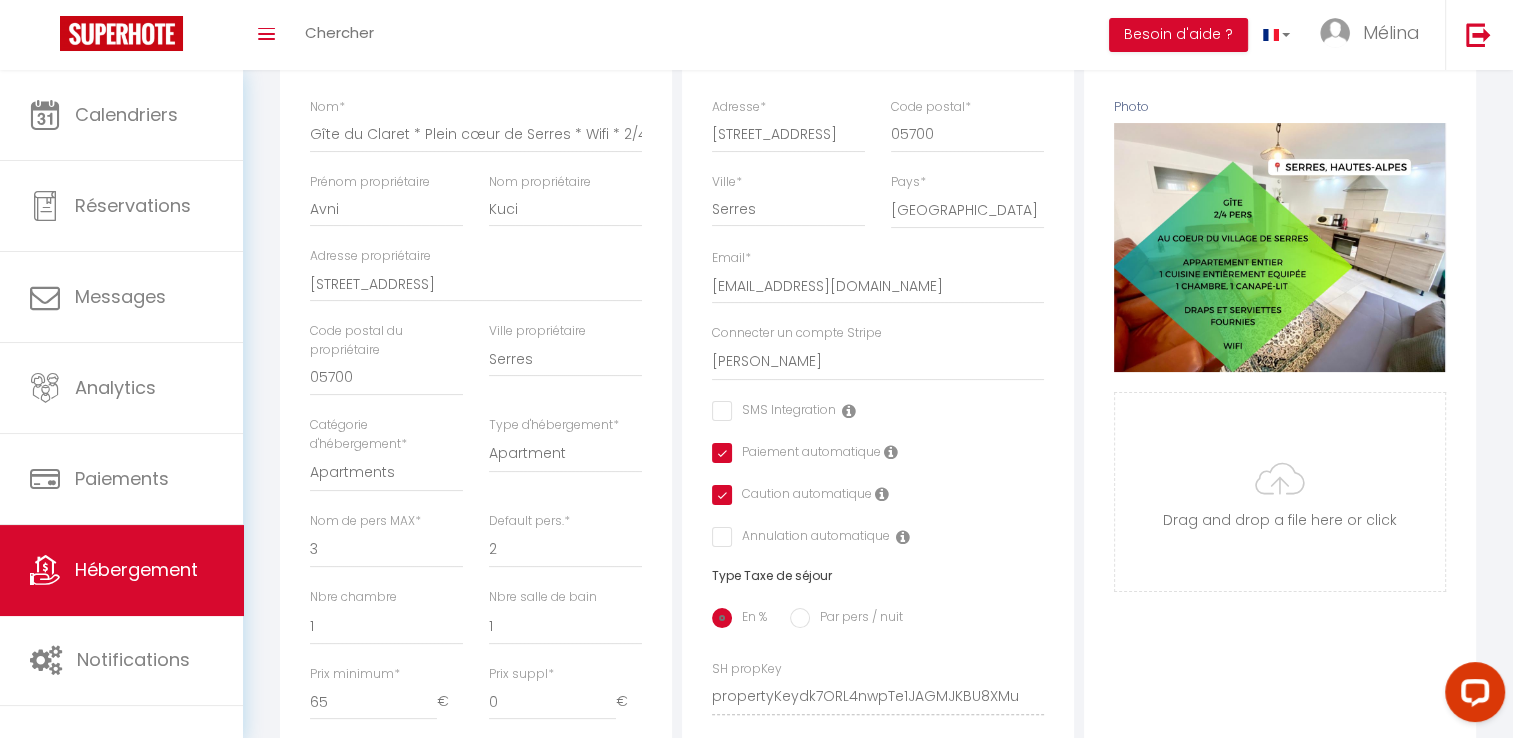 select 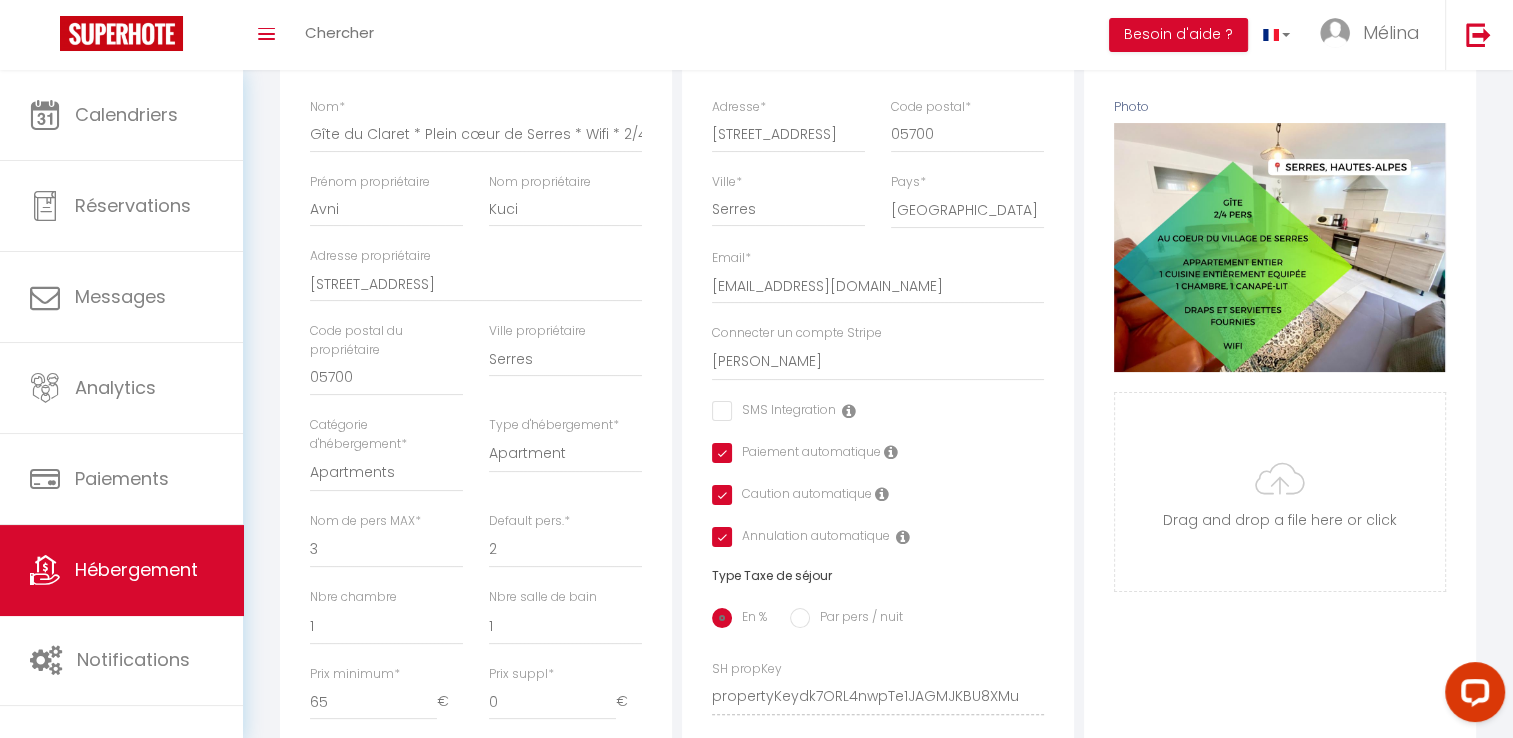 select 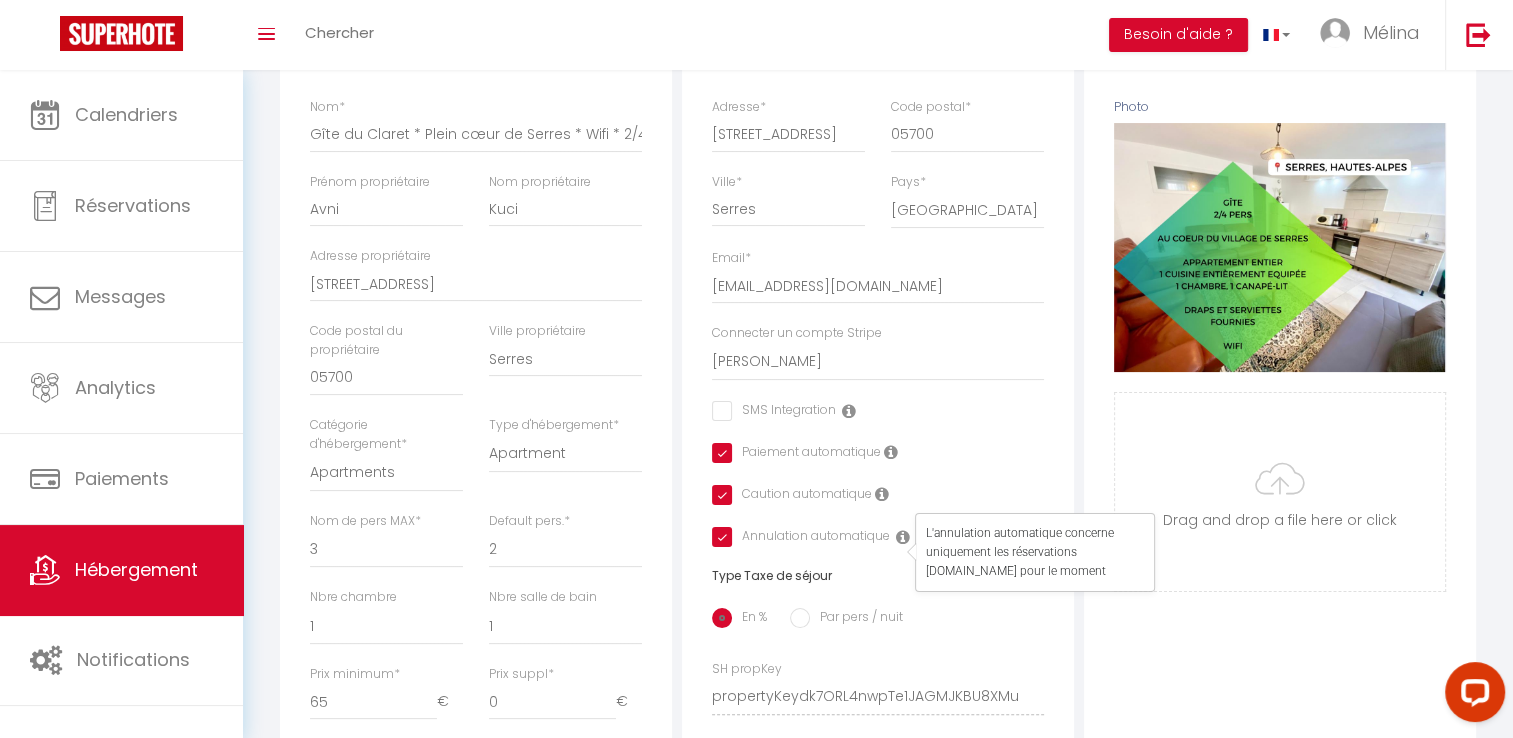 click at bounding box center [882, 494] 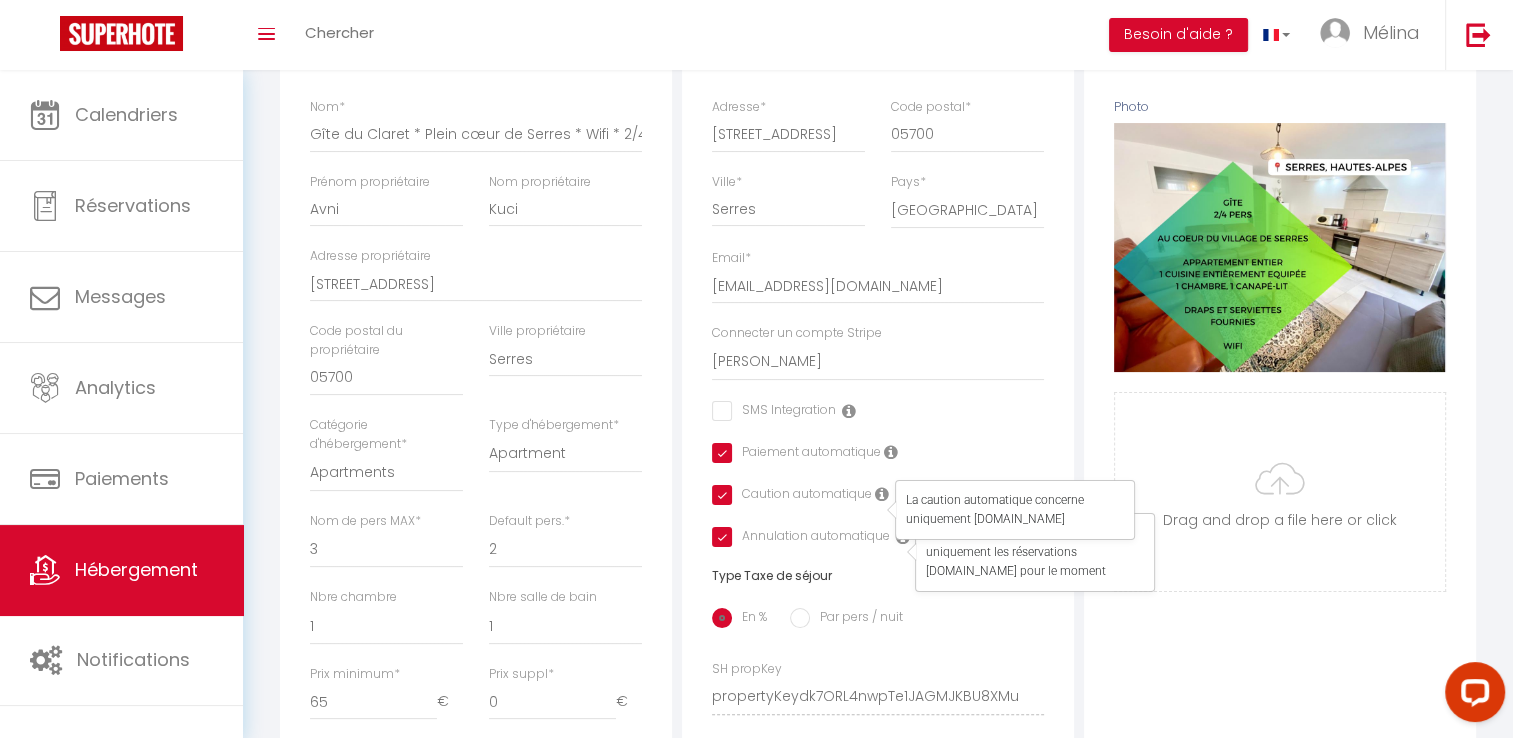 click at bounding box center [891, 452] 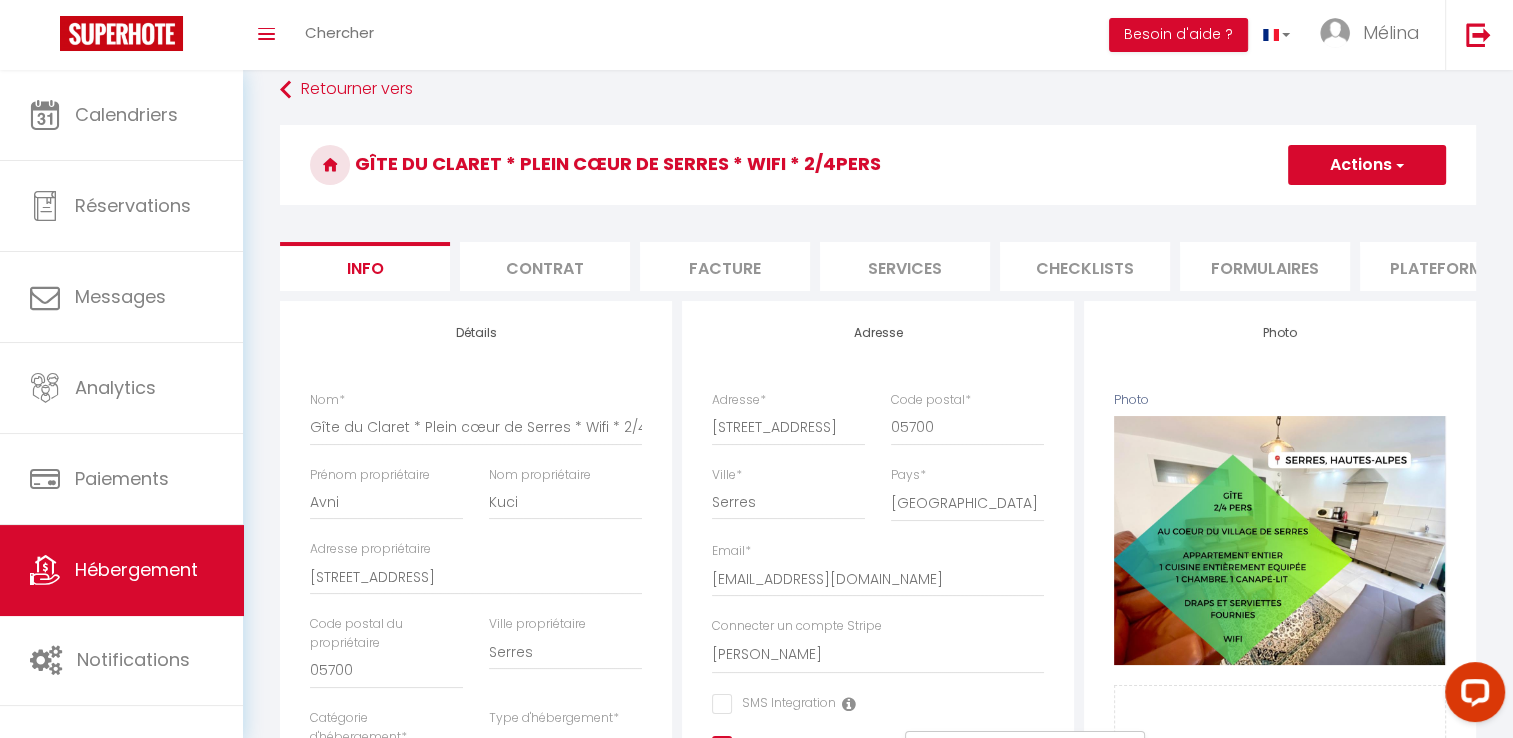 scroll, scrollTop: 0, scrollLeft: 0, axis: both 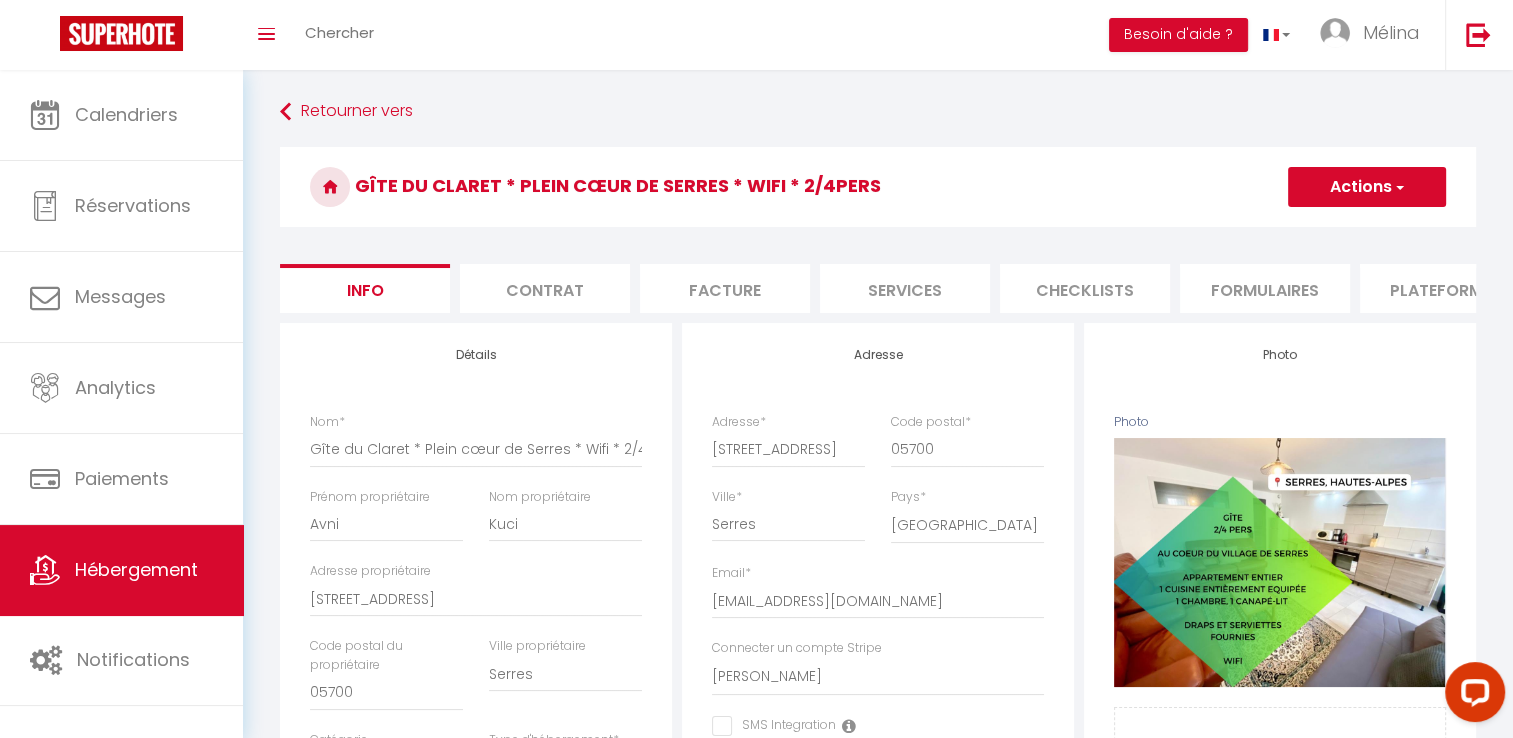 click on "Actions" at bounding box center [1367, 187] 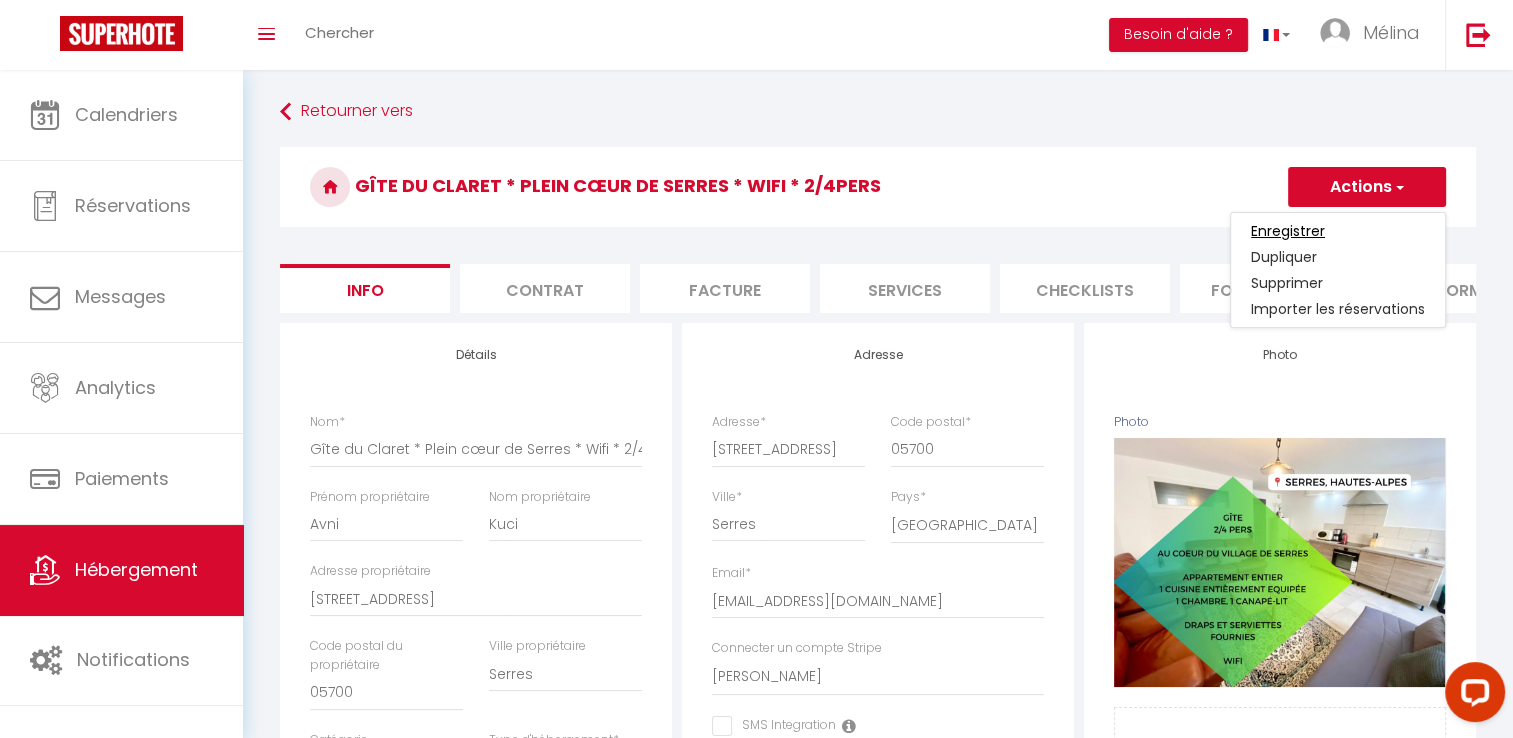 click on "Enregistrer" at bounding box center [1288, 231] 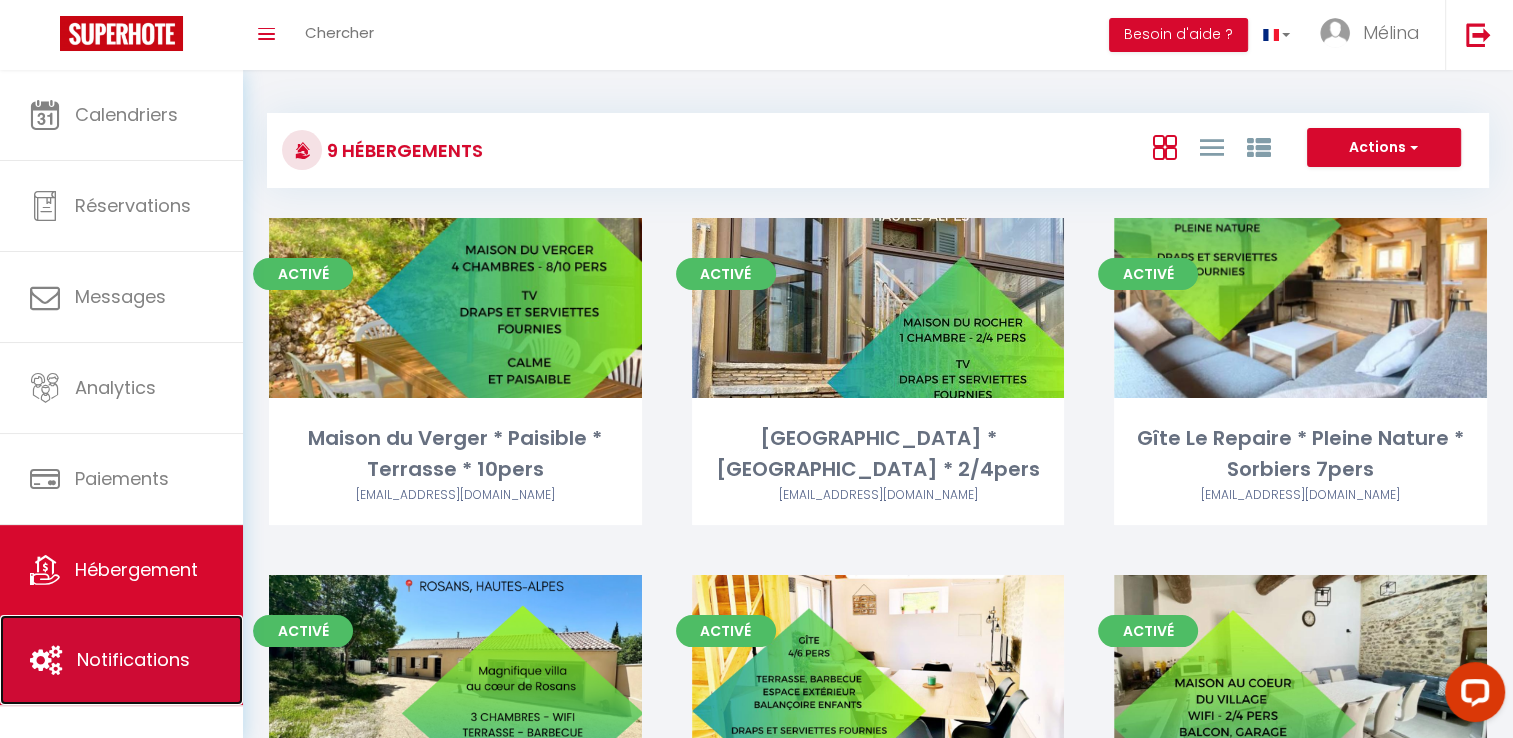 click on "Notifications" at bounding box center [133, 659] 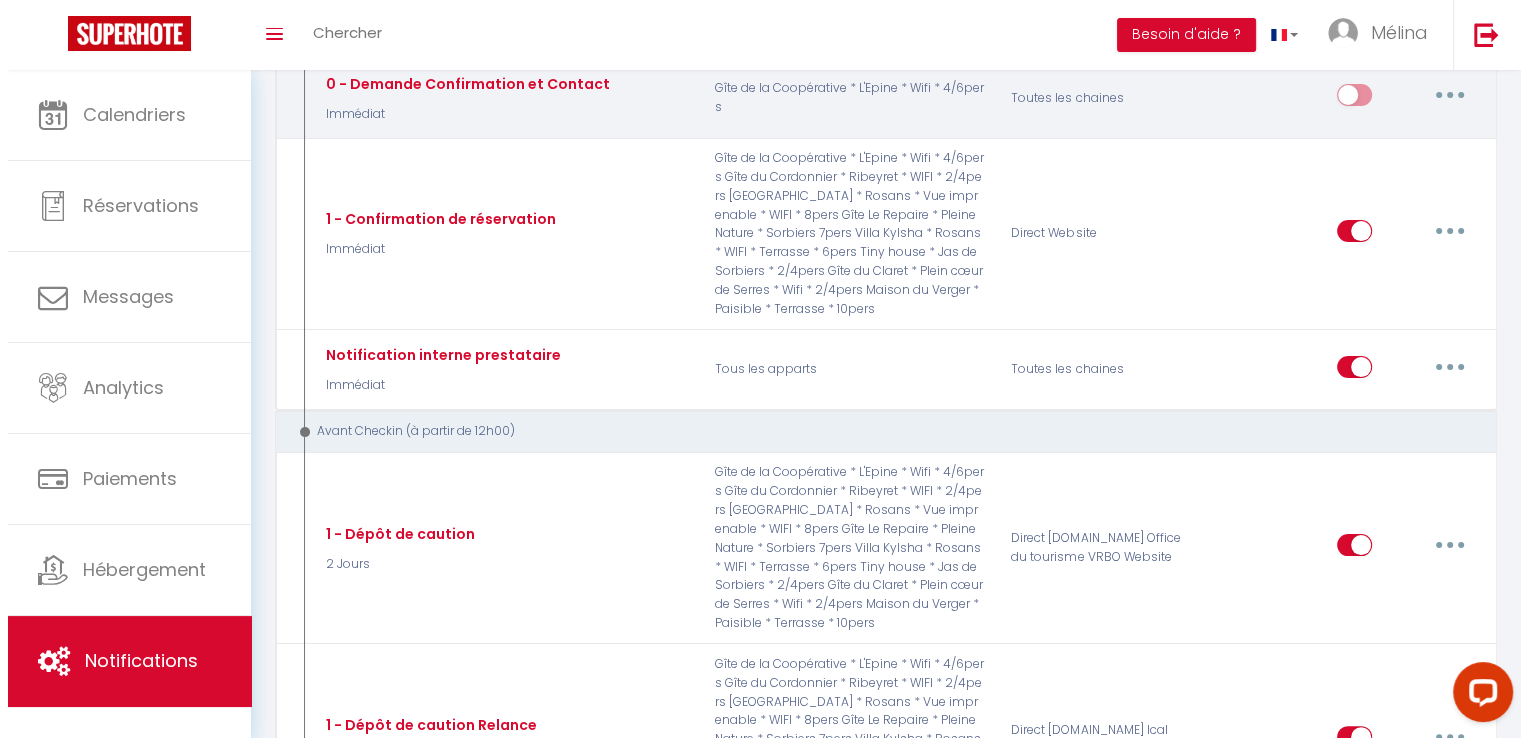 scroll, scrollTop: 292, scrollLeft: 0, axis: vertical 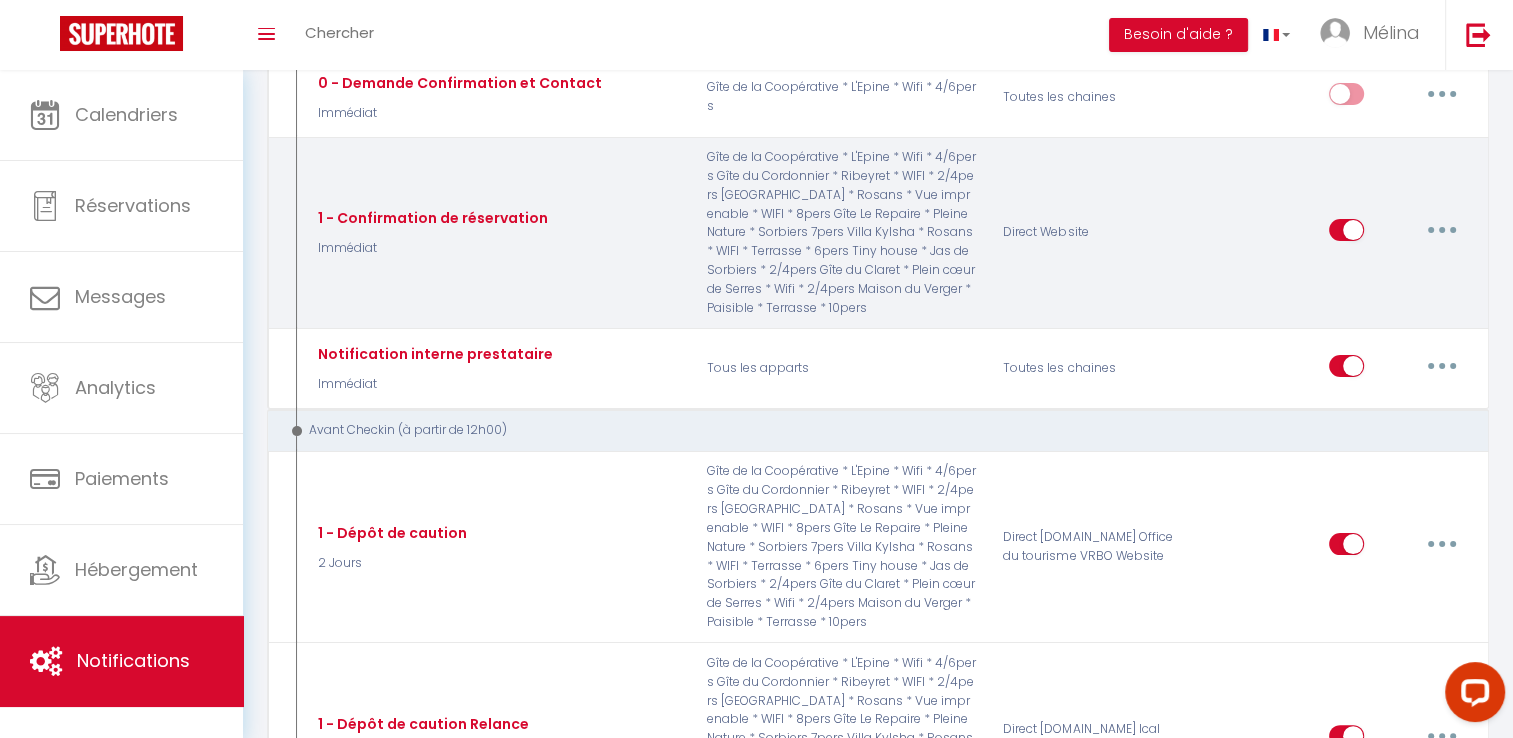 click at bounding box center [1442, 230] 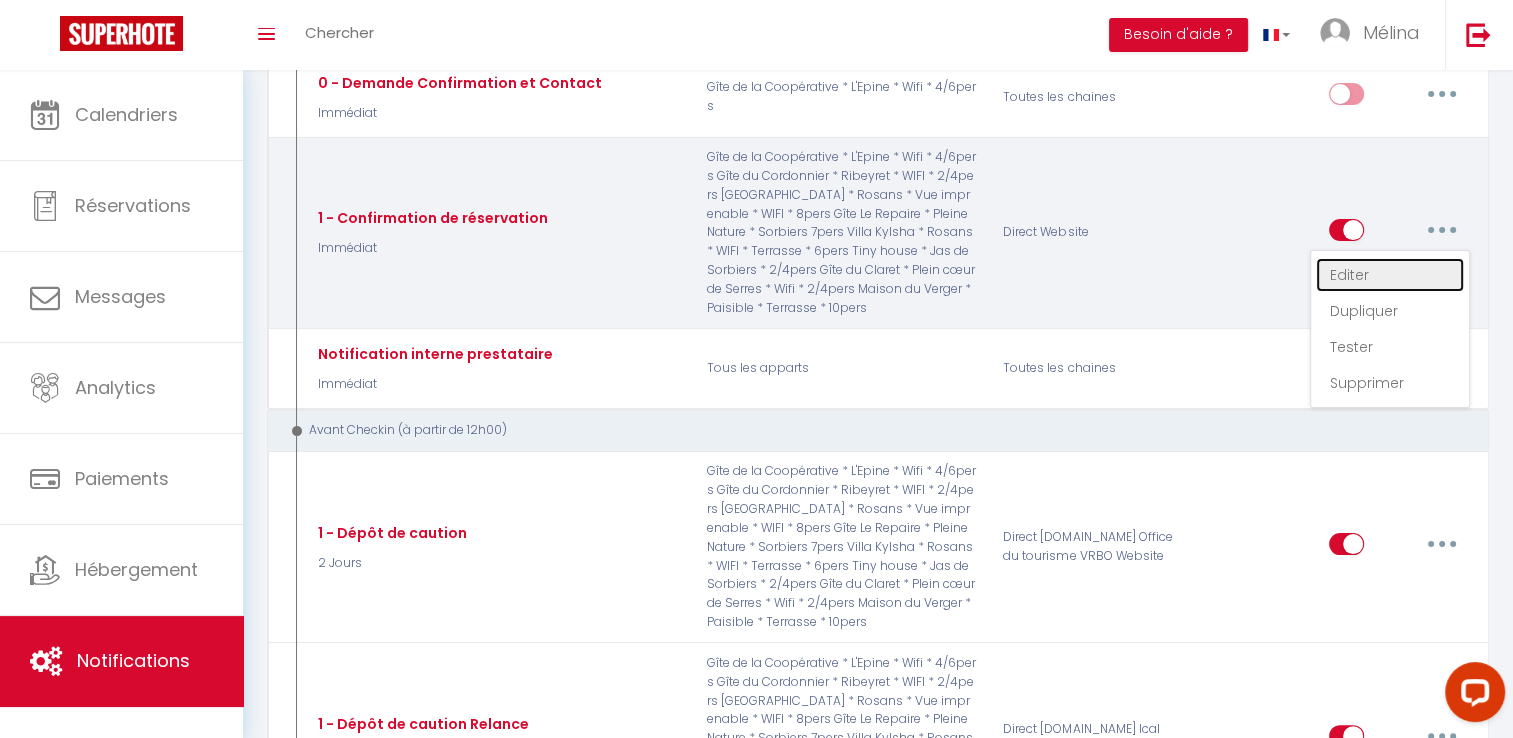 click on "Editer" at bounding box center [1390, 275] 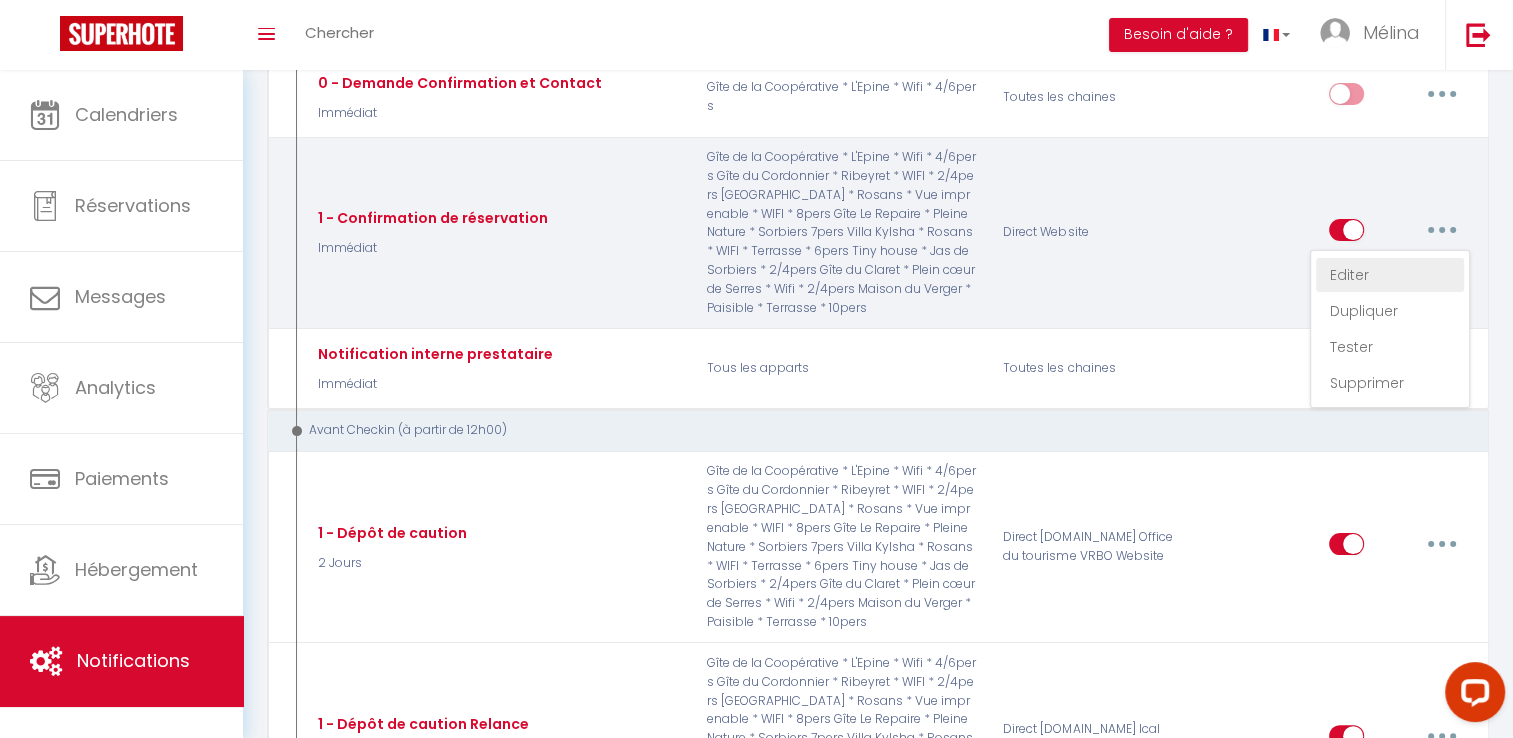 radio on "true" 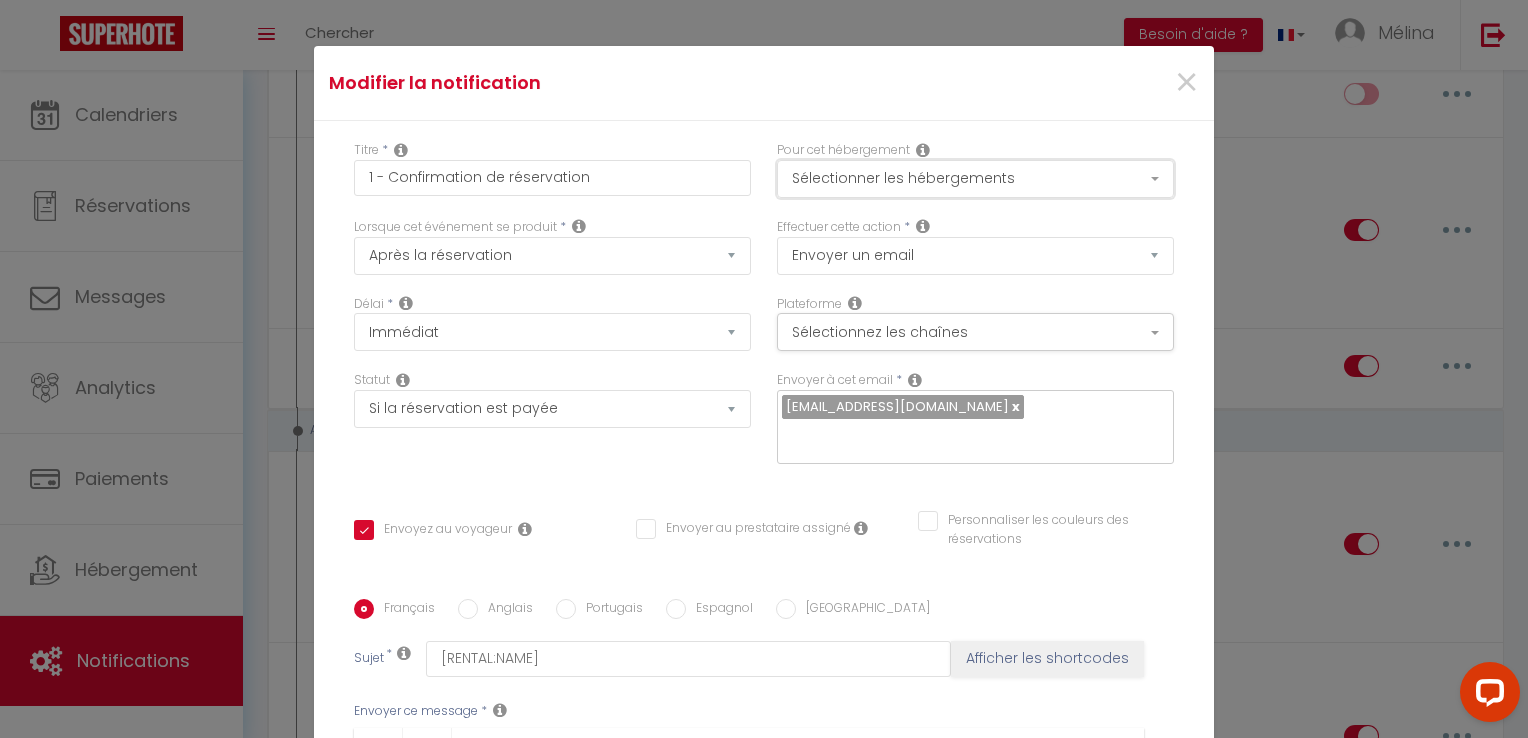 click on "Sélectionner les hébergements" at bounding box center [975, 179] 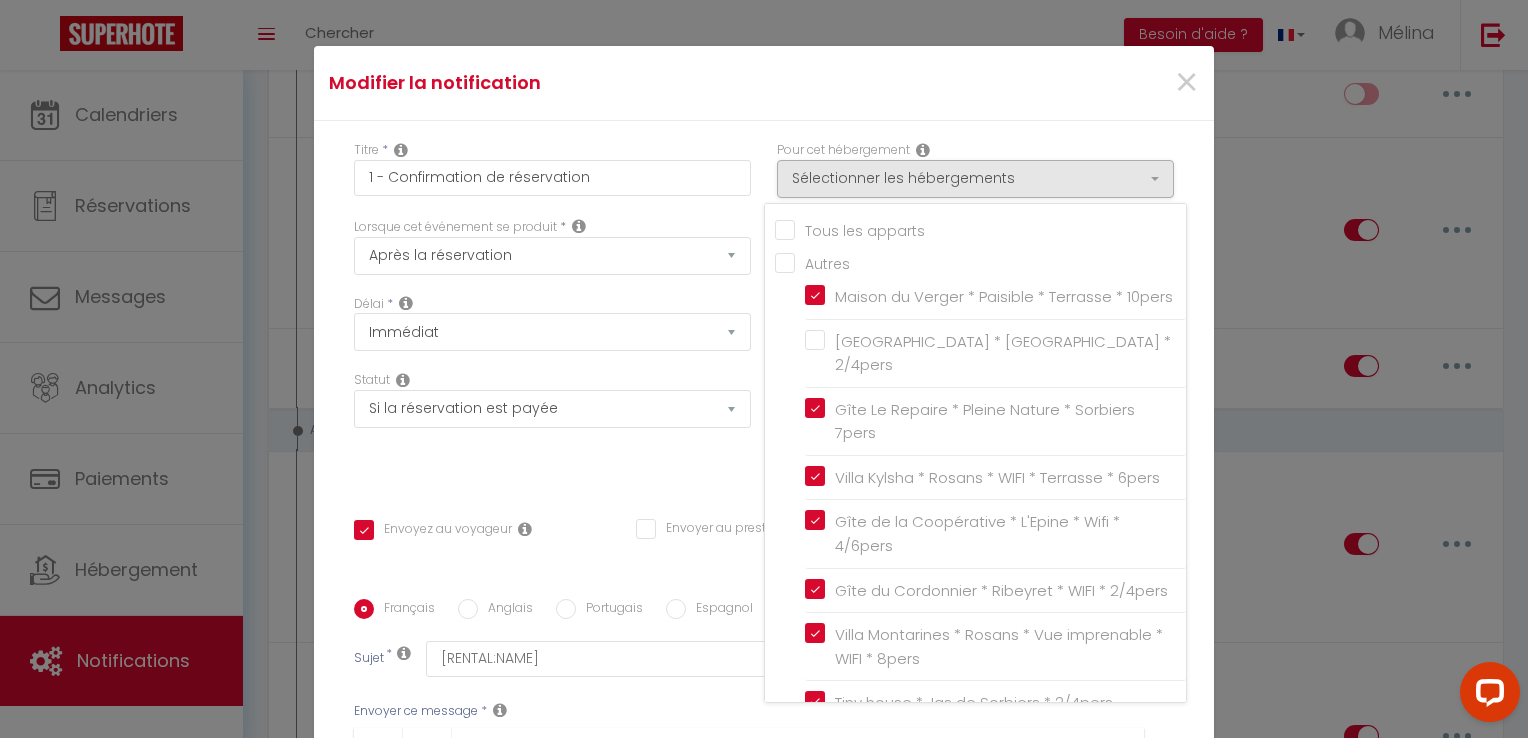 click on "Tous les apparts
Autres
Maison du Verger * Paisible * Terrasse * 10pers
[GEOGRAPHIC_DATA] * [GEOGRAPHIC_DATA] * 2/4pers
Gîte Le Repaire * Pleine Nature * Sorbiers 7pers
[GEOGRAPHIC_DATA] * Rosans * WIFI * Terrasse * 6pers
Gîte de la Coopérative * L'Epine * Wifi * 4/6pers
Gîte du Cordonnier * Ribeyret * WIFI * 2/4pers
Tiny house * Jas de Sorbiers * 2/4pers" at bounding box center (975, 453) 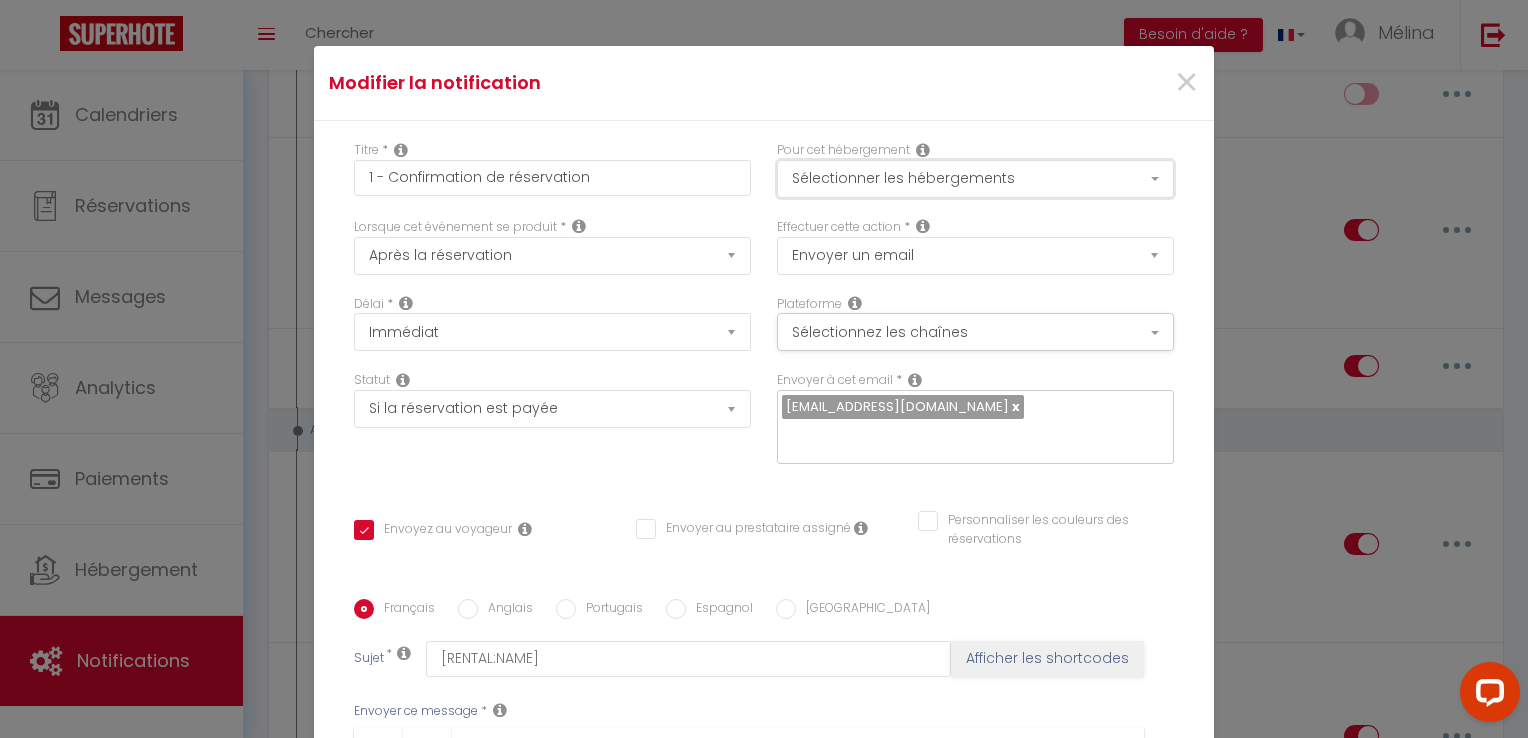 click on "Sélectionner les hébergements" at bounding box center (975, 179) 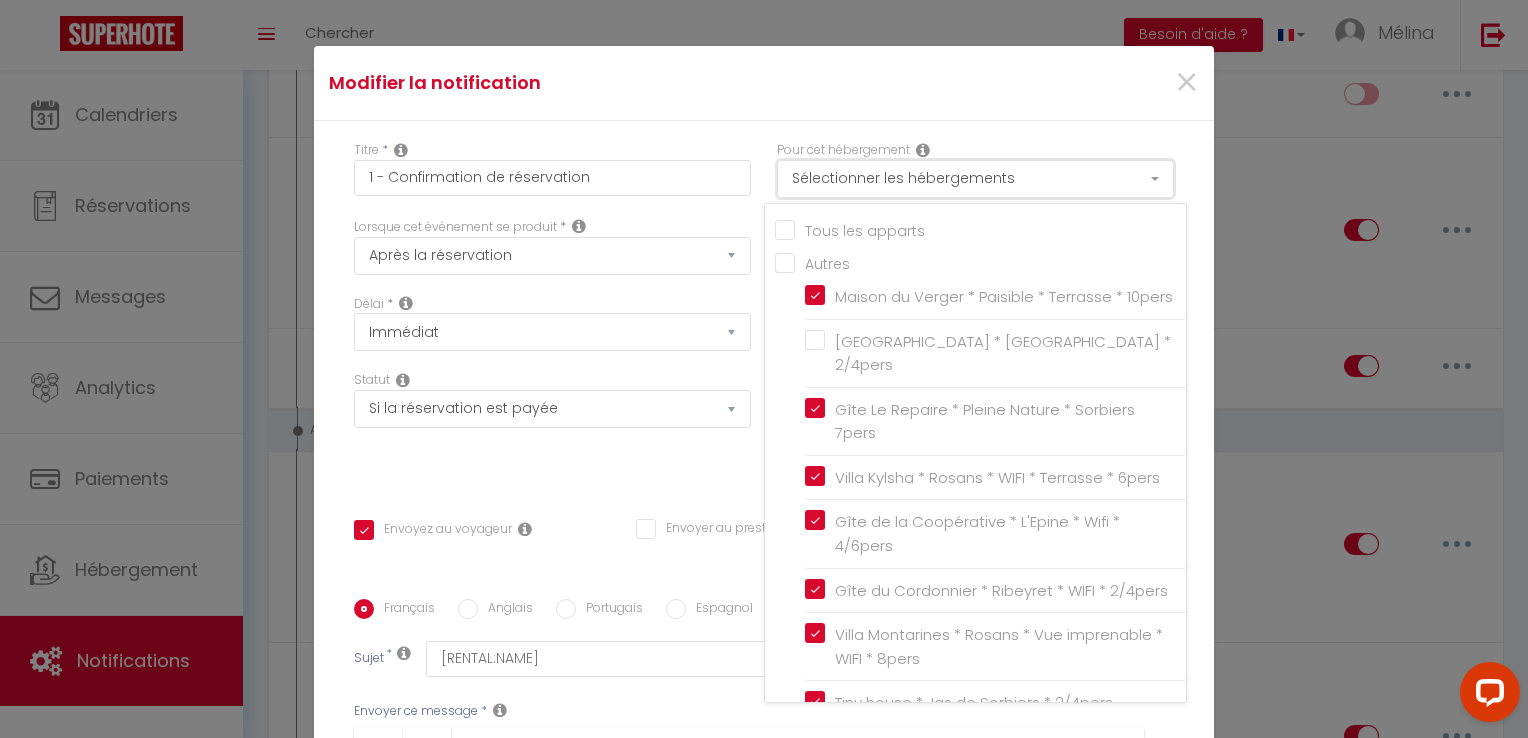 click on "Sélectionner les hébergements" at bounding box center (975, 179) 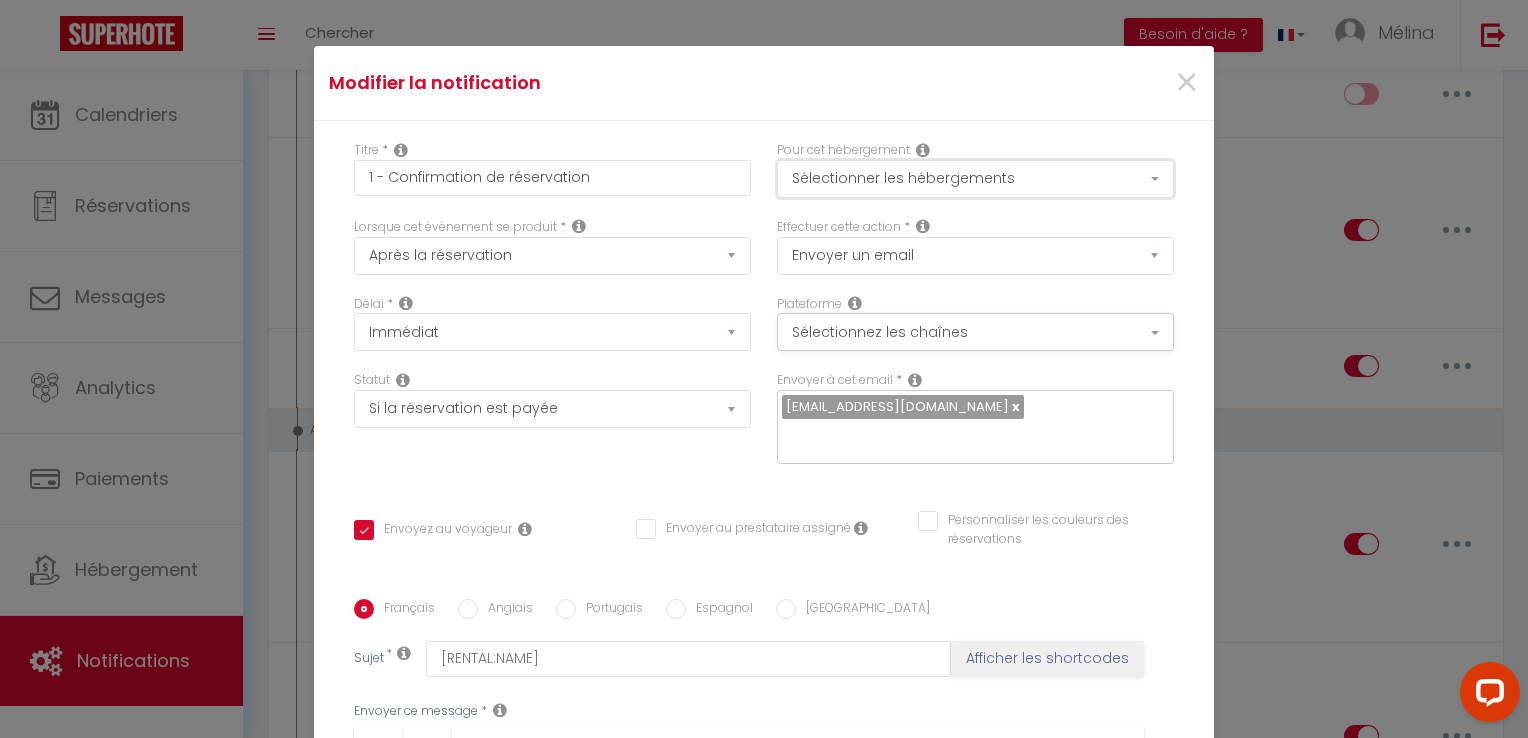 click on "Sélectionner les hébergements" at bounding box center [975, 179] 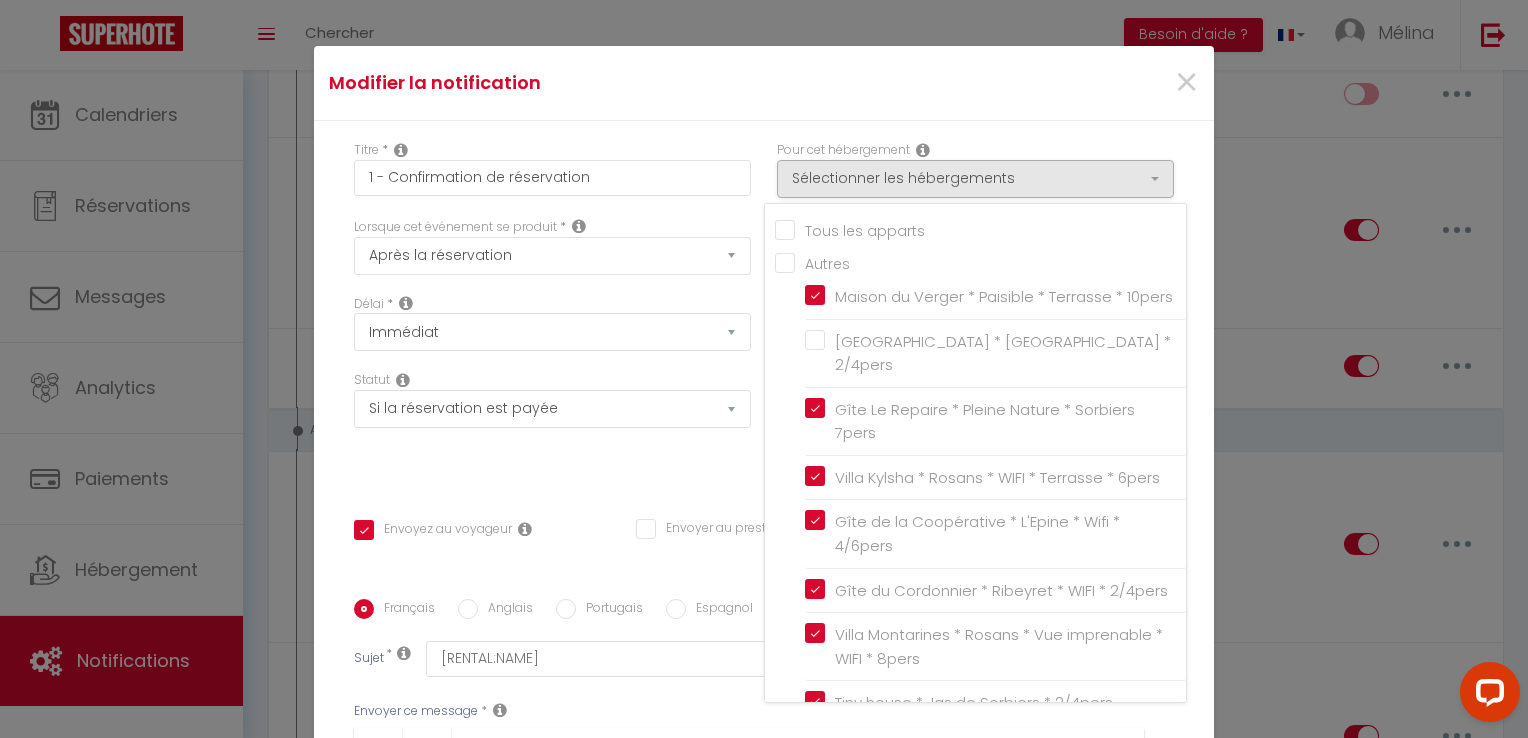click on "Tous les apparts" at bounding box center (980, 229) 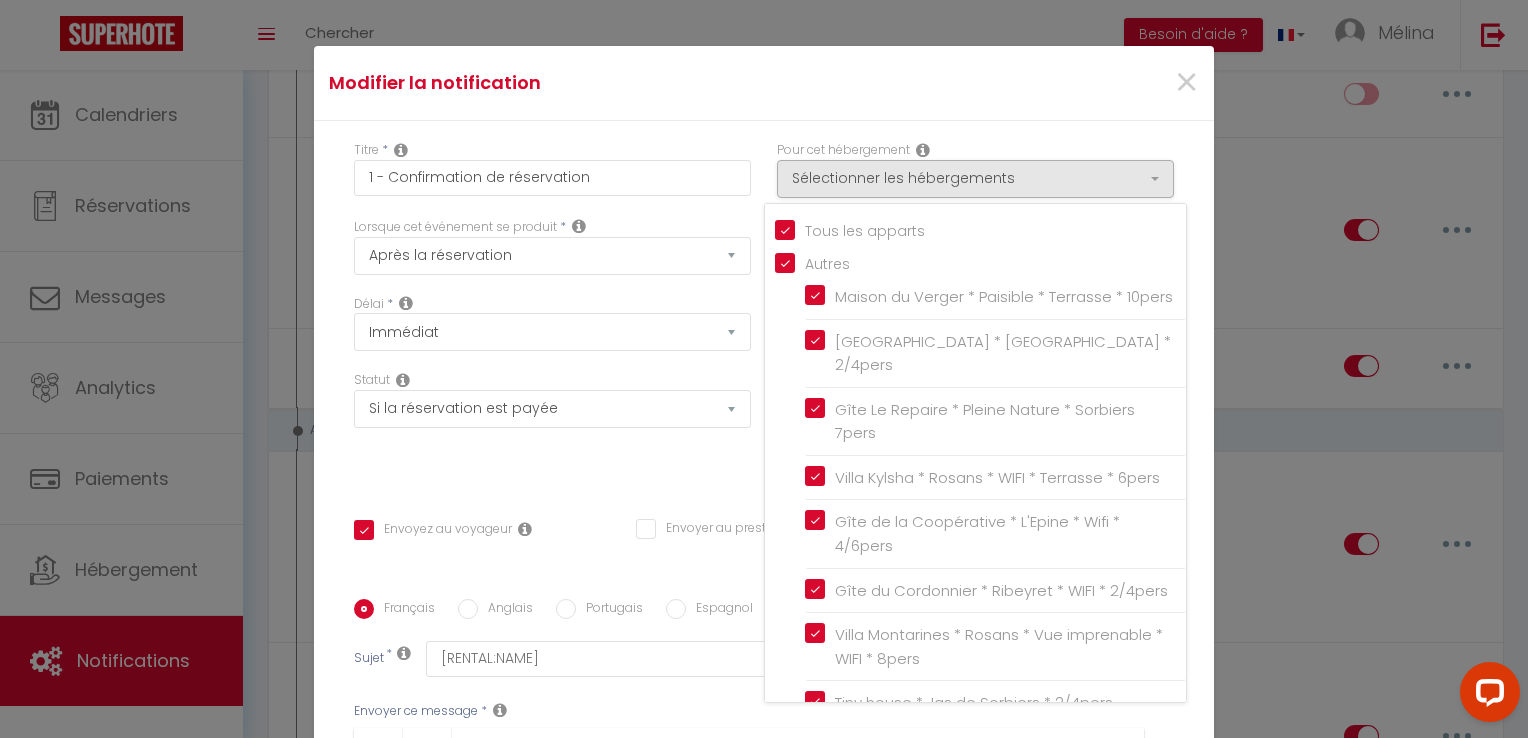 checkbox on "true" 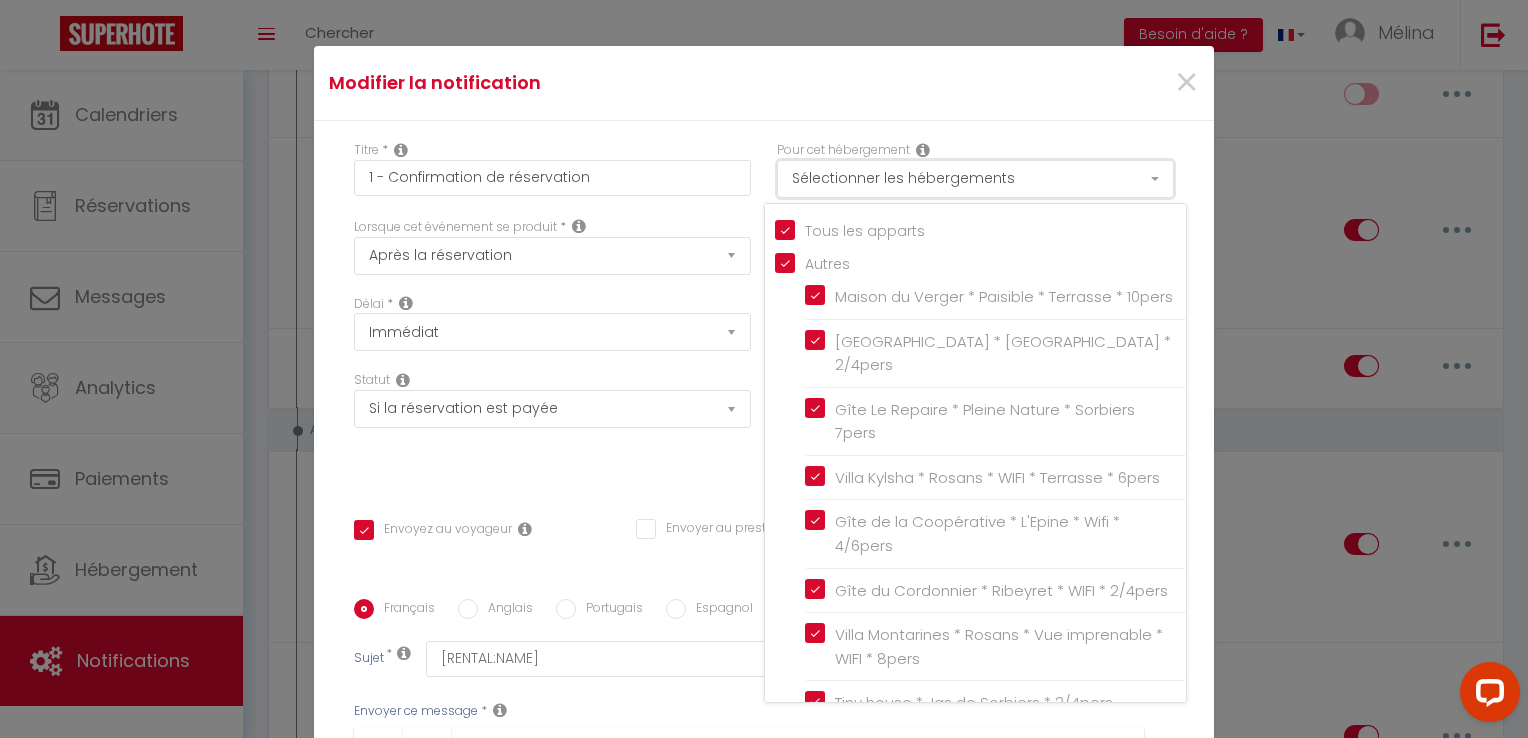 click on "Sélectionner les hébergements" at bounding box center (975, 179) 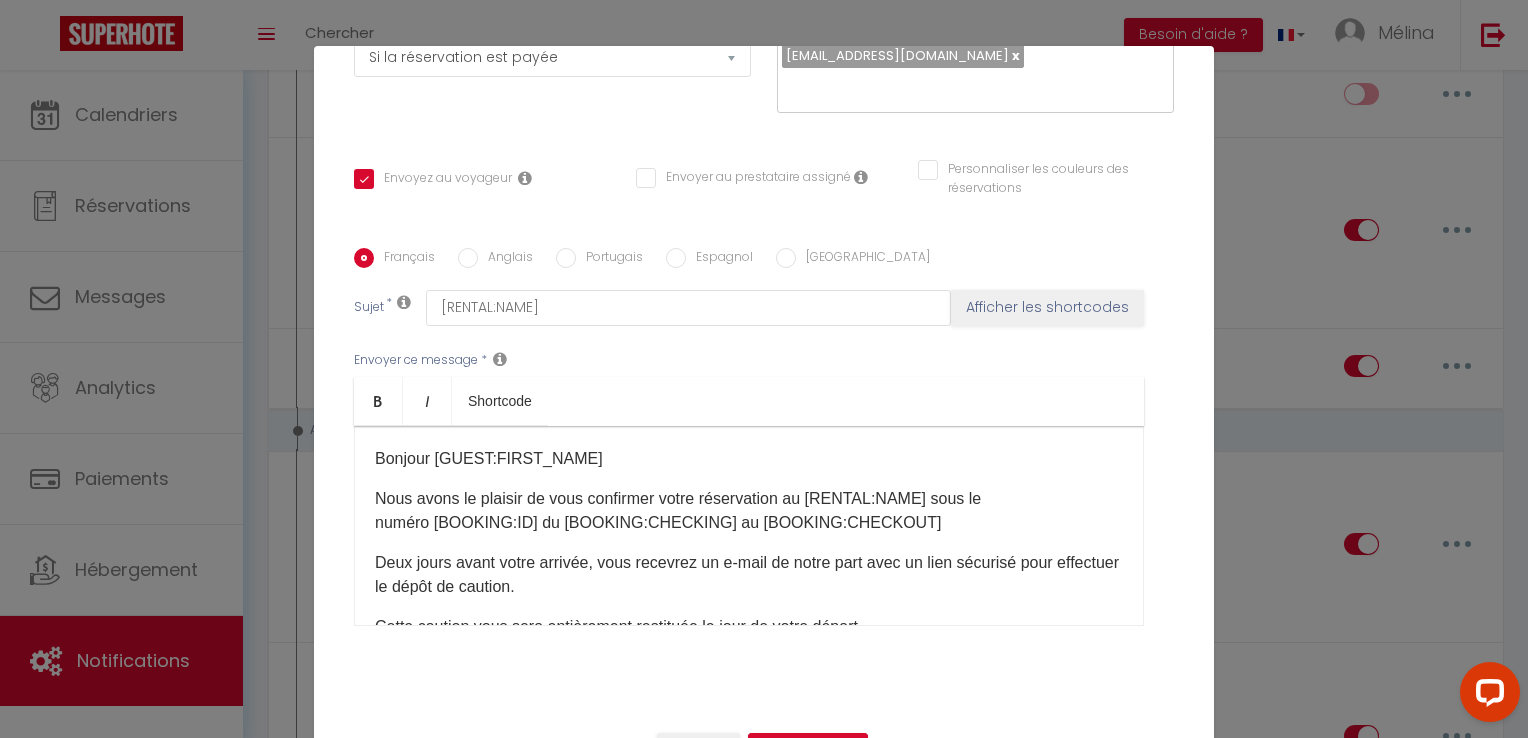 scroll, scrollTop: 352, scrollLeft: 0, axis: vertical 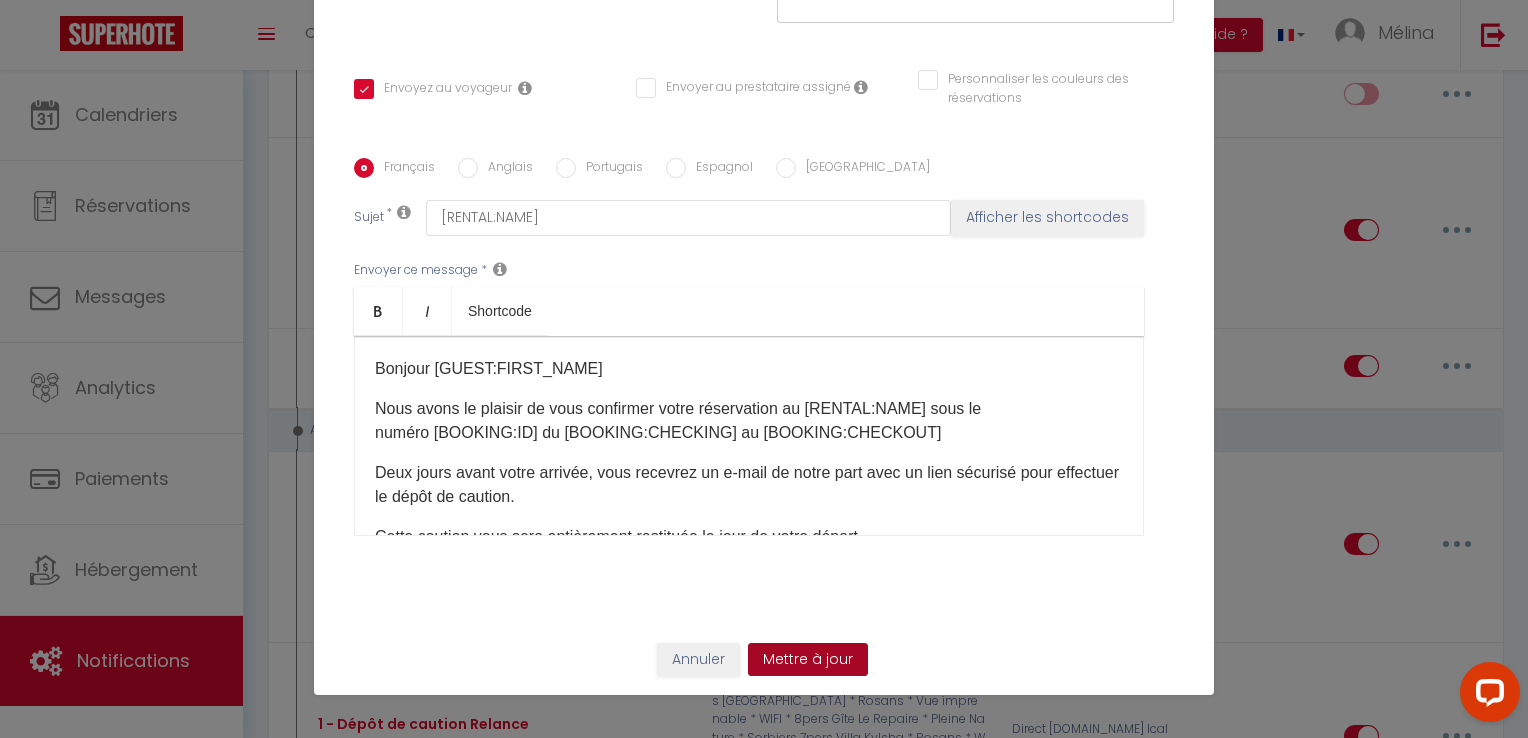 click on "Mettre à jour" at bounding box center (808, 660) 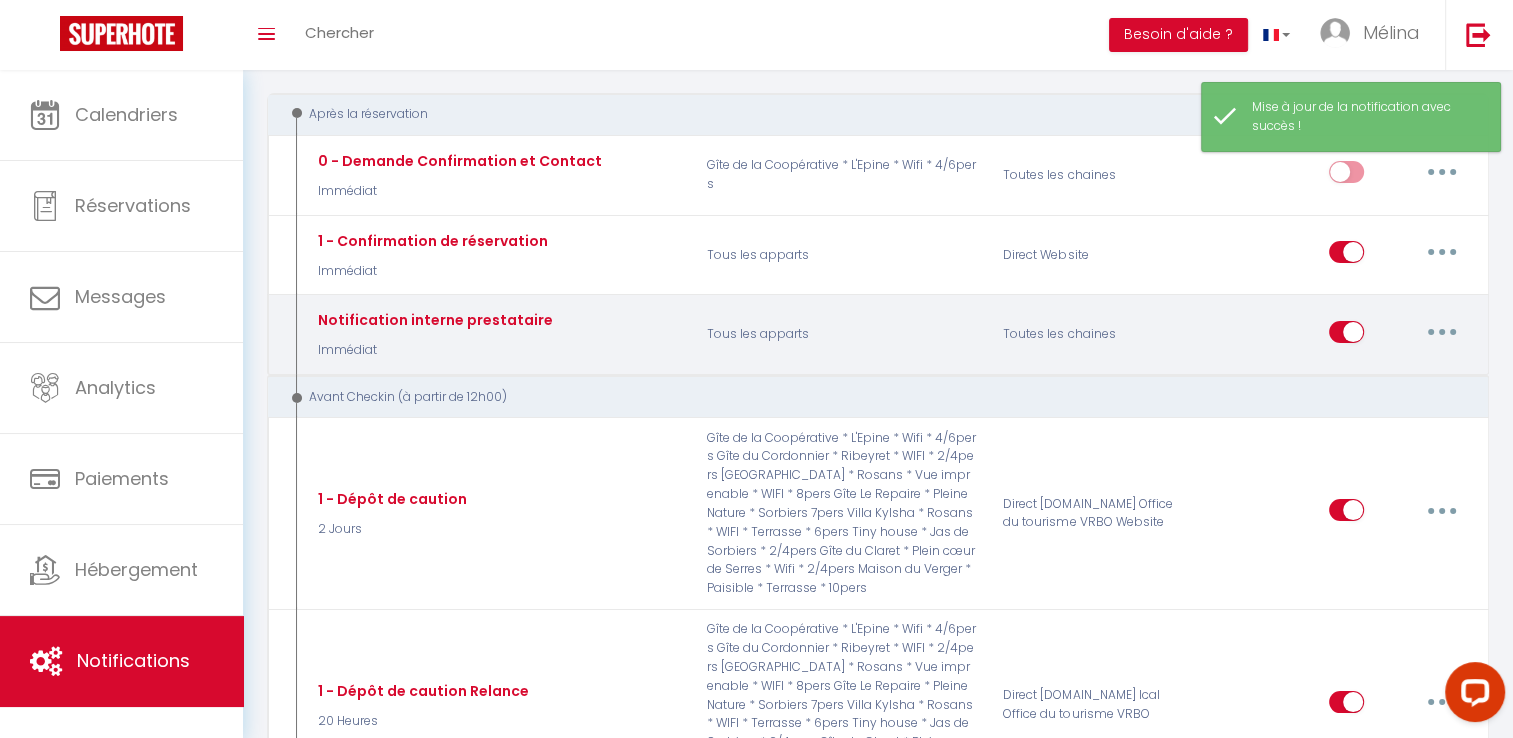 scroll, scrollTop: 212, scrollLeft: 0, axis: vertical 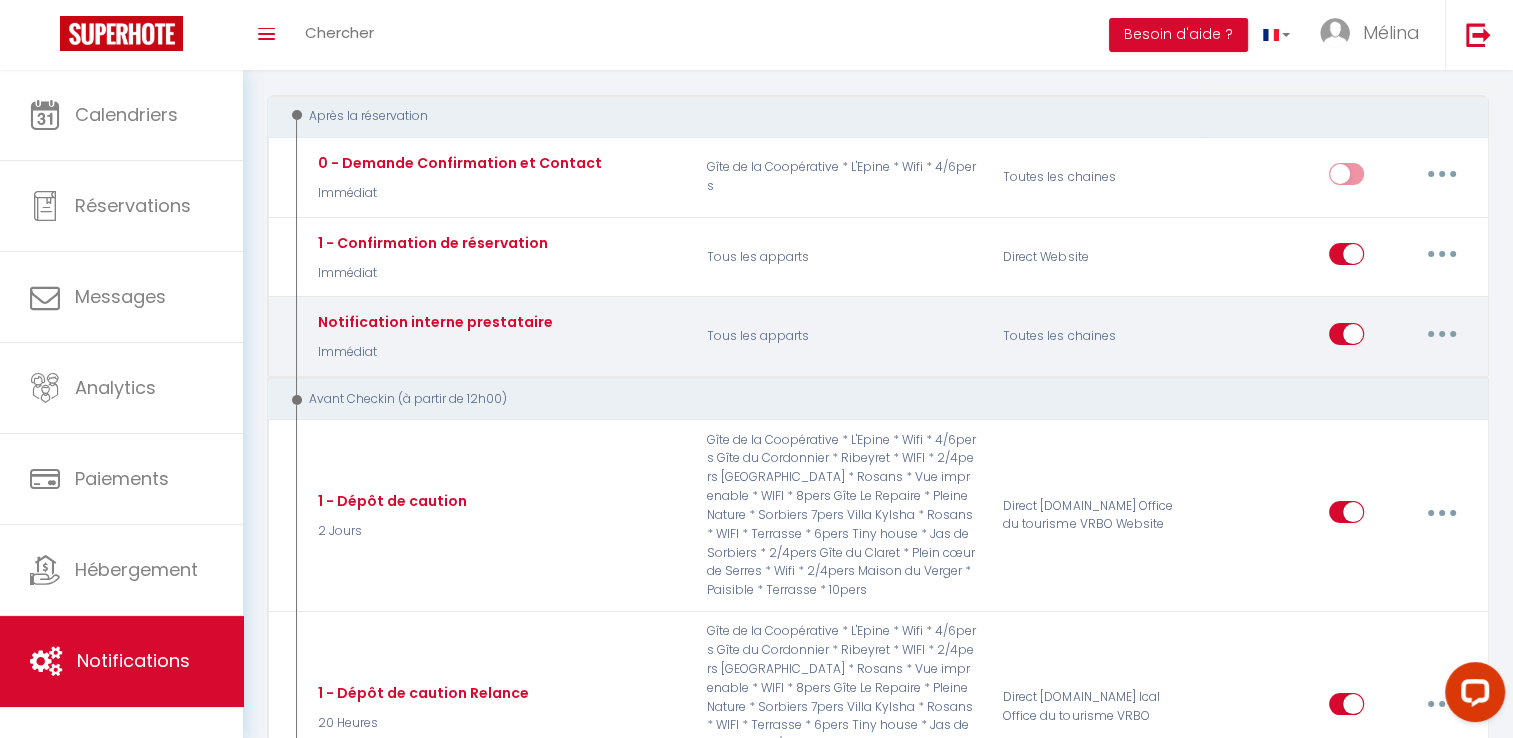 click at bounding box center [1346, 338] 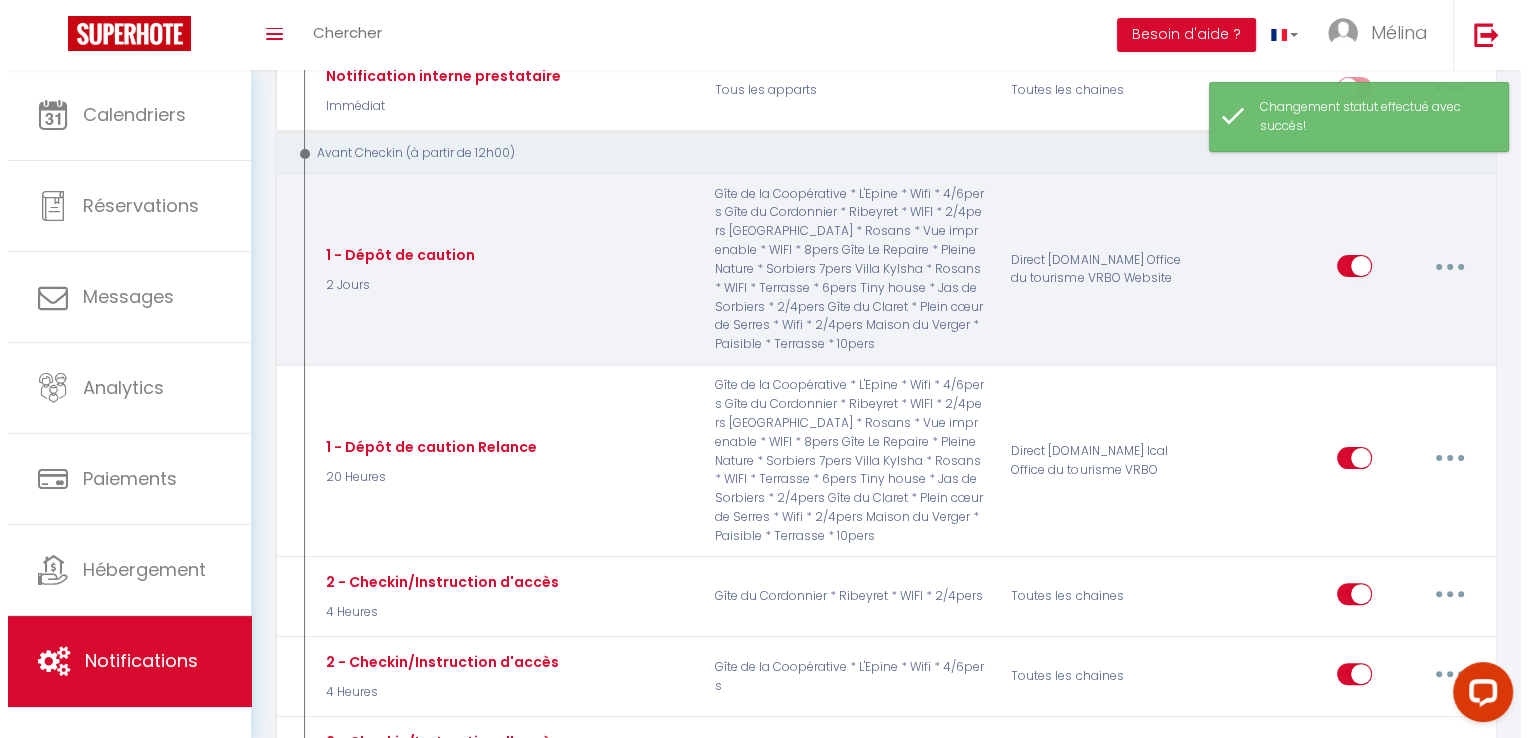 scroll, scrollTop: 466, scrollLeft: 0, axis: vertical 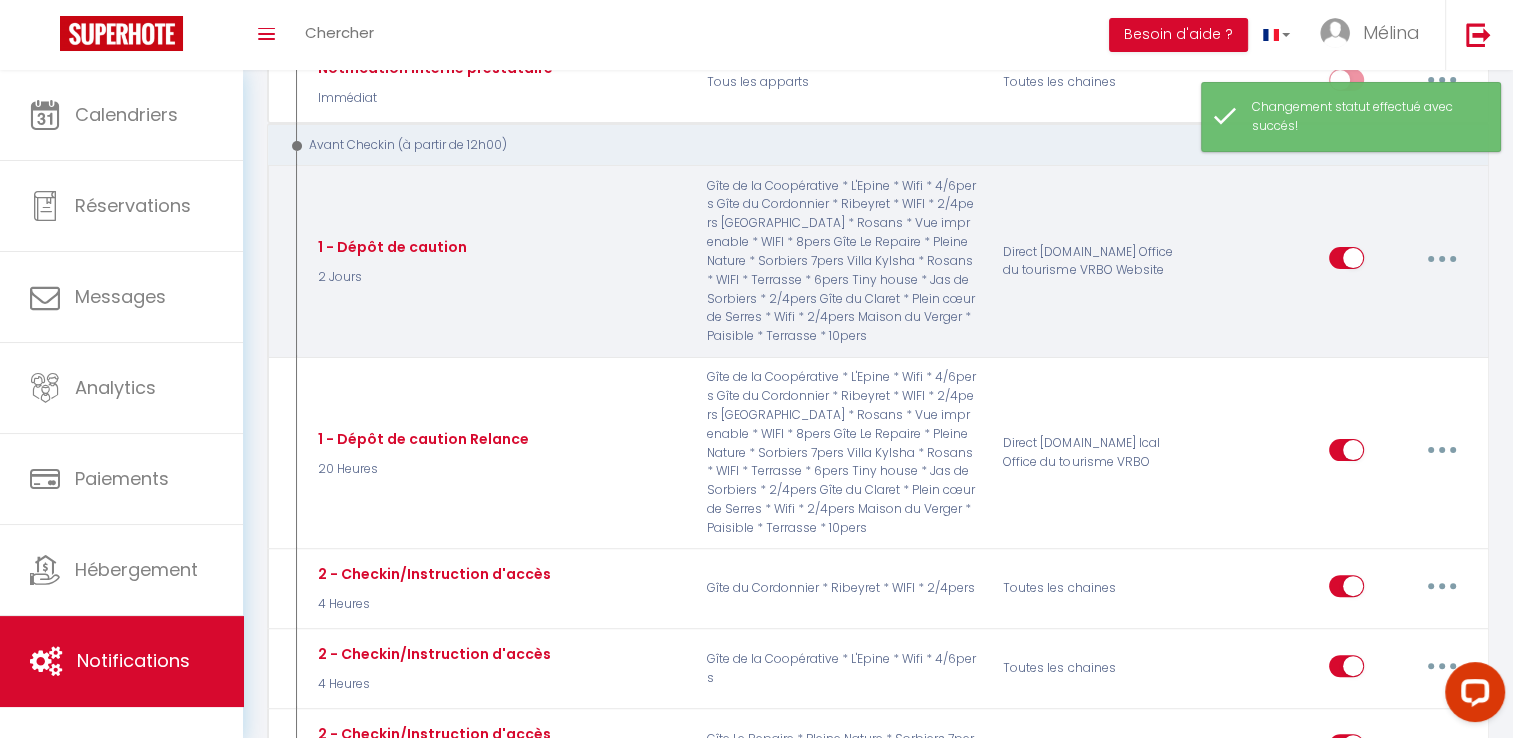 click at bounding box center [1442, 259] 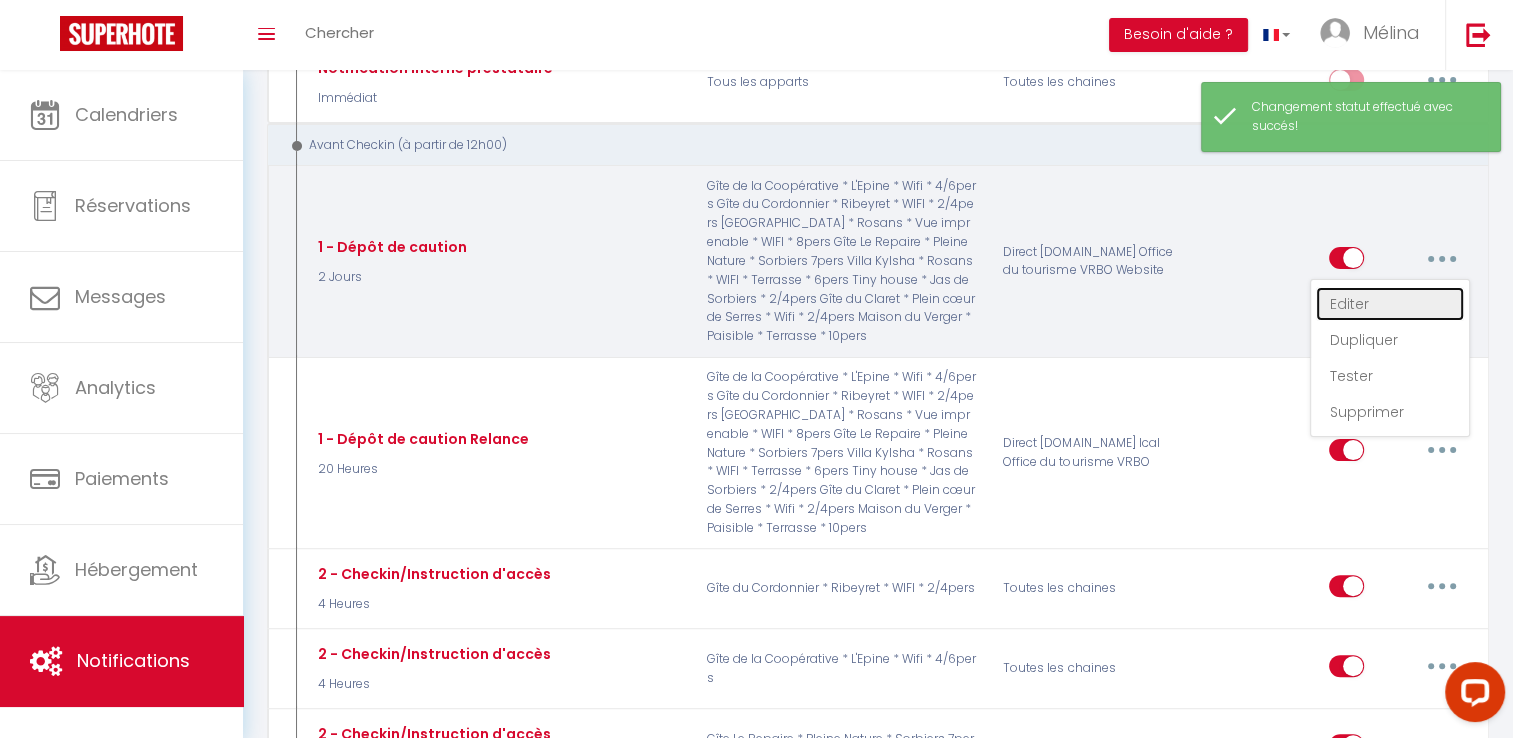 click on "Editer" at bounding box center [1390, 304] 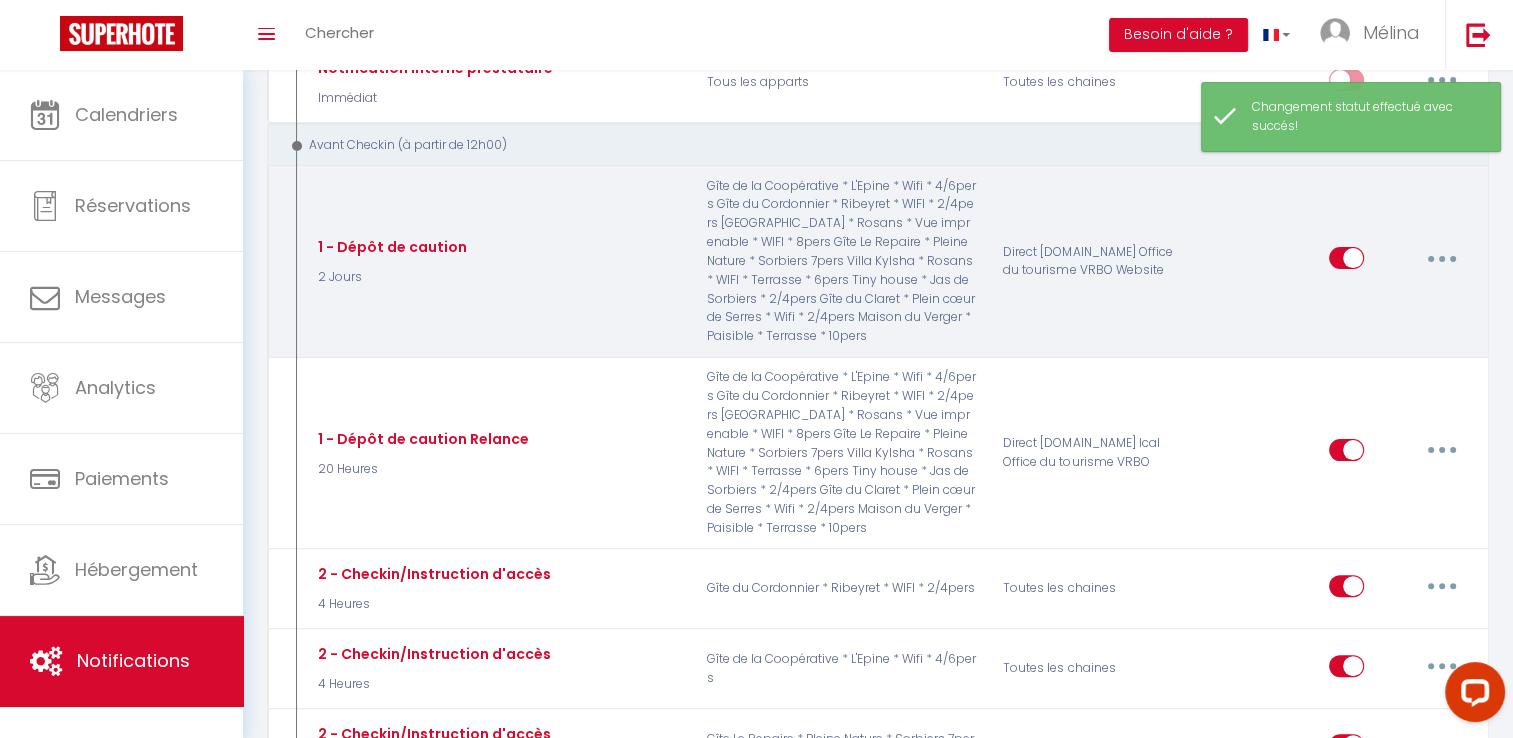 type on "1 - Dépôt de caution" 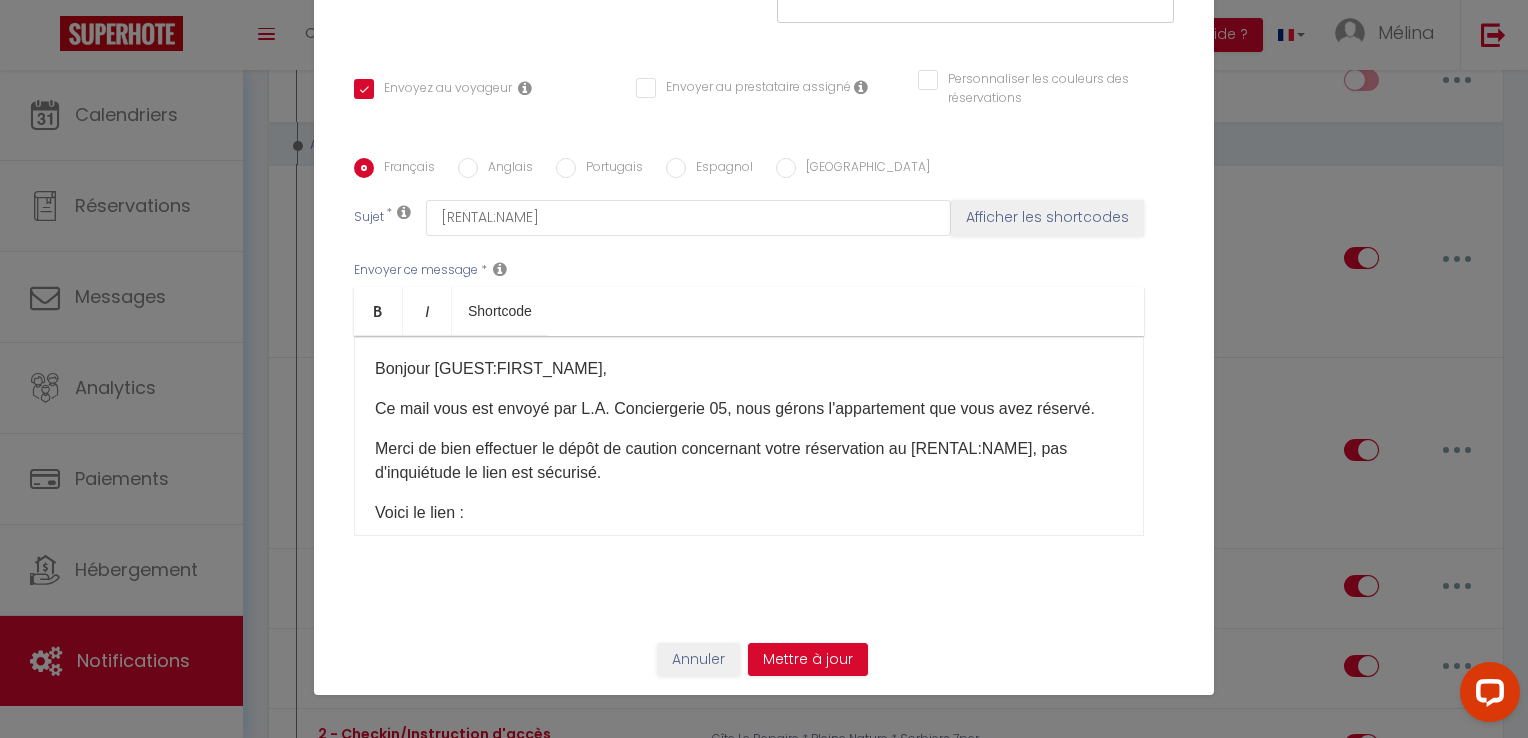 scroll, scrollTop: 0, scrollLeft: 0, axis: both 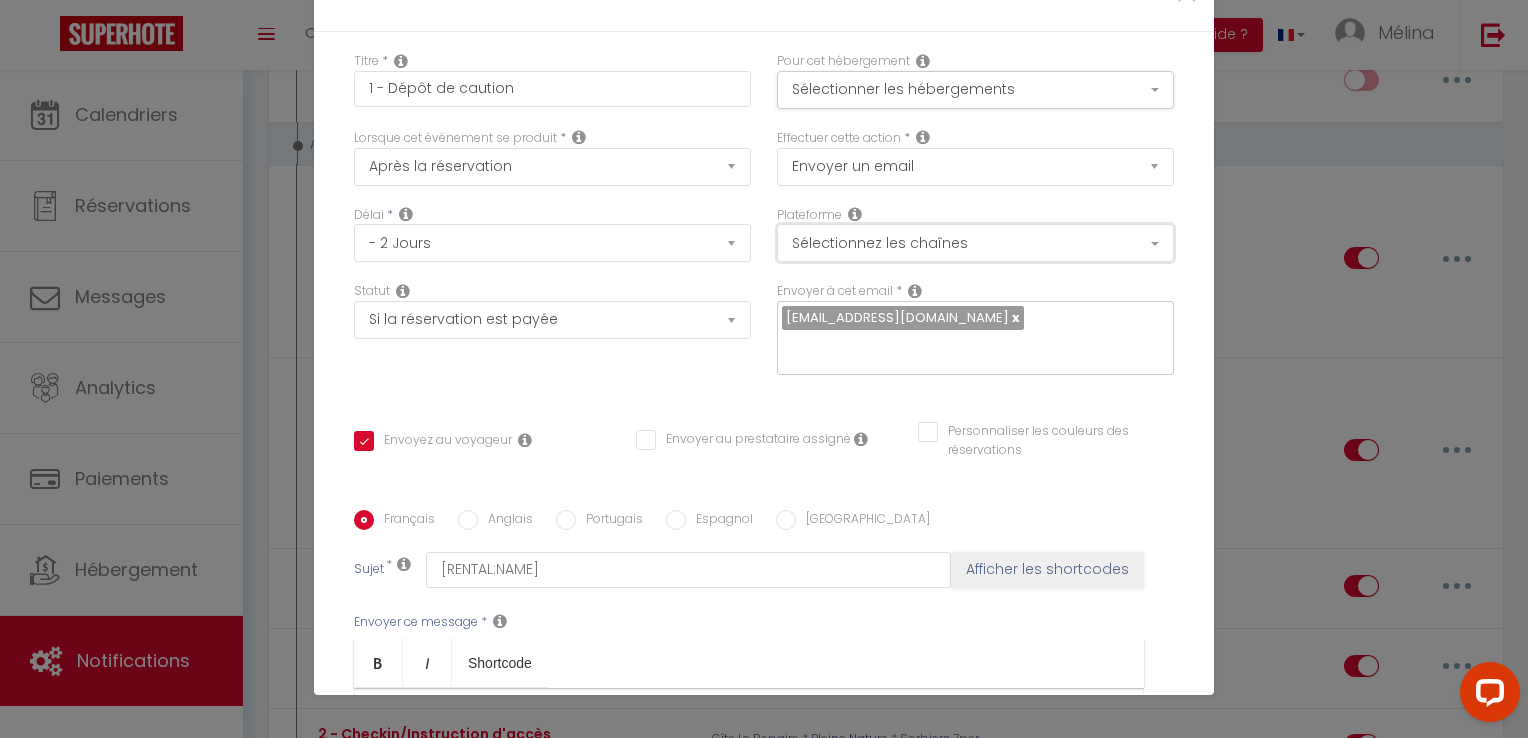 click on "Sélectionnez les chaînes" at bounding box center [975, 243] 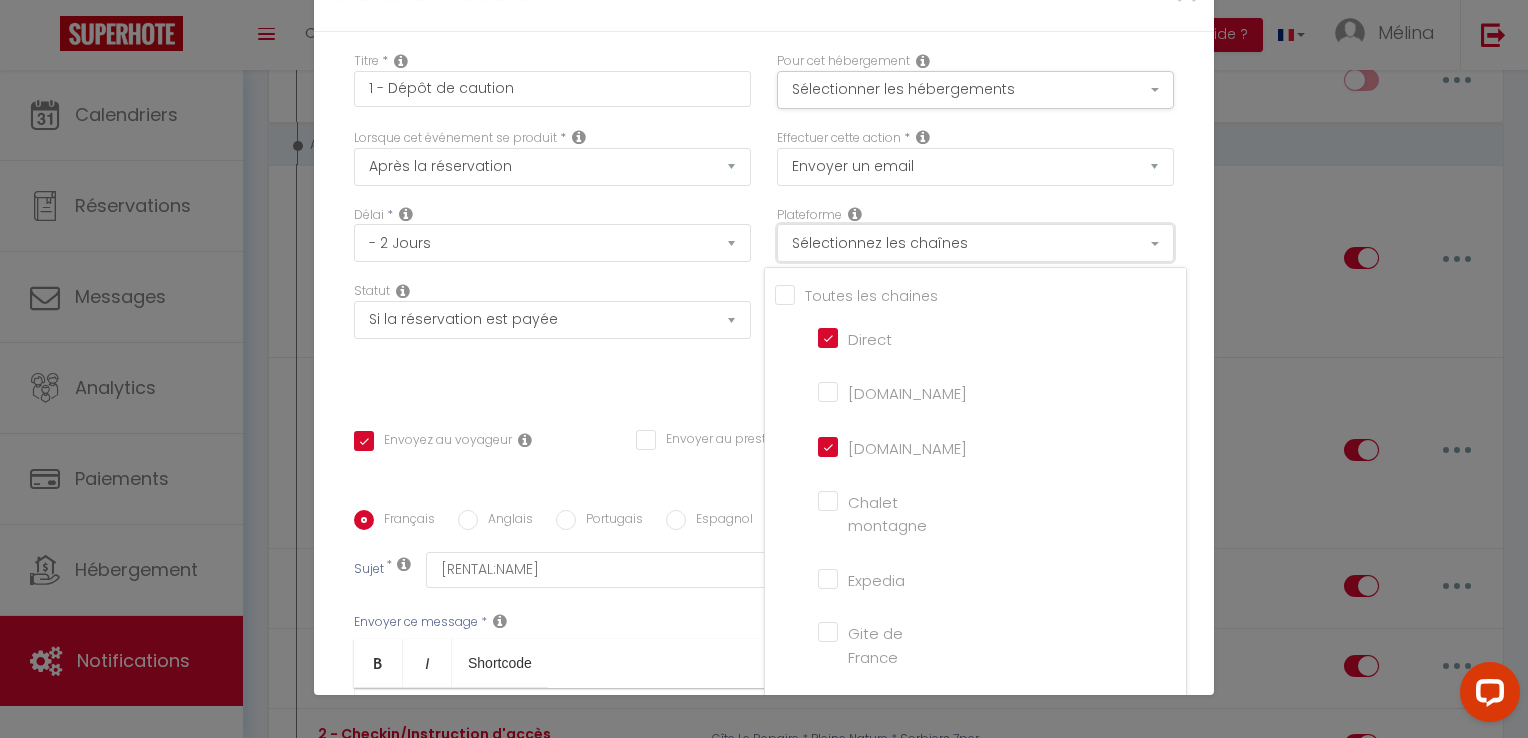 click on "Sélectionnez les chaînes" at bounding box center (975, 243) 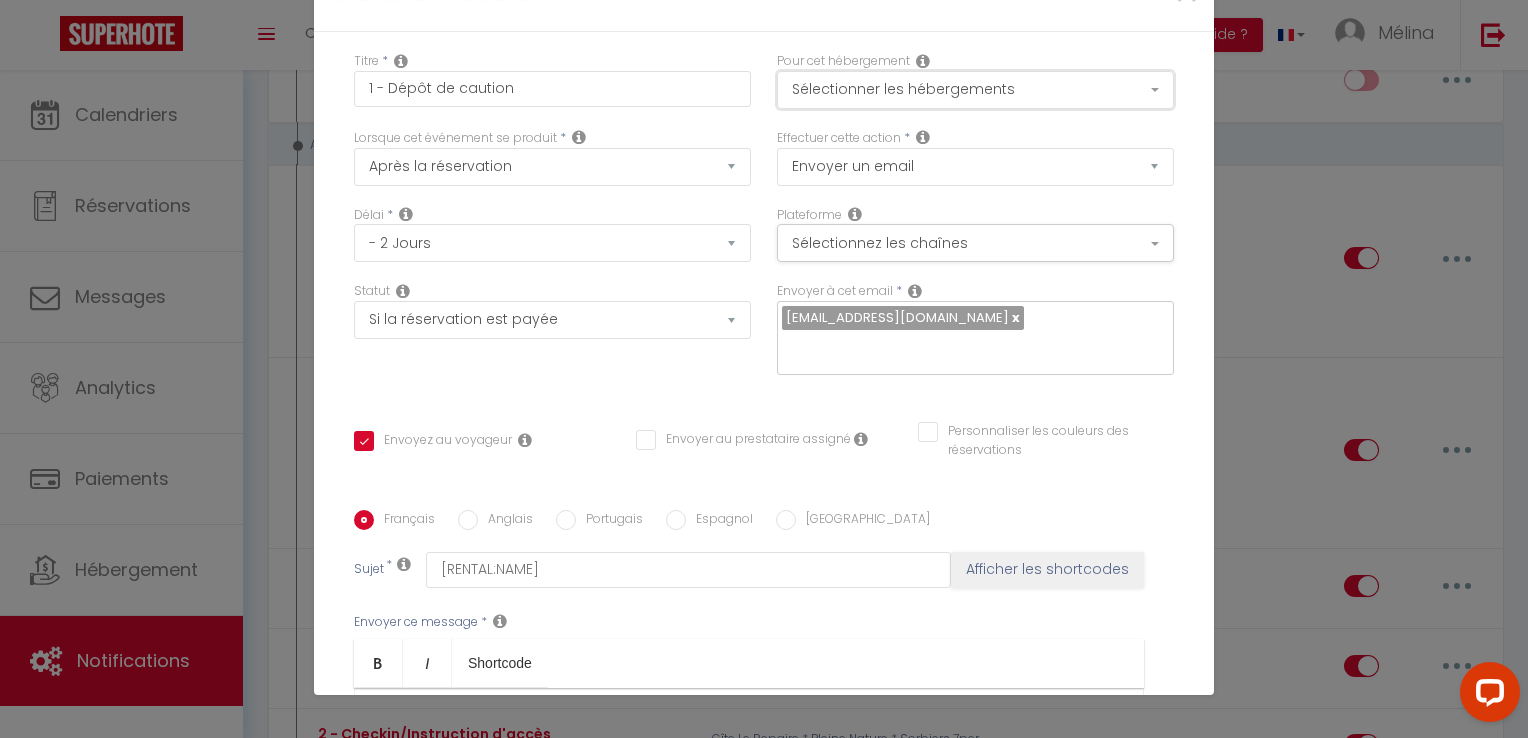 click on "Sélectionner les hébergements" at bounding box center [975, 90] 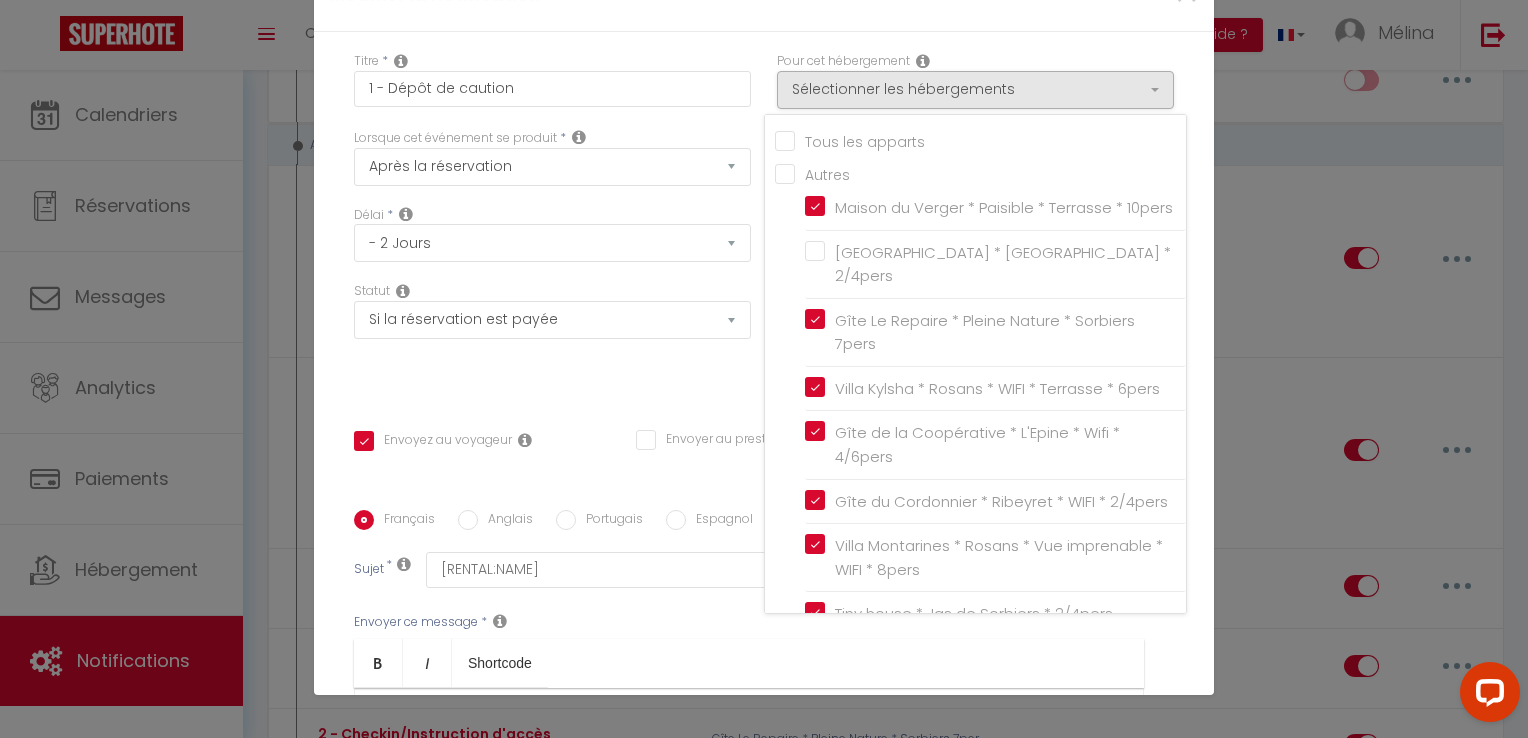 click on "Tous les apparts" at bounding box center [980, 140] 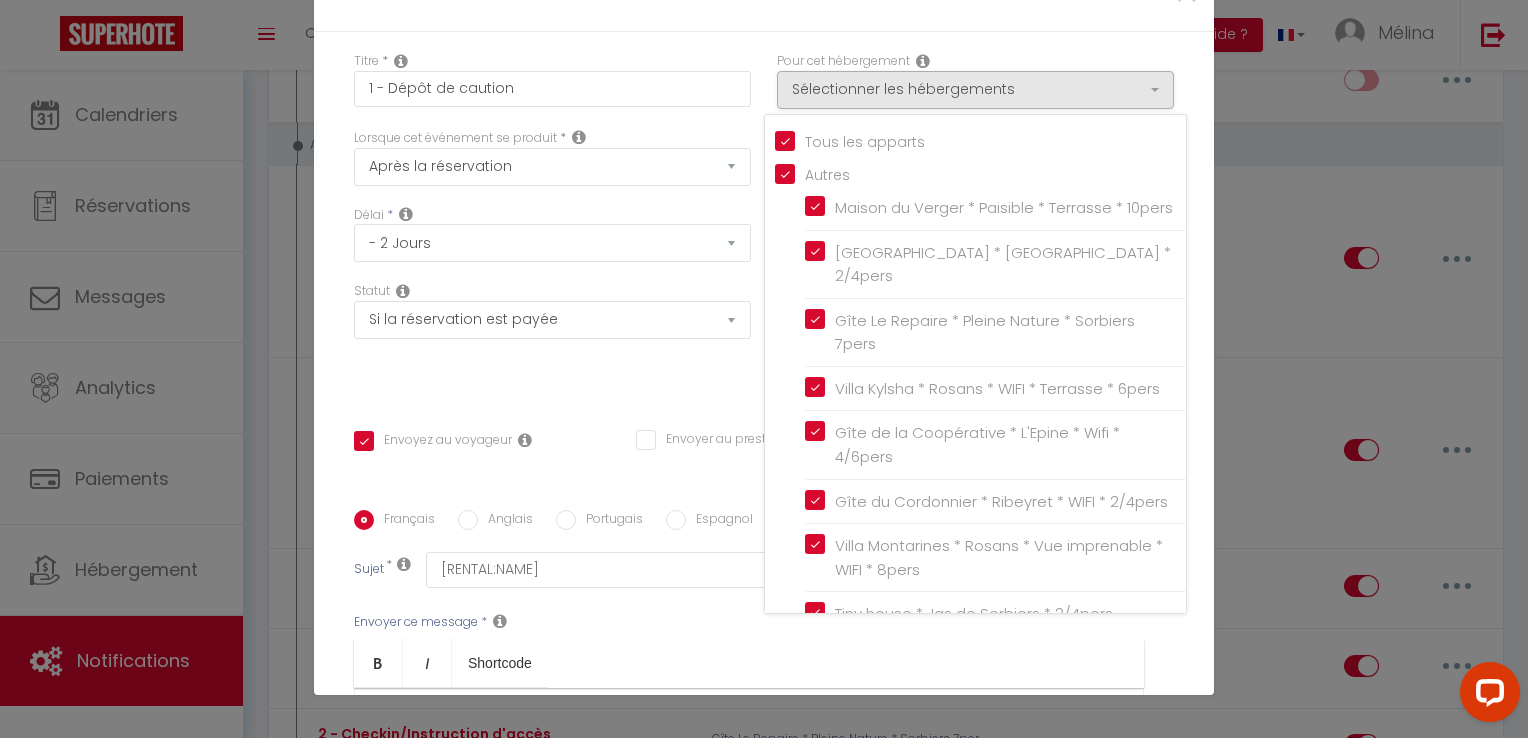 click on "Envoyer ce message   *     Bold Italic Shortcode Rich text editor Bonjour [GUEST:FIRST_NAME],
Ce mail vous est envoyé par L.A. Conciergerie 05, nous gérons l'appartement que vous avez réservé.
Merci de bien effectuer le dépôt de caution concernant votre réservation ​au [RENTAL:NAME]​, pas d'inquiétude le lien est sécurisé.
Voici le lien :
[DEPOSITLINK]
Nous vous remercions, bien à vous,
Mélina de L.A. Conciergerie 05 En cas de problème ou d'inquiétude, n'hésitez pas à nous contacter au [PHONE_NUMBER]. ​" at bounding box center (764, 750) 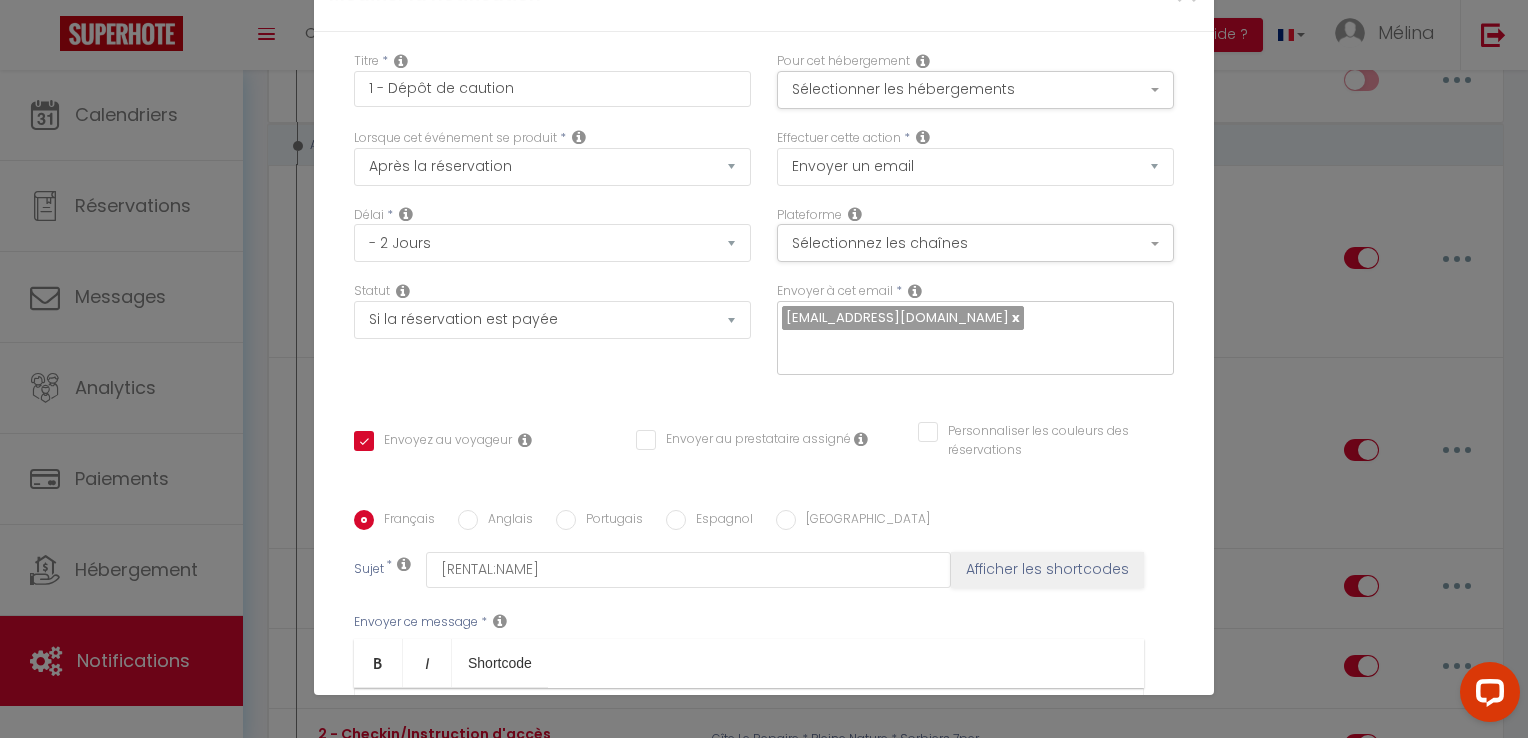 scroll, scrollTop: 352, scrollLeft: 0, axis: vertical 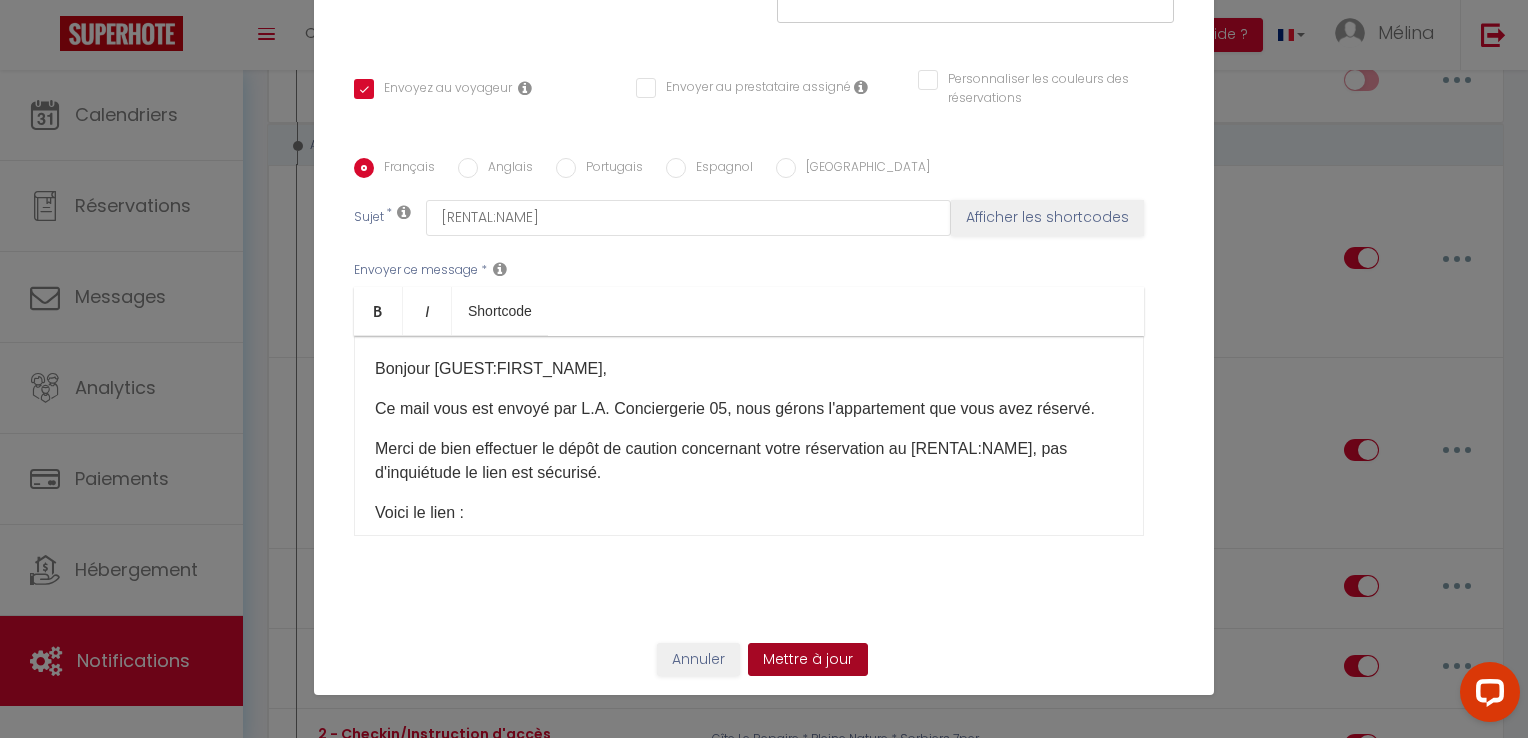 click on "Mettre à jour" at bounding box center (808, 660) 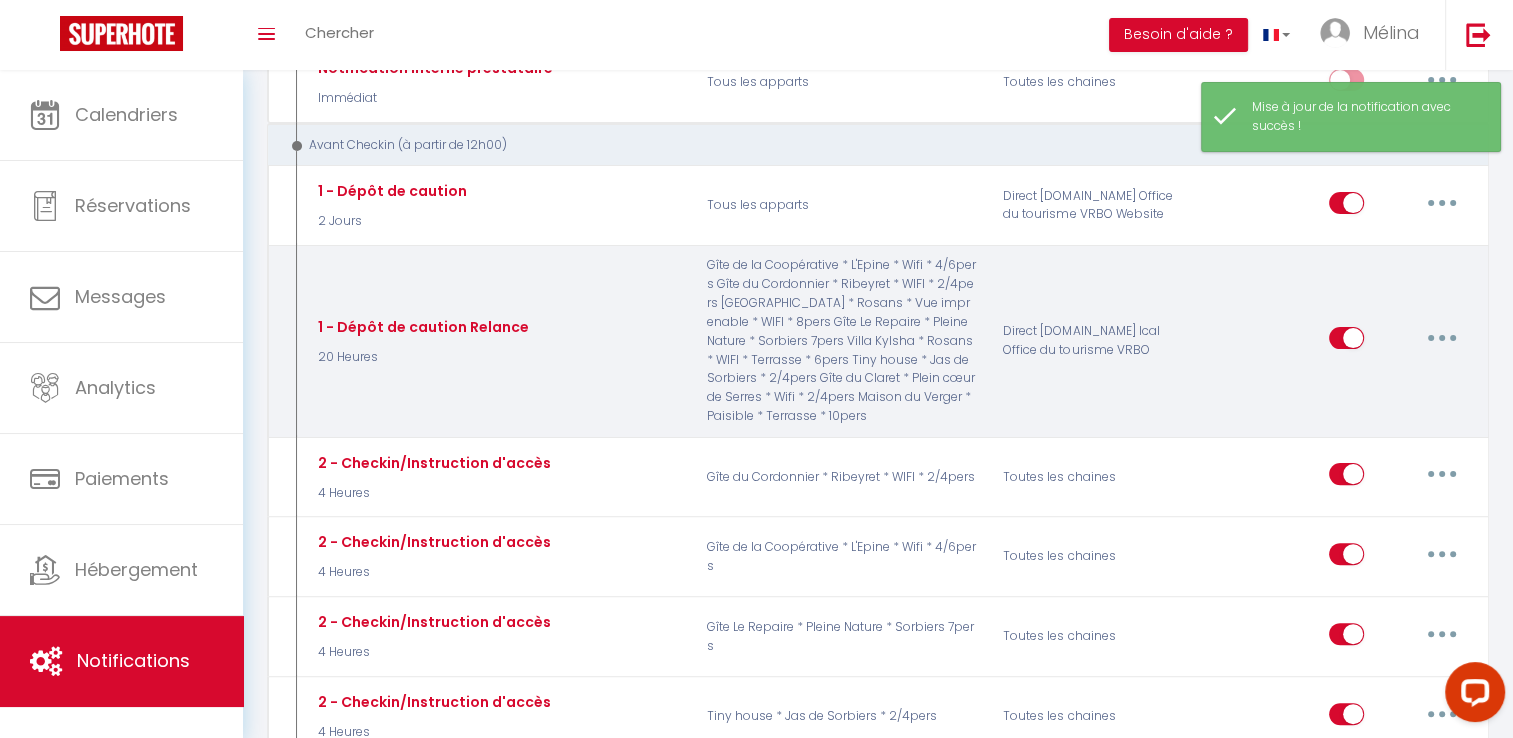 click at bounding box center [1442, 338] 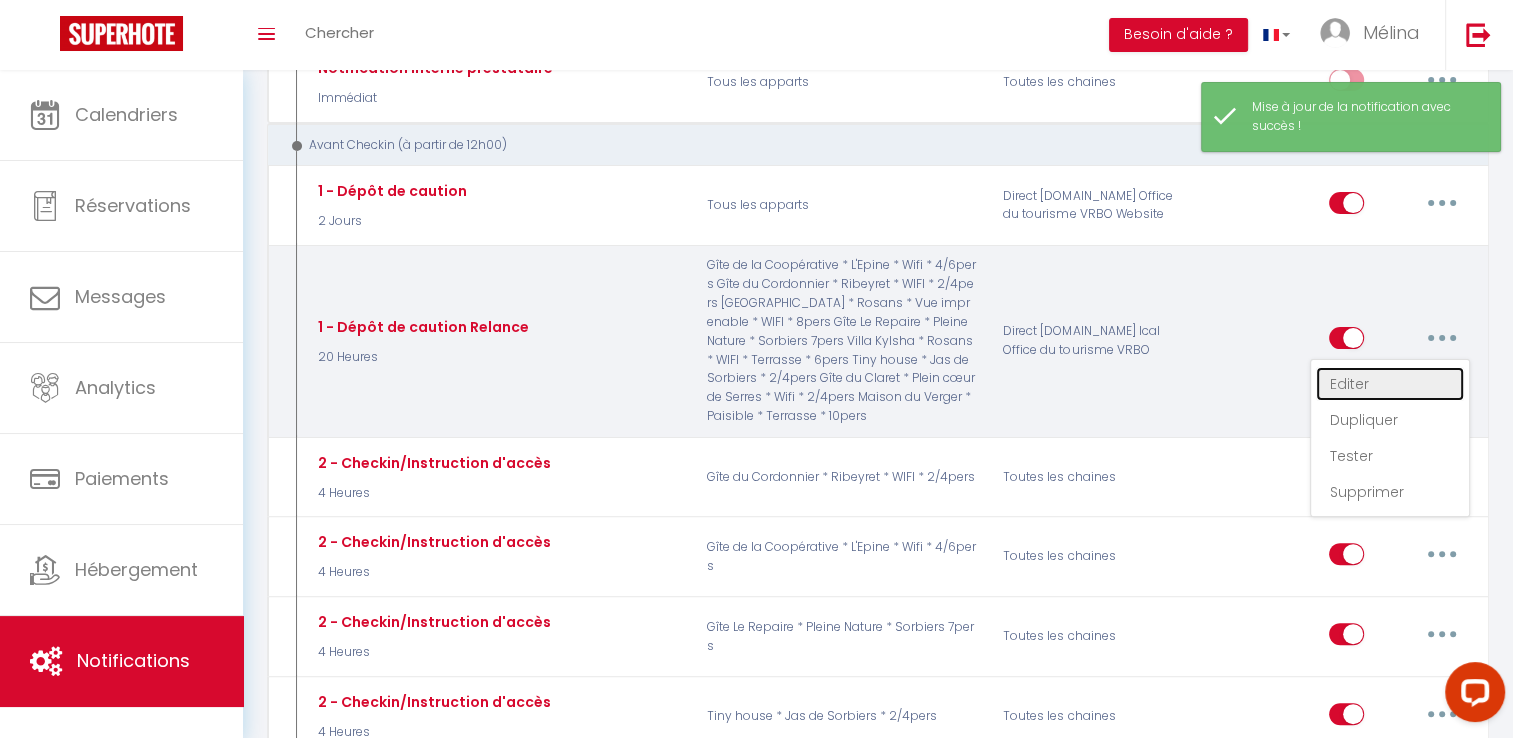 click on "Editer" at bounding box center [1390, 384] 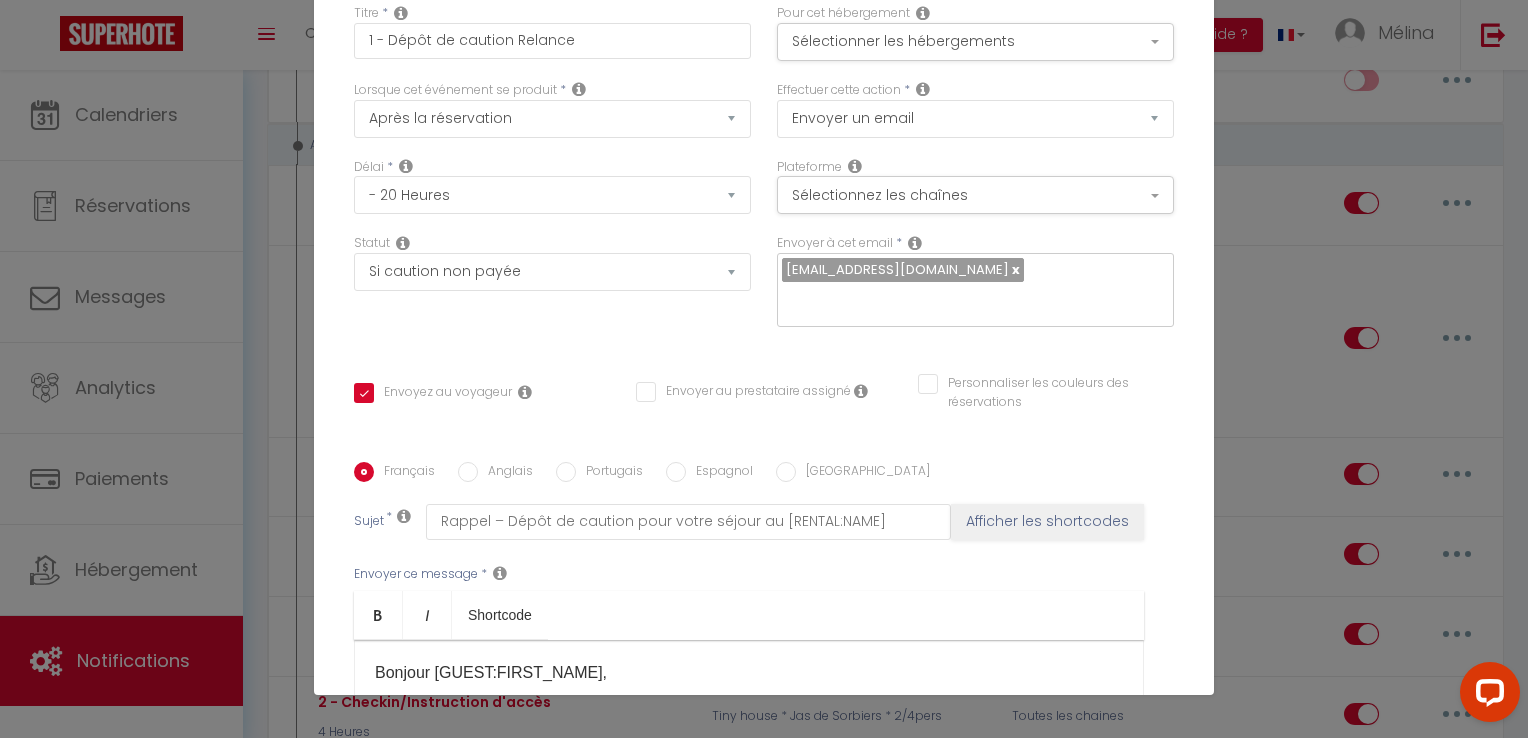 scroll, scrollTop: 0, scrollLeft: 0, axis: both 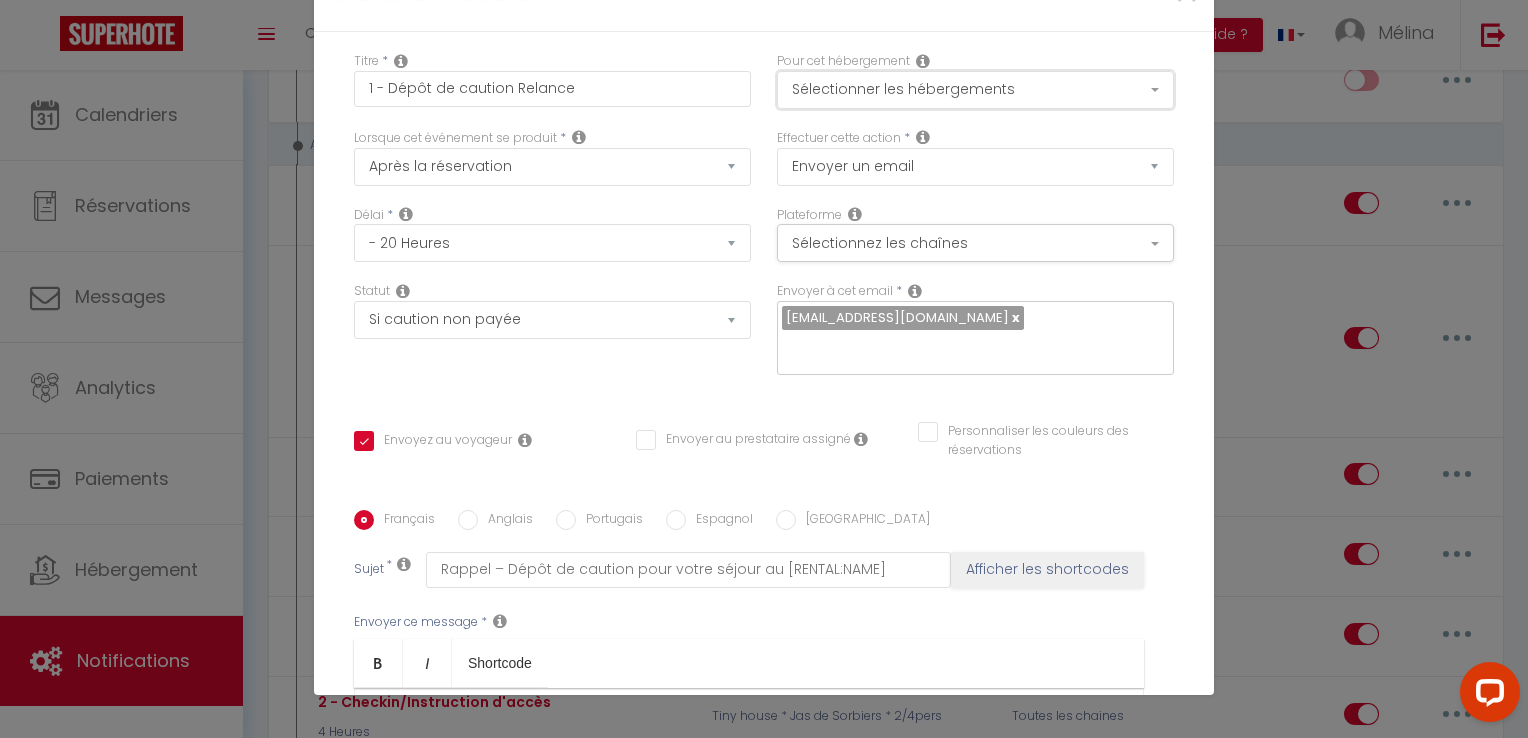 click on "Sélectionner les hébergements" at bounding box center [975, 90] 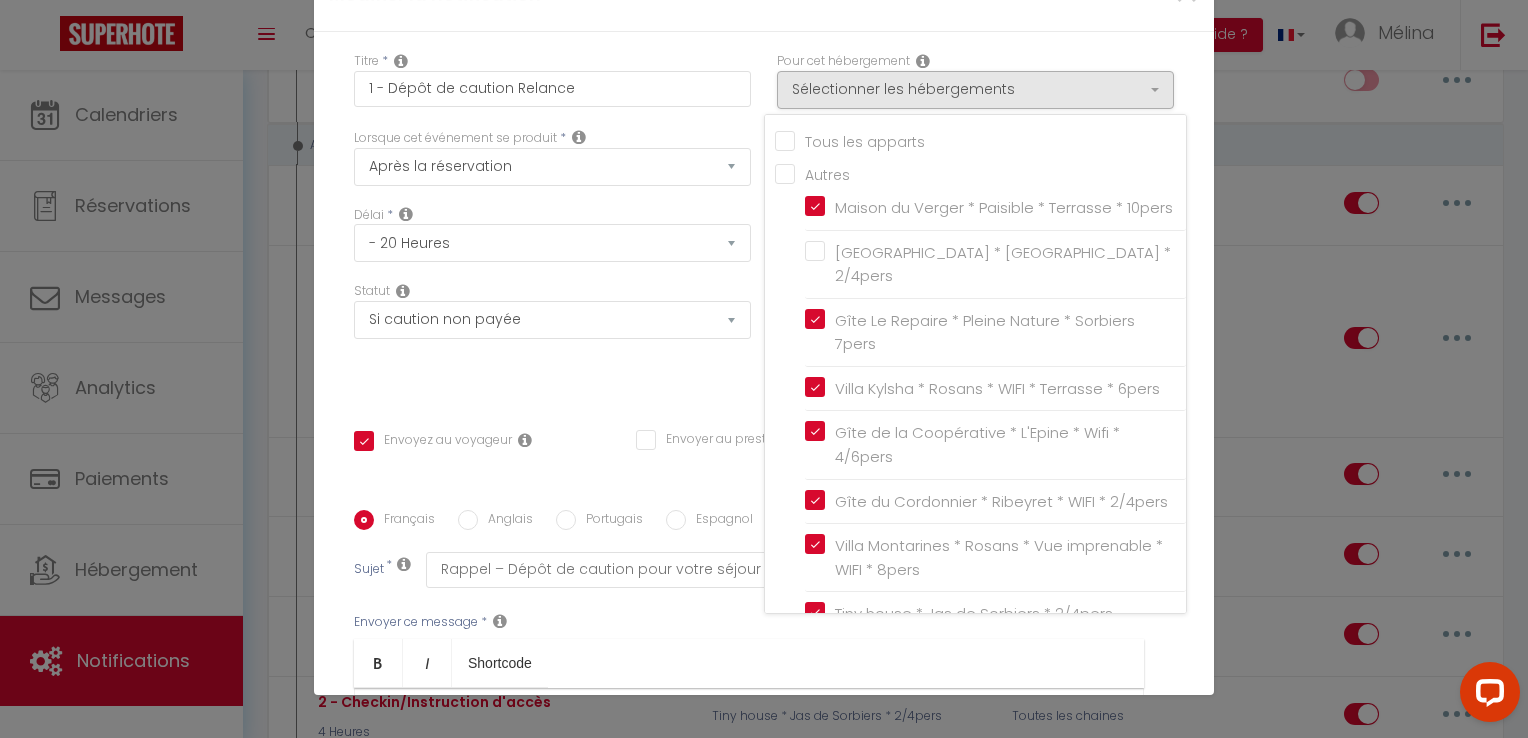 click on "Tous les apparts" at bounding box center [980, 140] 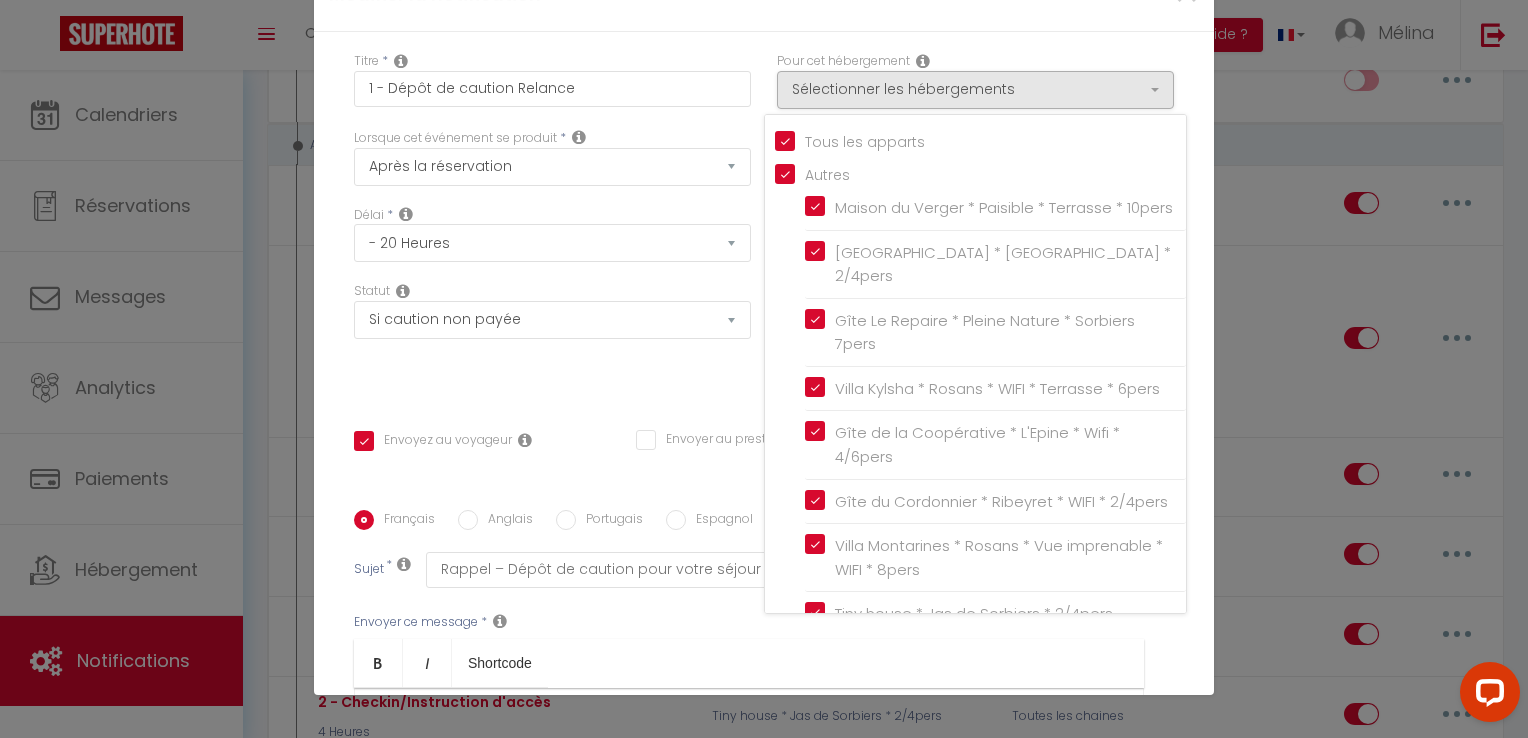 click on "Lorsque cet événement se produit   *      Après la réservation   Avant Checkin (à partir de 12h00)   Après Checkin (à partir de 12h00)   Avant Checkout (à partir de 12h00)   Après Checkout (à partir de 12h00)   Température   Co2   [MEDICAL_DATA] sonore   Après visualisation lien paiement   Après Paiement Lien KO   Après Caution Lien KO   Après Paiement Automatique KO   Après Caution Automatique KO   Après Visualisation du Contrat   Après Signature du Contrat   Paiement OK   Après soumission formulaire bienvenue   Aprés annulation réservation   Après remboursement automatique   Date spécifique   Après Assignation   Après Désassignation   Après soumission online checkin   Caution OK" at bounding box center [552, 167] 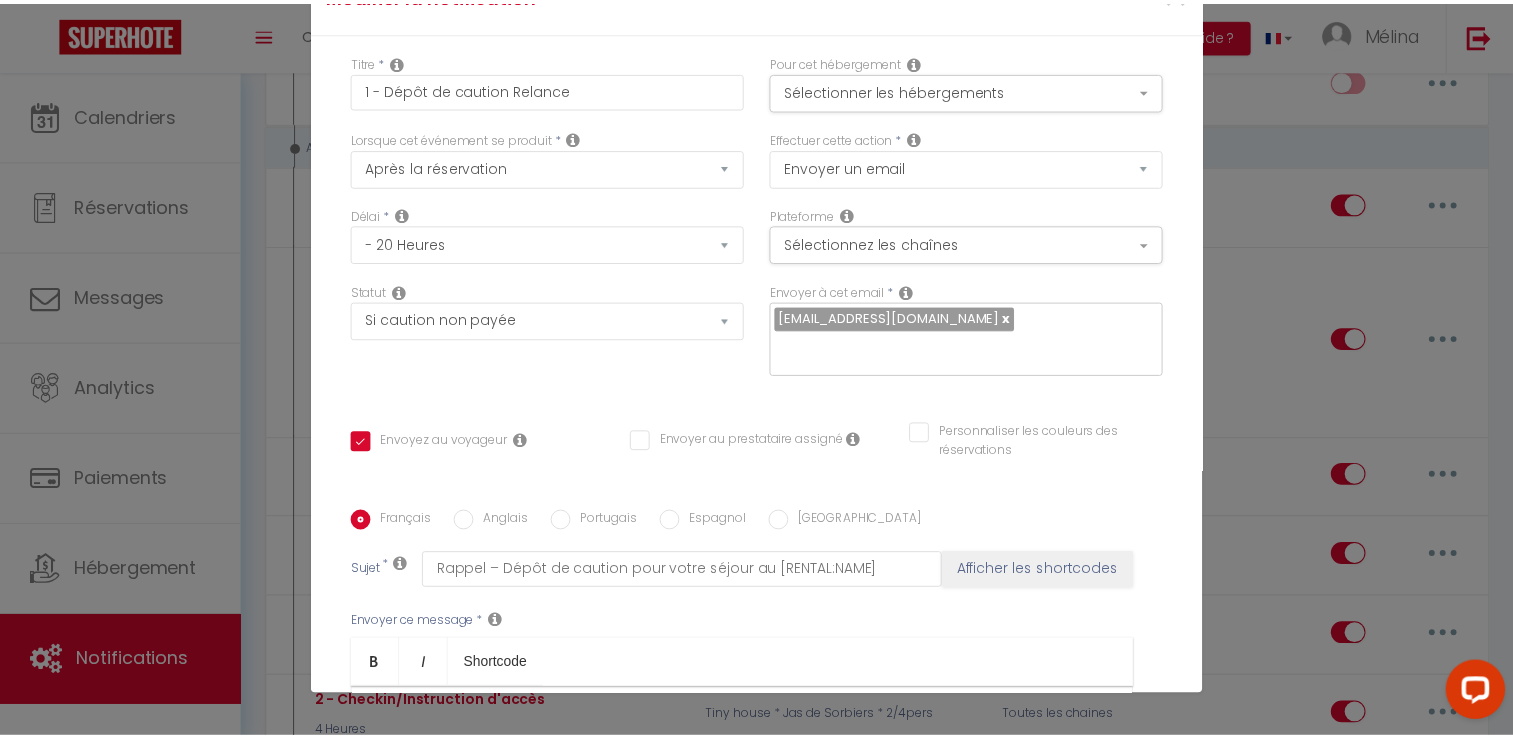 scroll, scrollTop: 352, scrollLeft: 0, axis: vertical 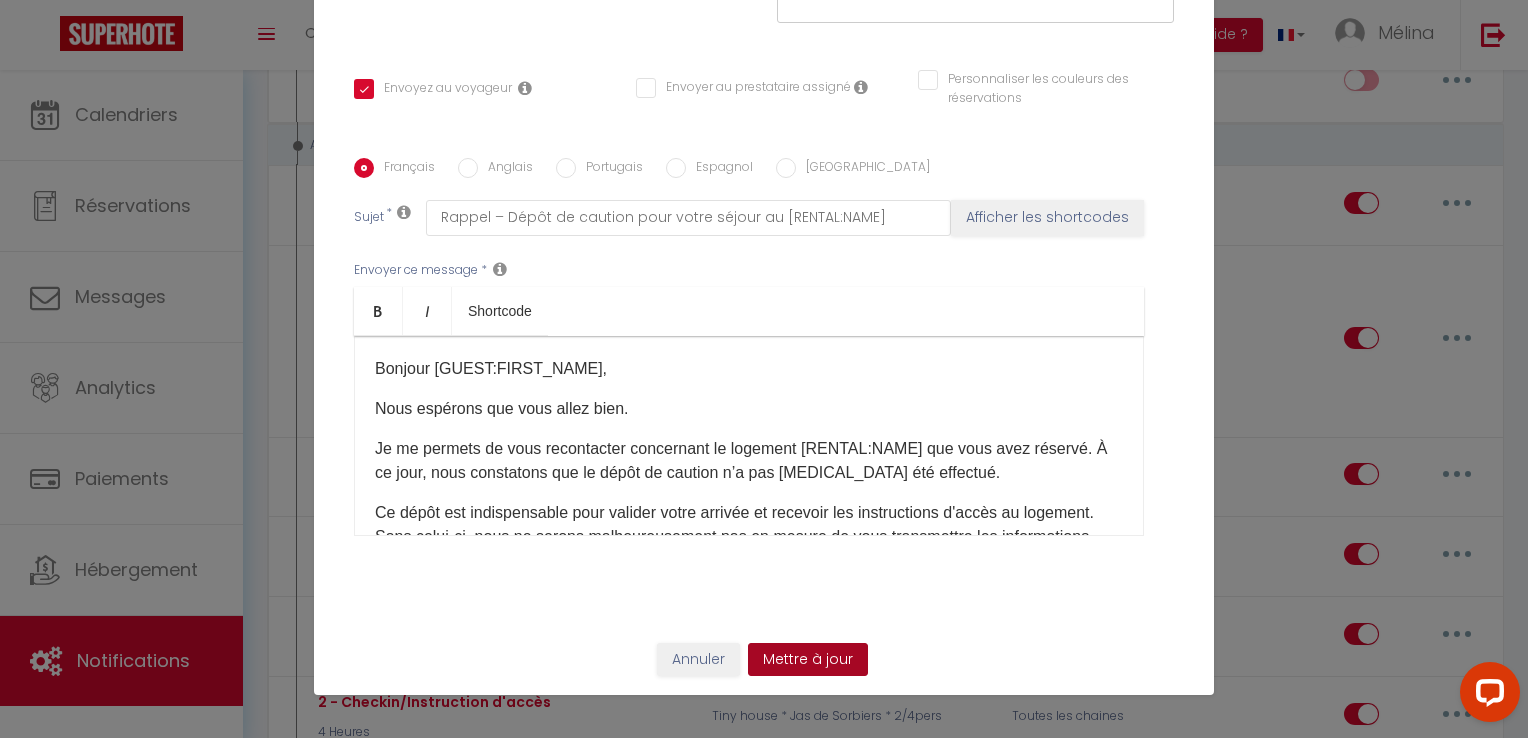 click on "Mettre à jour" at bounding box center [808, 660] 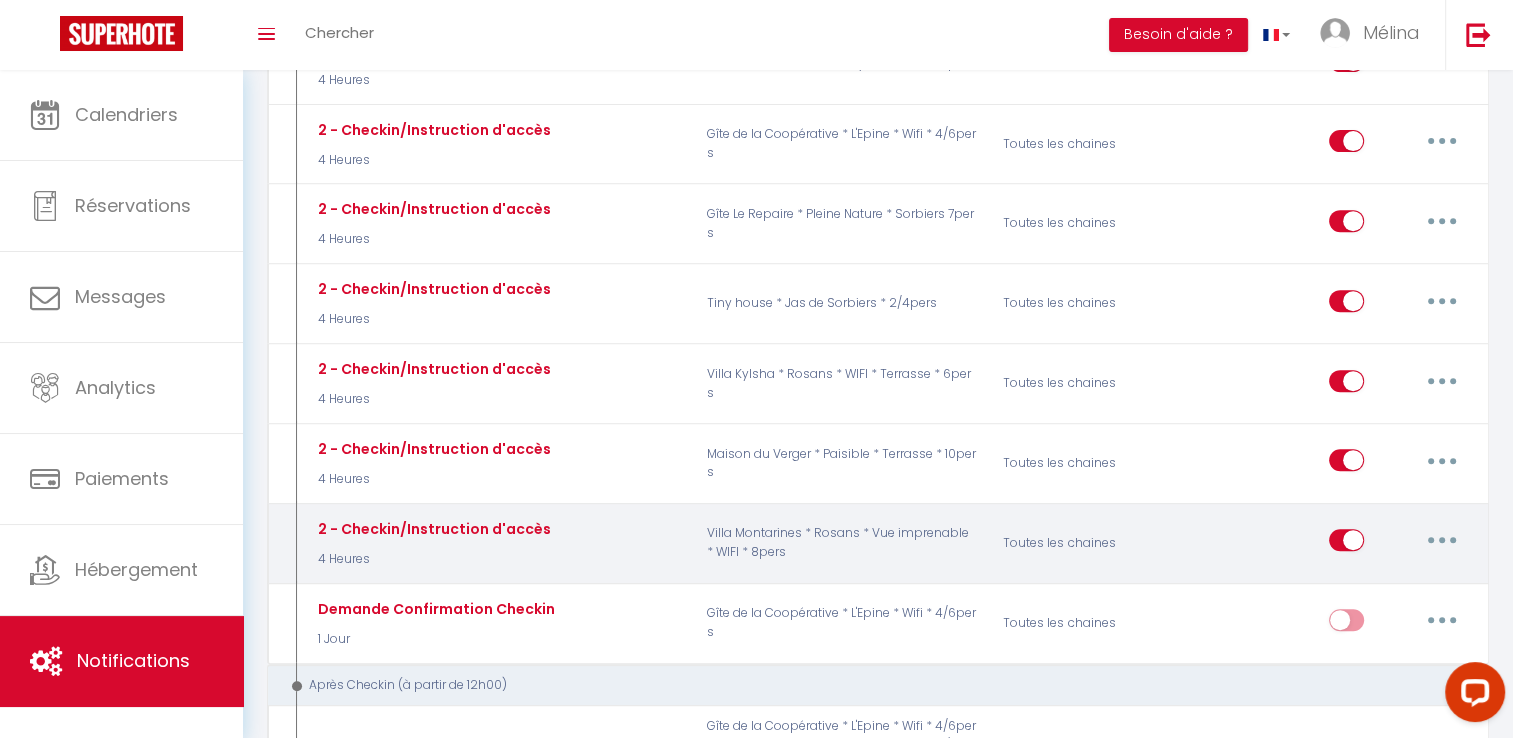 scroll, scrollTop: 772, scrollLeft: 0, axis: vertical 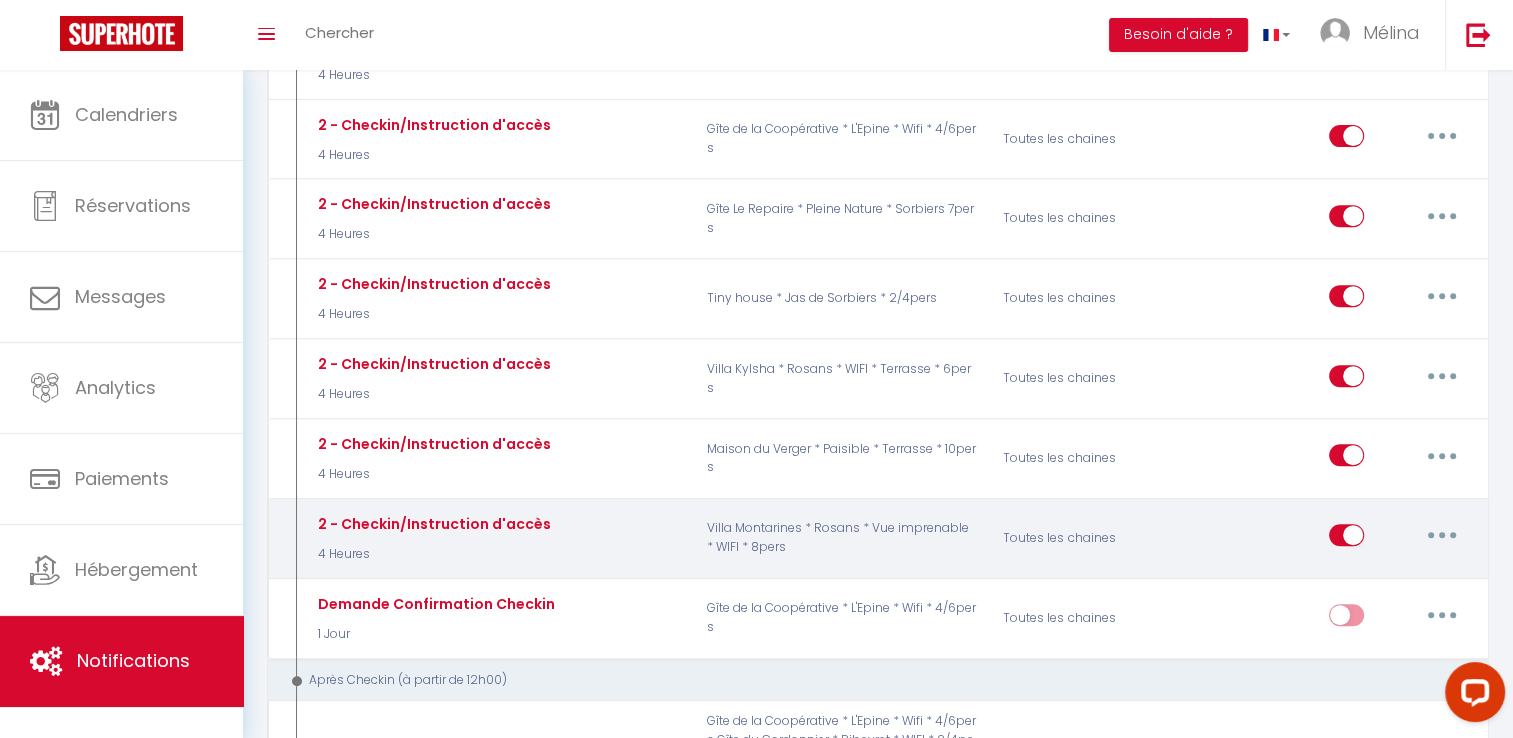 click at bounding box center [1442, 535] 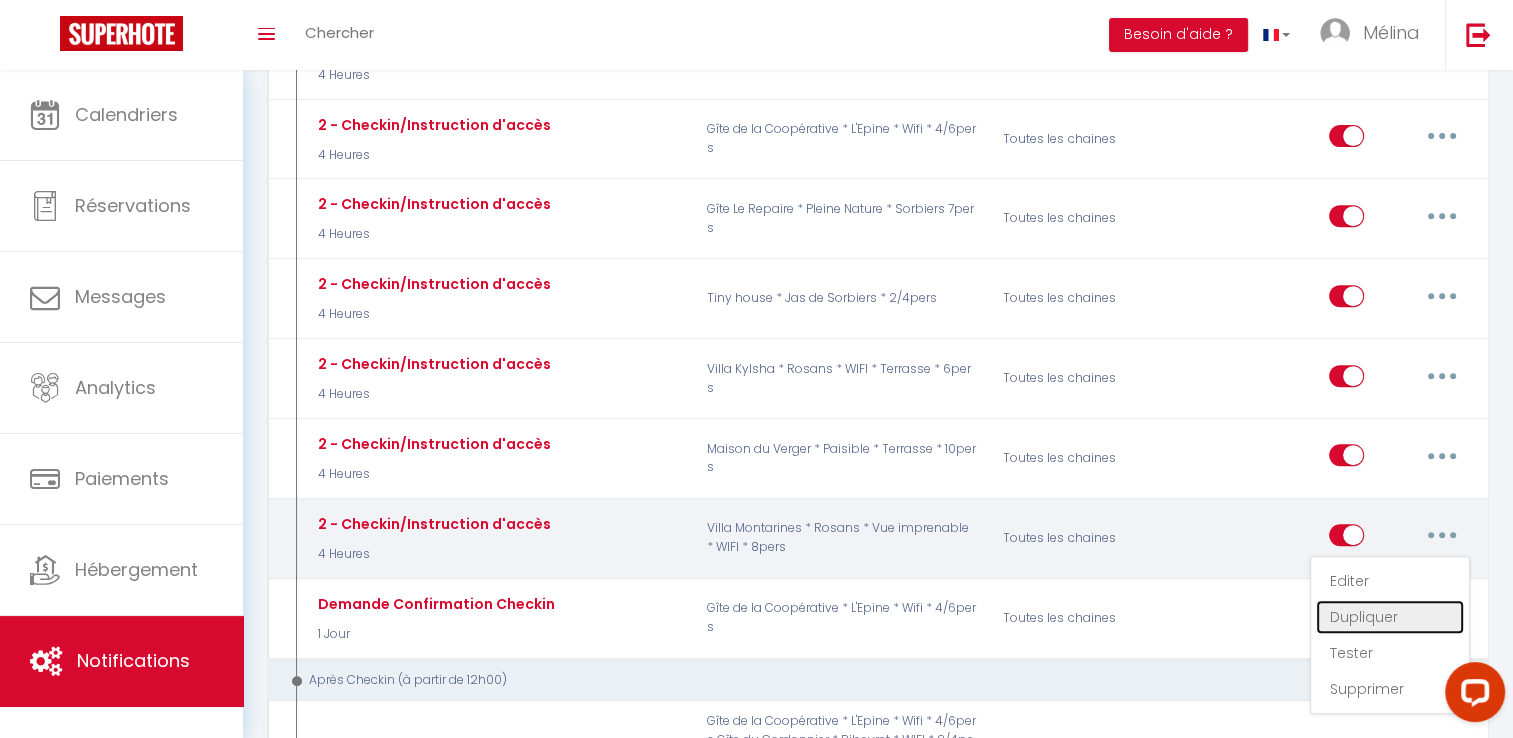 click on "Dupliquer" at bounding box center [1390, 617] 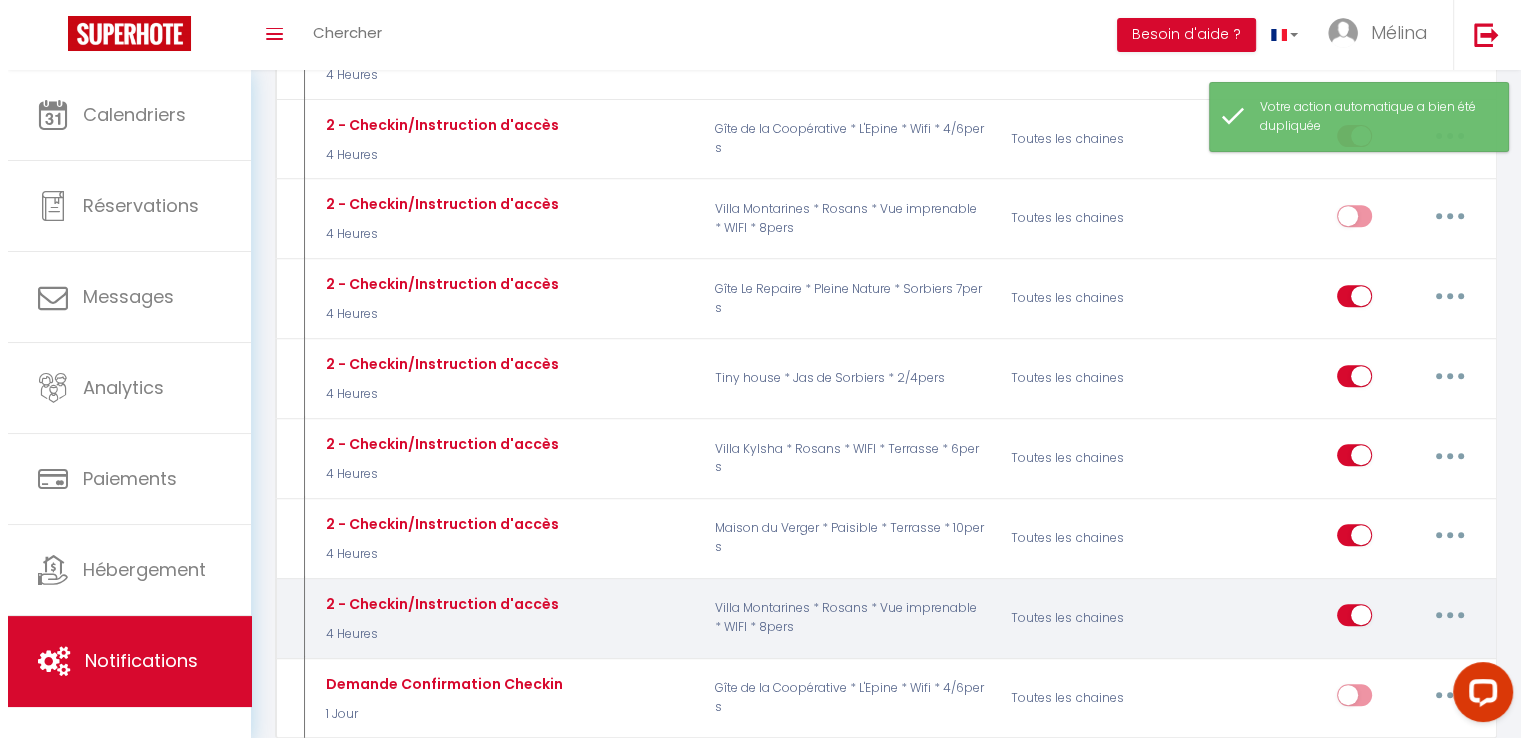 scroll, scrollTop: 724, scrollLeft: 0, axis: vertical 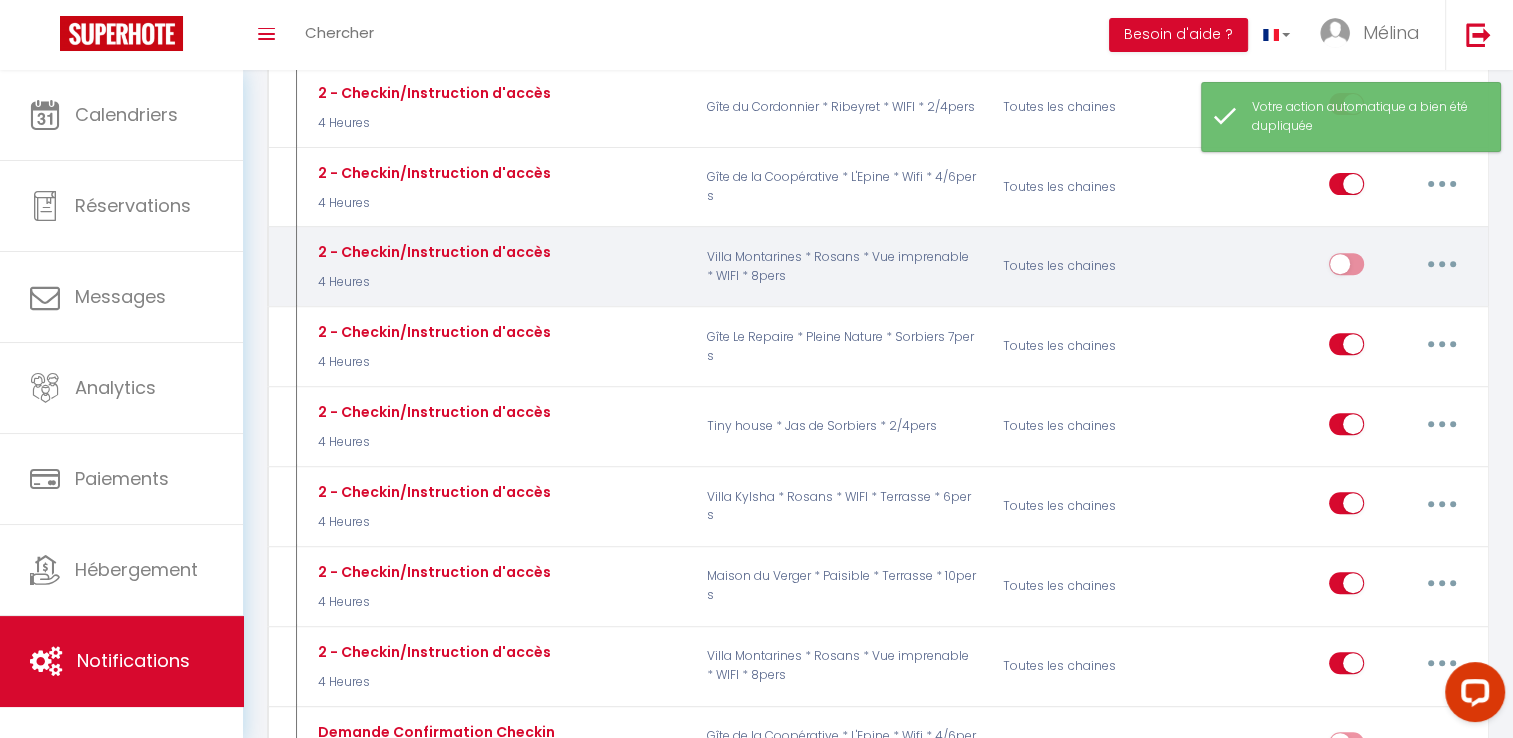 click at bounding box center (1442, 264) 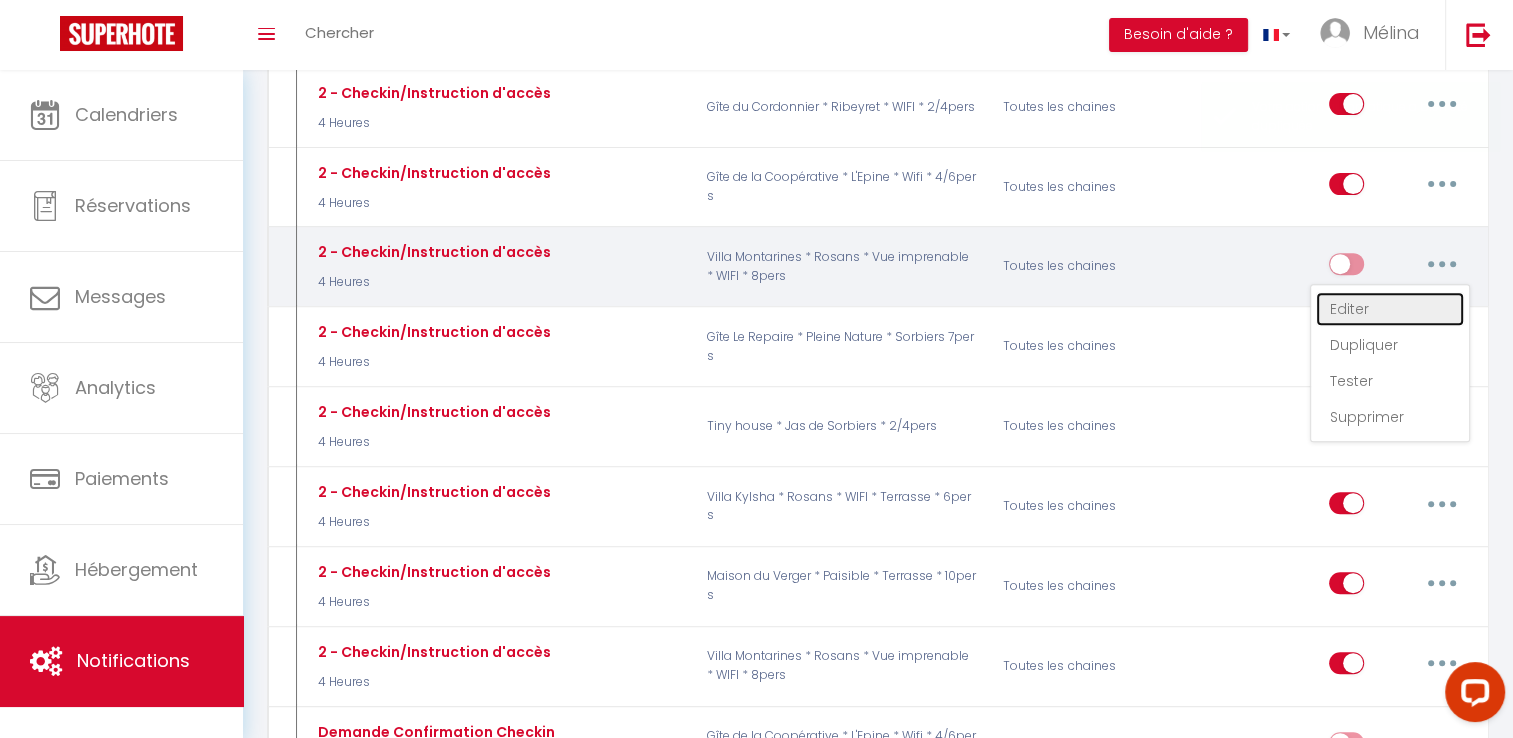 click on "Editer" at bounding box center [1390, 309] 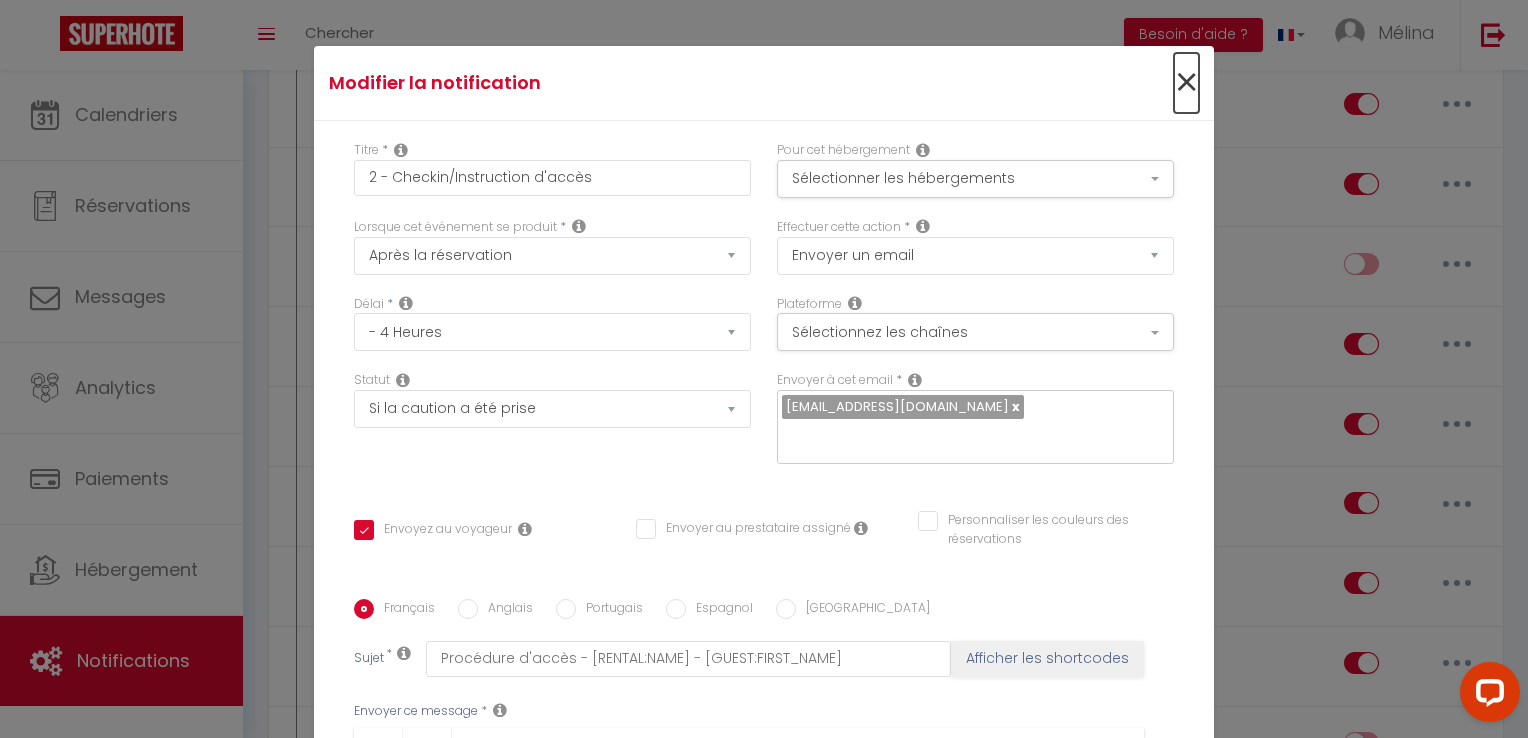 click on "×" at bounding box center (1186, 83) 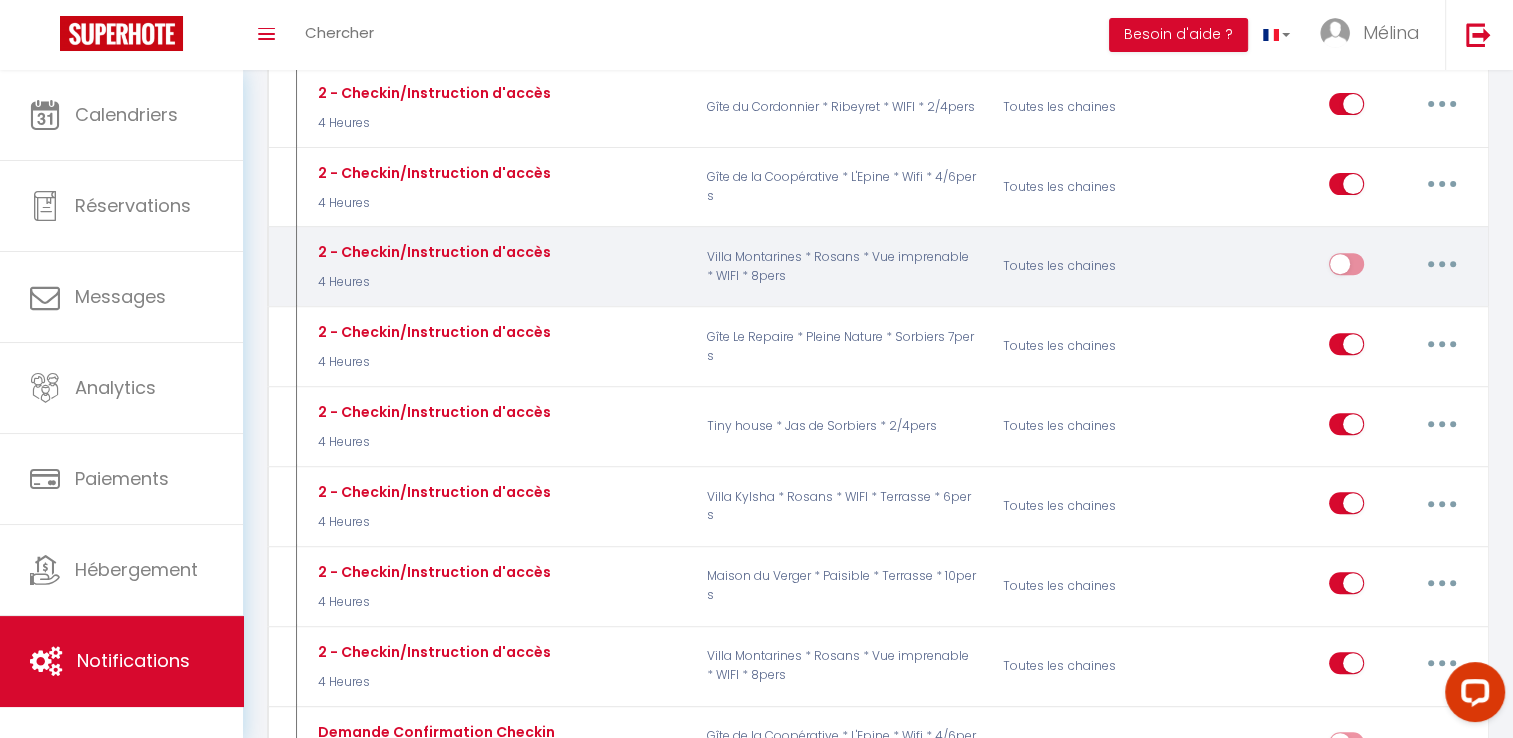 click at bounding box center (1442, 264) 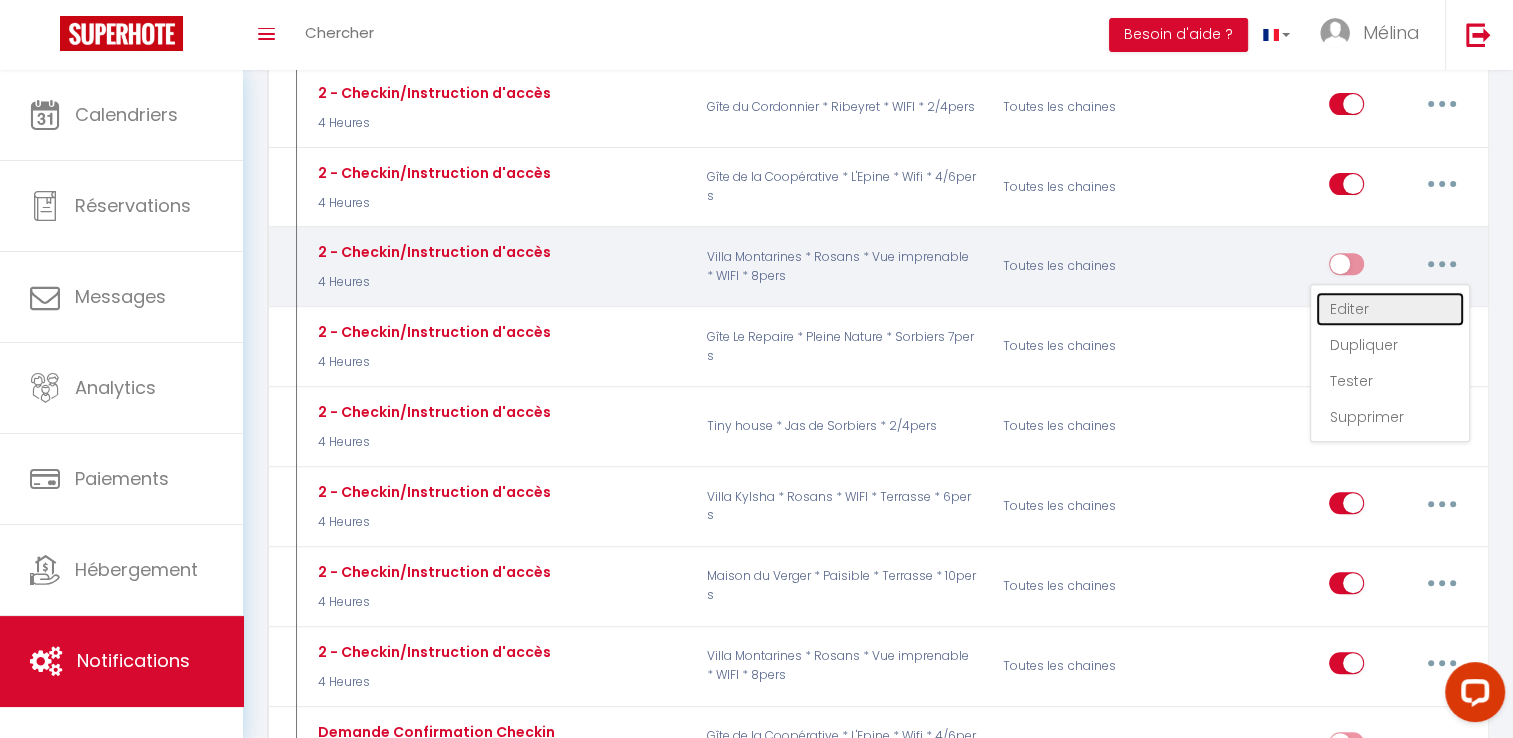 click on "Editer" at bounding box center (1390, 309) 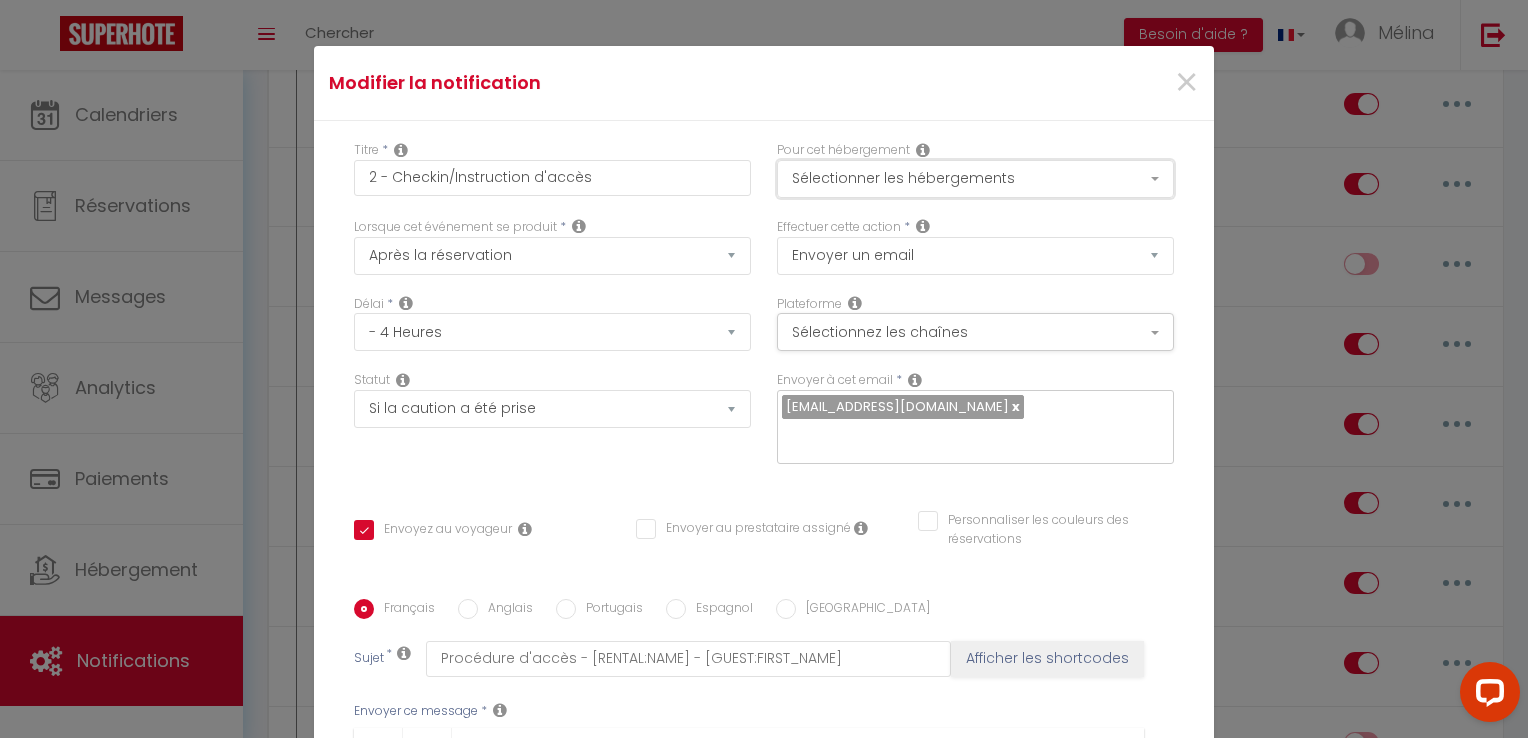 click on "Sélectionner les hébergements" at bounding box center [975, 179] 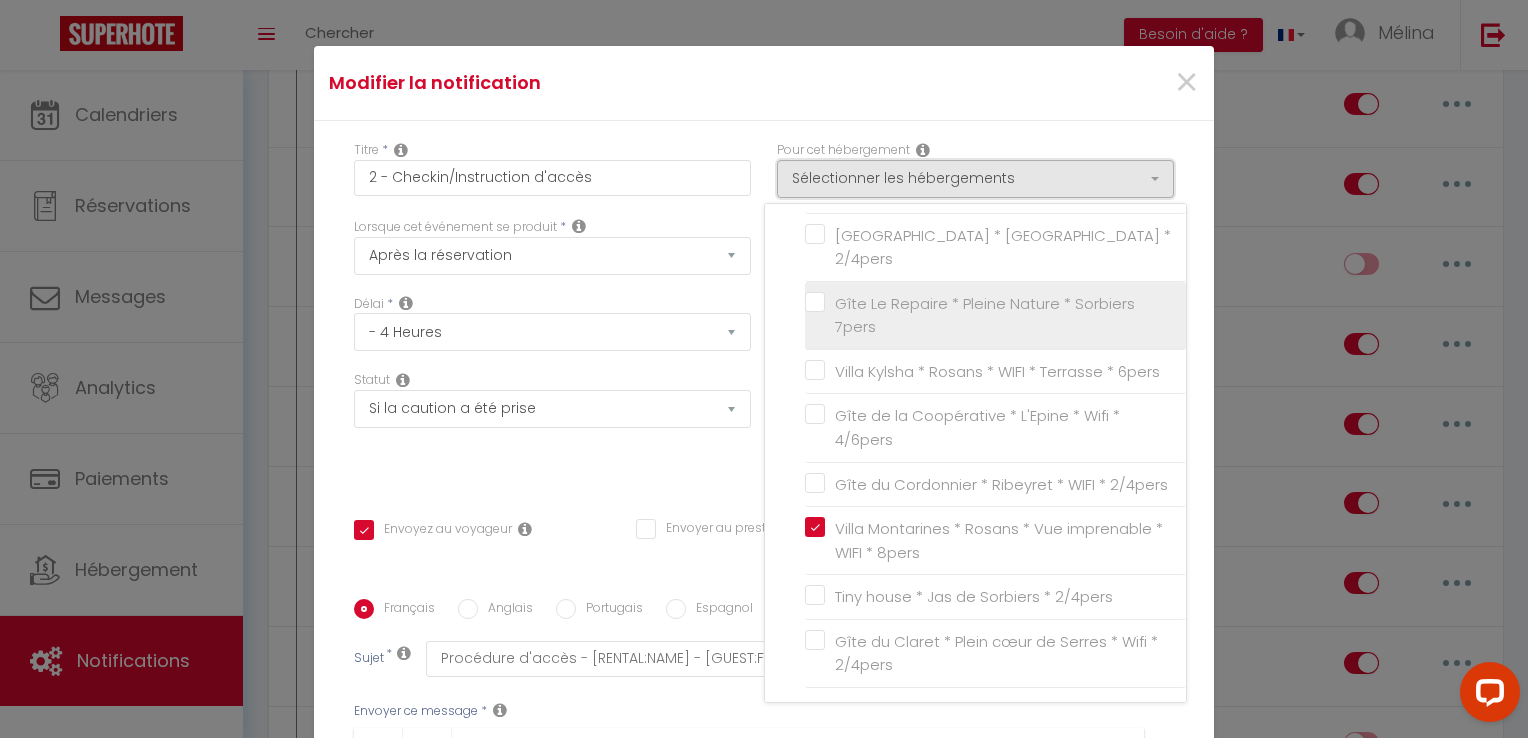 scroll, scrollTop: 130, scrollLeft: 0, axis: vertical 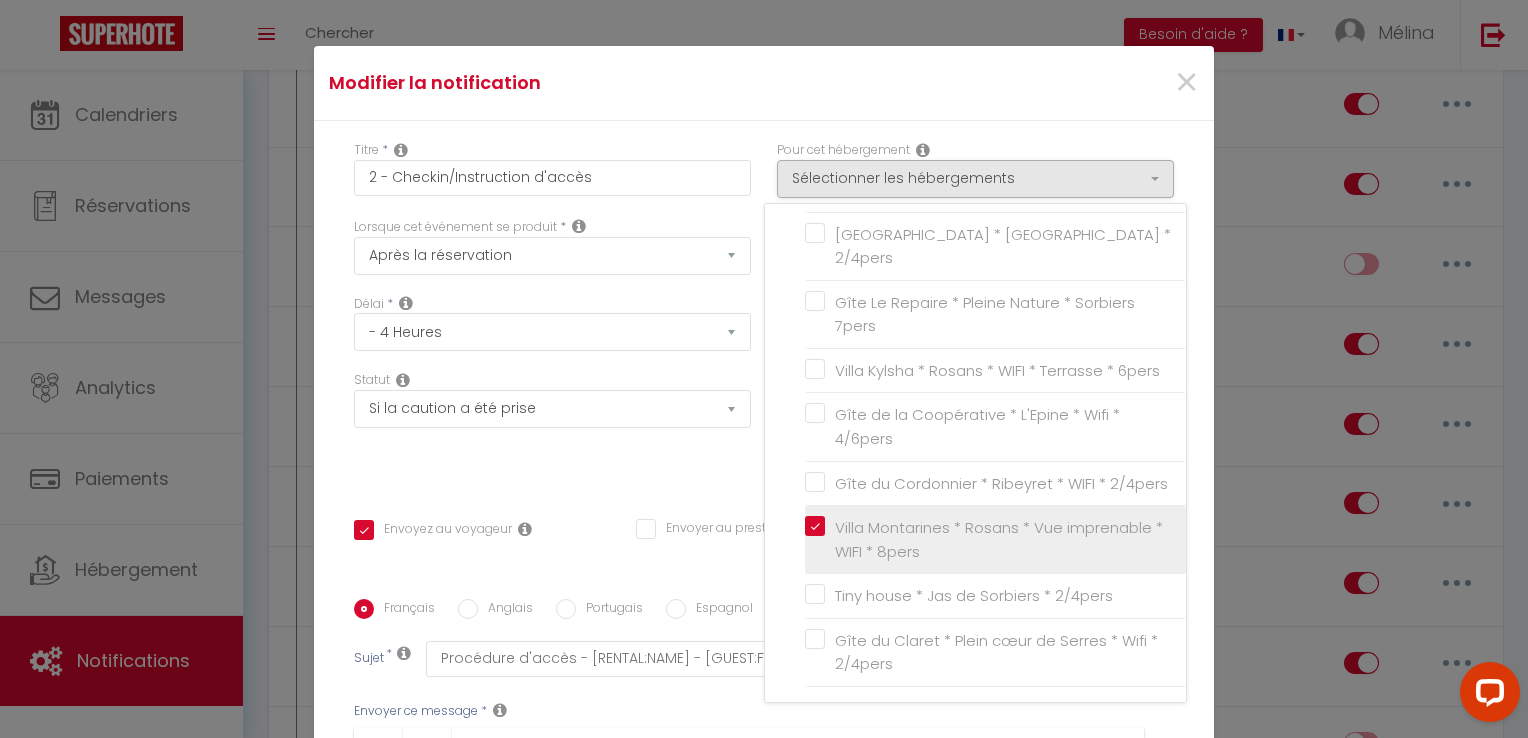 click on "Villa Montarines * Rosans * Vue imprenable * WIFI * 8pers" at bounding box center (999, 539) 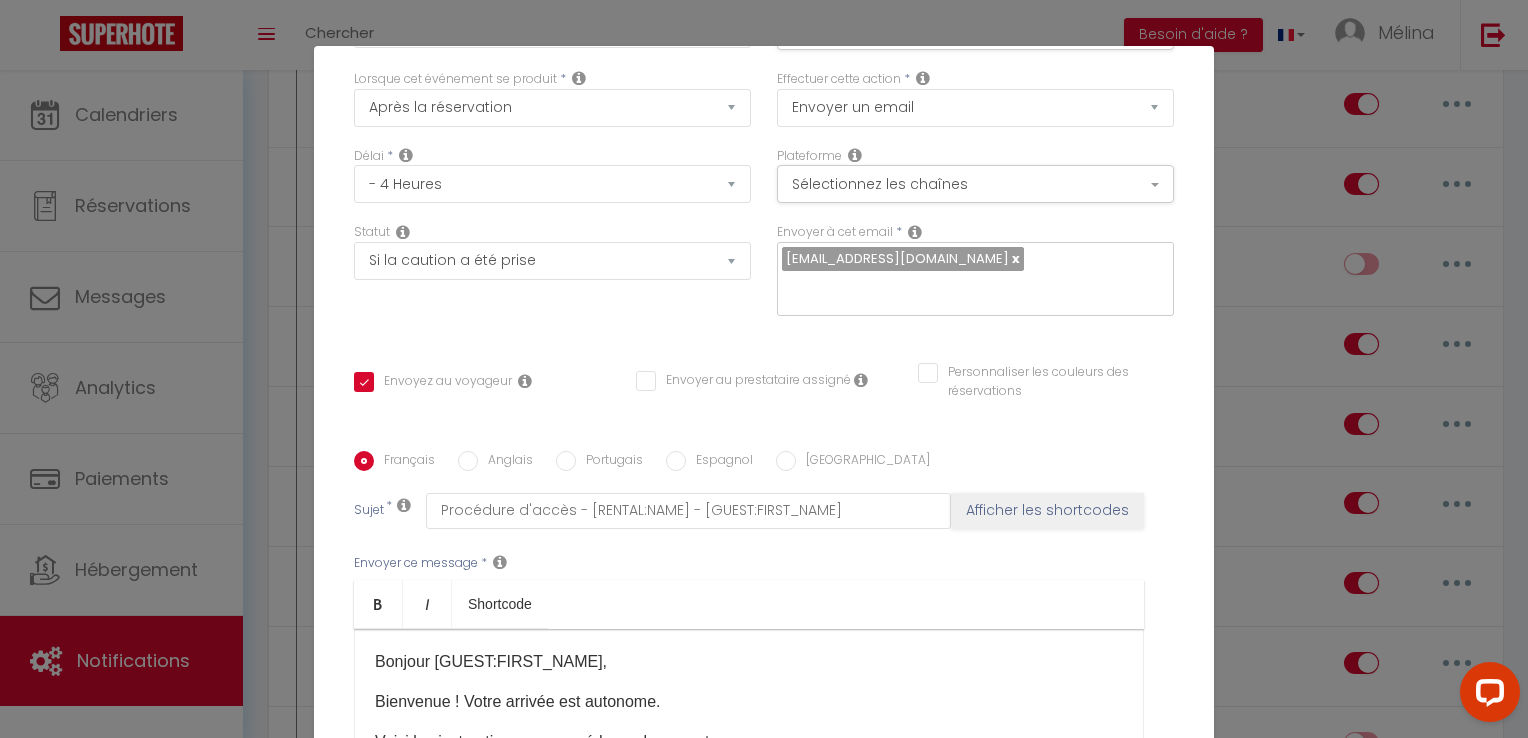 scroll, scrollTop: 0, scrollLeft: 0, axis: both 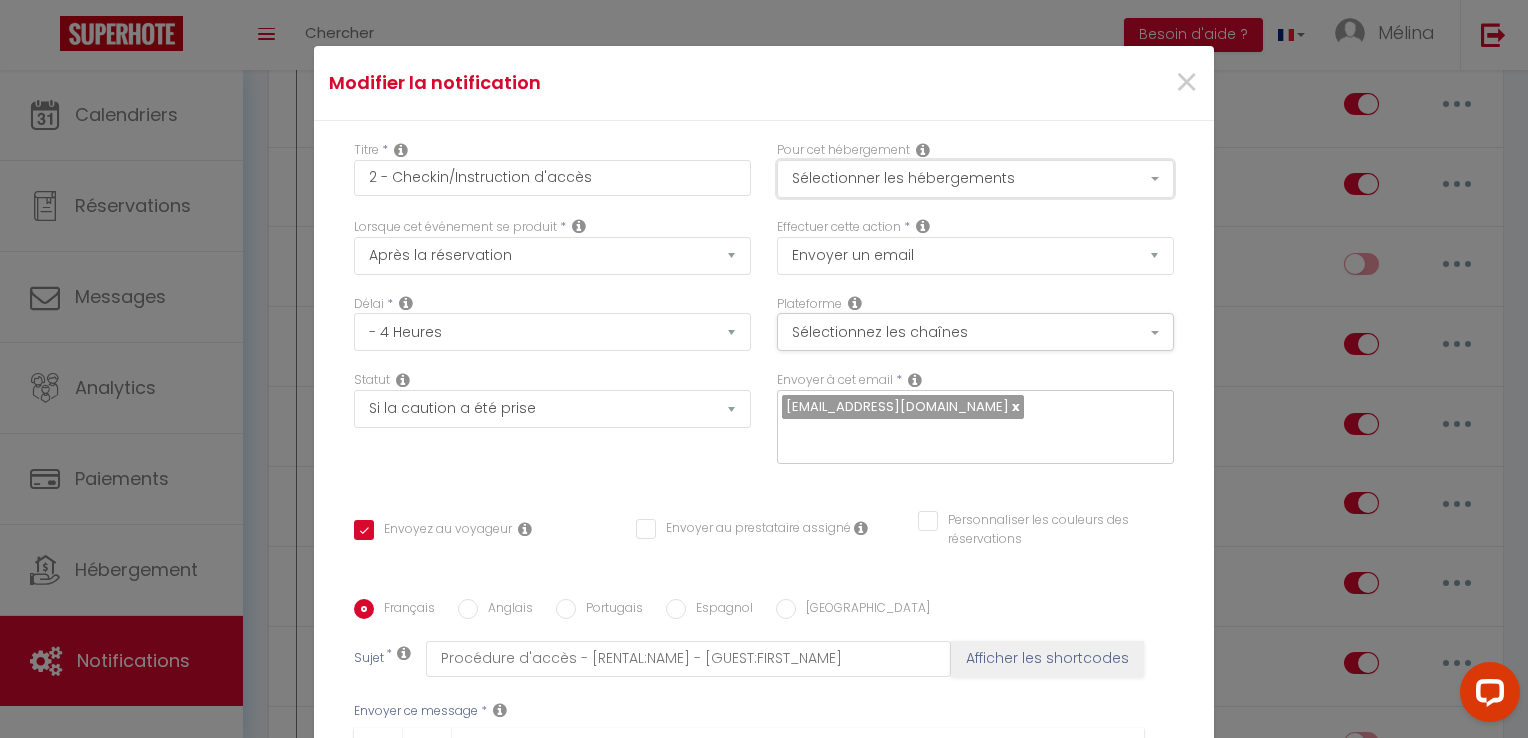 click on "Sélectionner les hébergements" at bounding box center [975, 179] 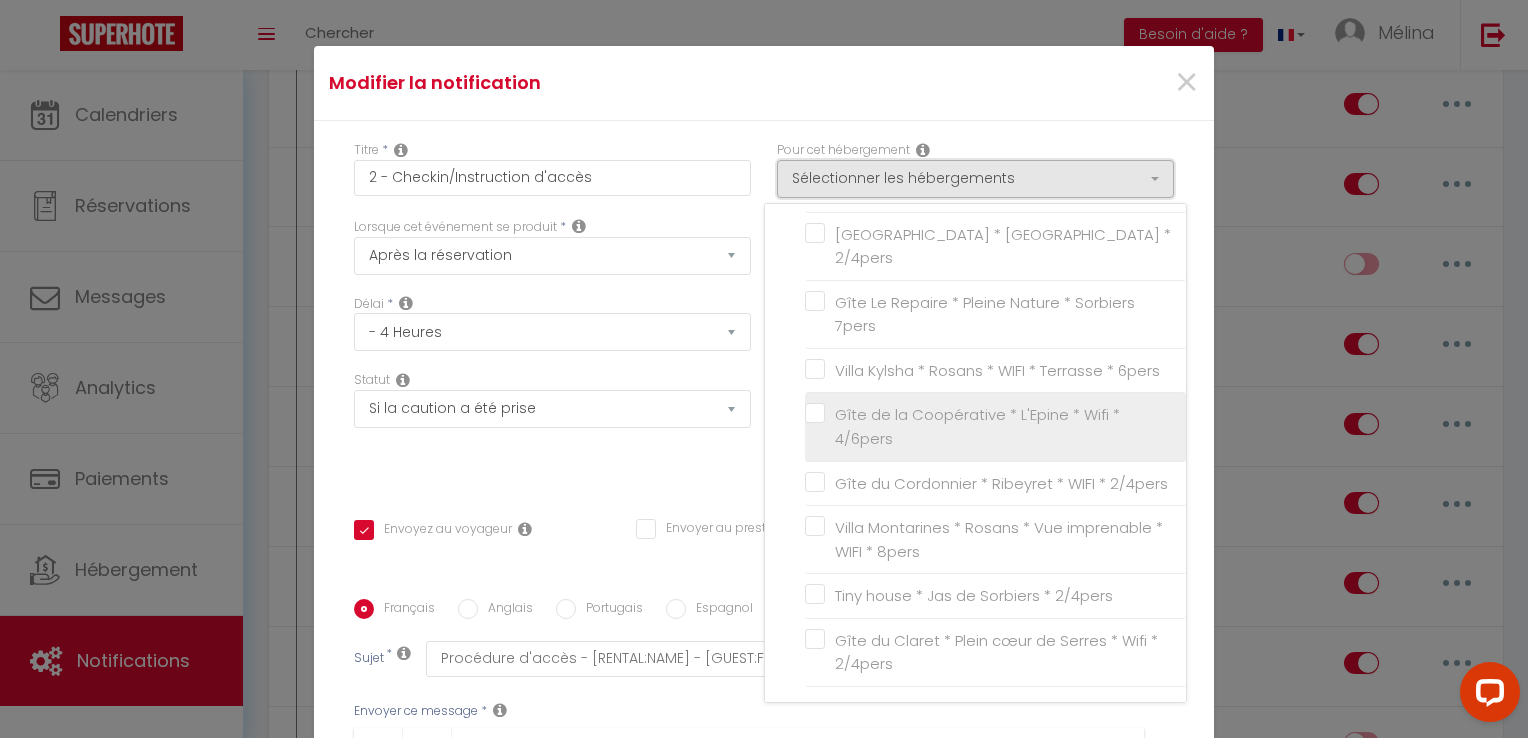 scroll, scrollTop: 174, scrollLeft: 0, axis: vertical 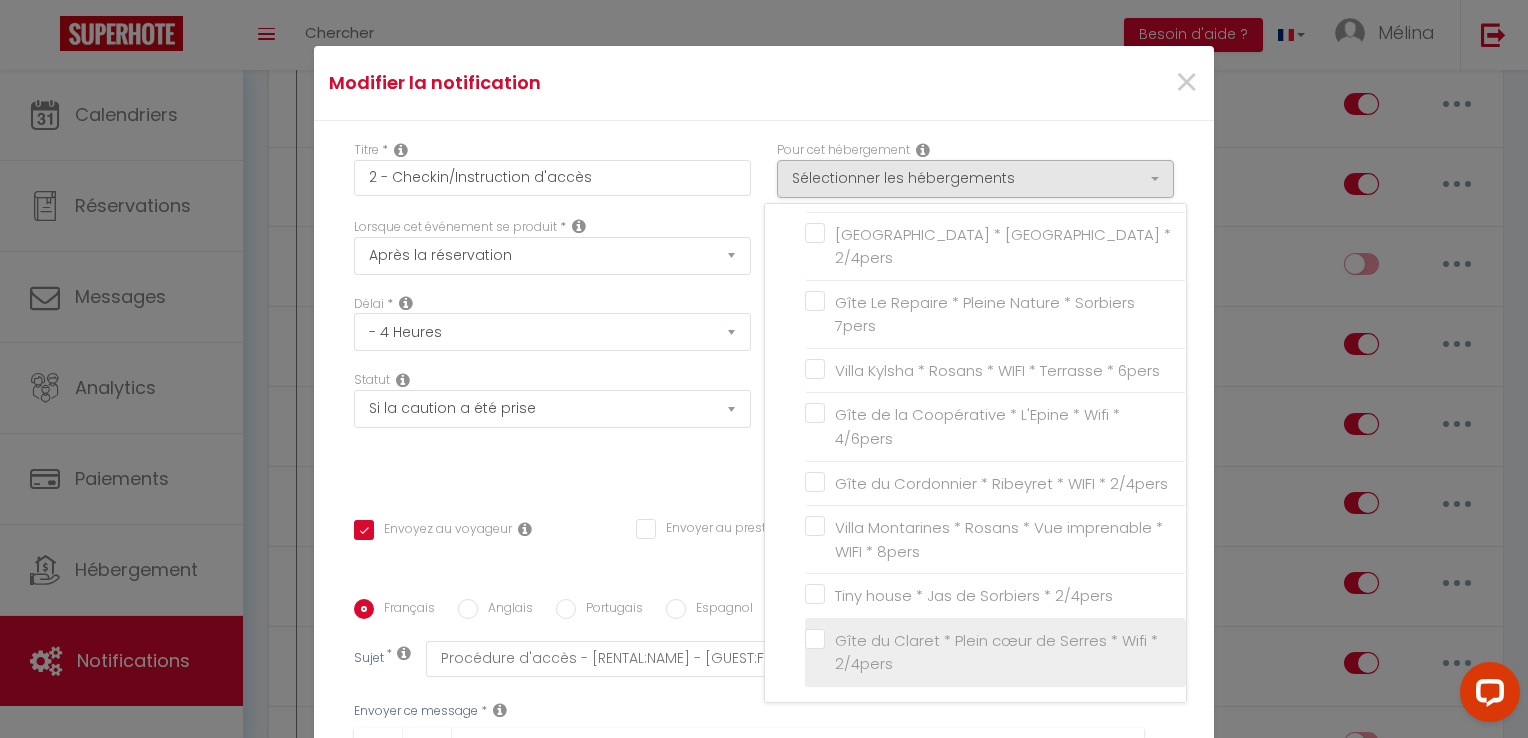 click on "Gîte du Claret * Plein cœur de Serres * Wifi * 2/4pers" at bounding box center [999, 652] 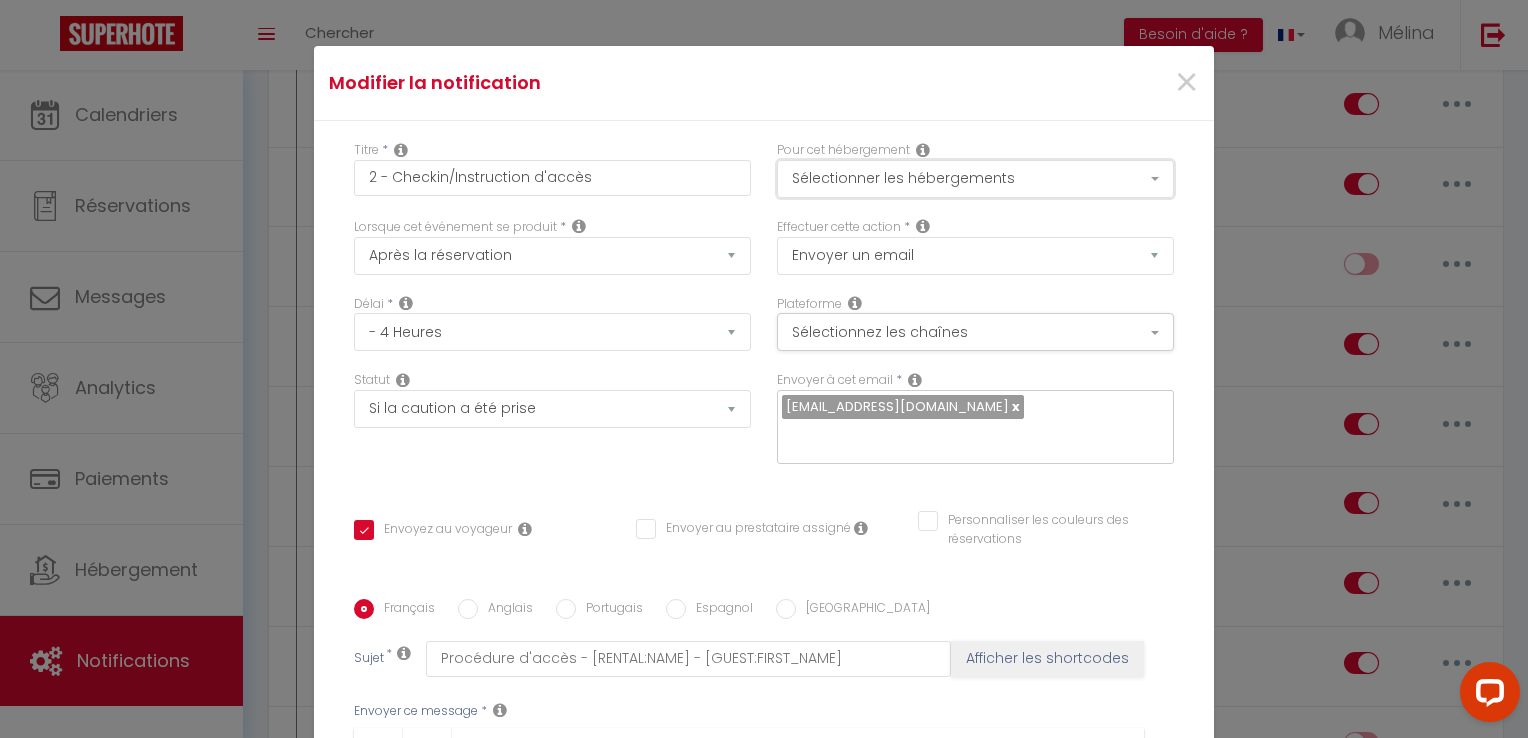click on "Sélectionner les hébergements" at bounding box center [975, 179] 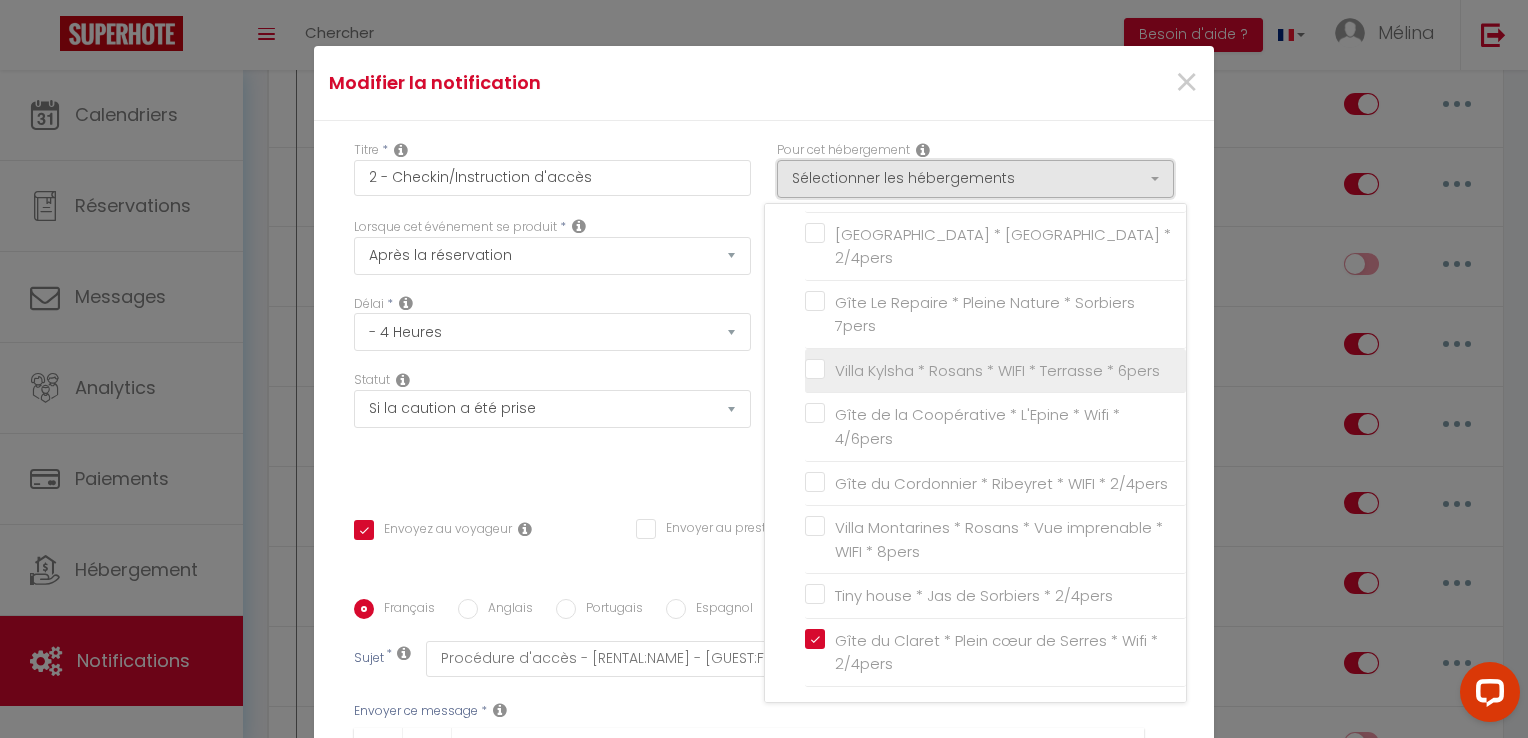 scroll, scrollTop: 0, scrollLeft: 0, axis: both 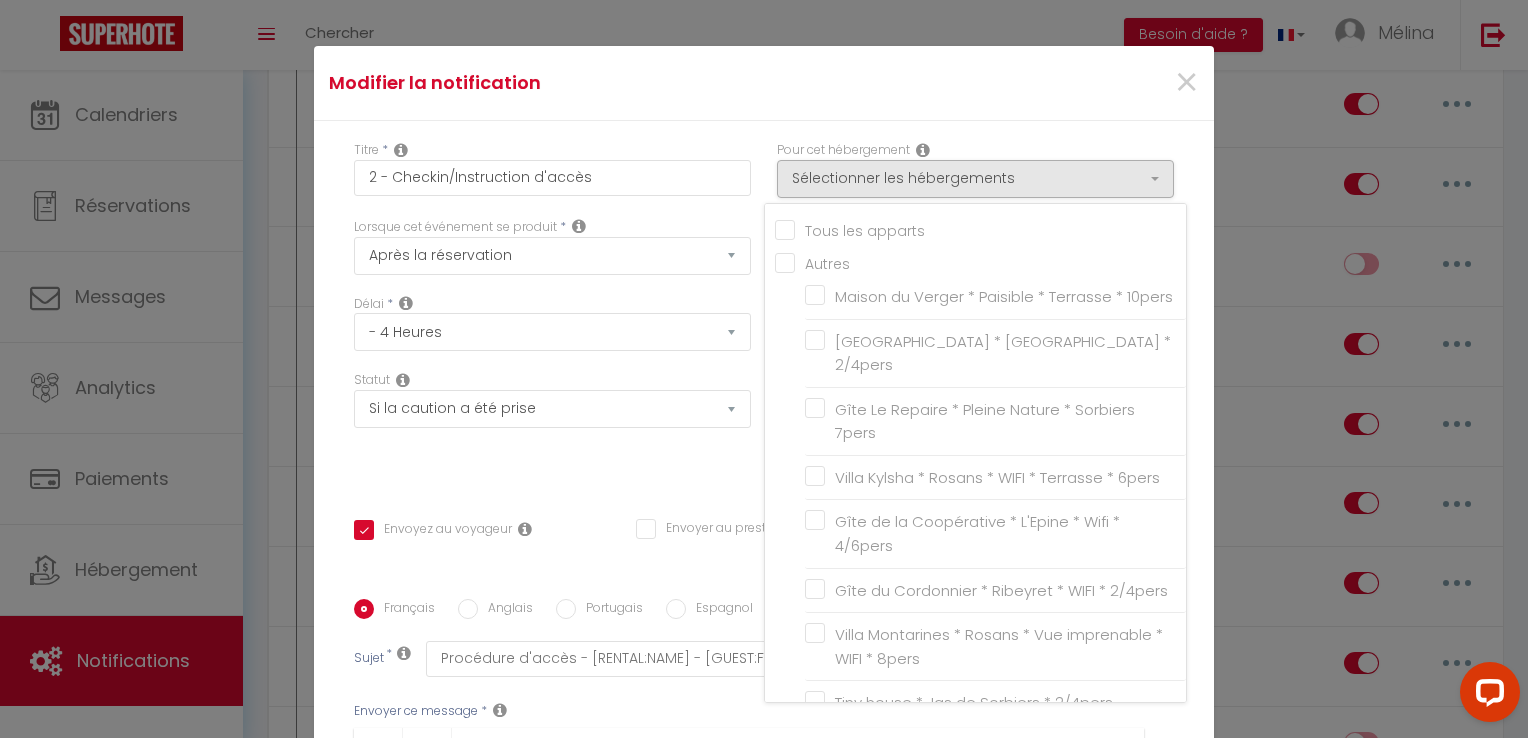 click on "Titre   *     2 - Checkin/Instruction d'accès   Pour cet hébergement
Sélectionner les hébergements
Tous les apparts
Autres
Maison du Verger * Paisible * Terrasse * 10pers
[GEOGRAPHIC_DATA] * [GEOGRAPHIC_DATA] * 2/4pers
Gîte Le Repaire * Pleine Nature * Sorbiers 7pers
[GEOGRAPHIC_DATA] * Rosans * WIFI * Terrasse * 6pers
Gîte de la Coopérative * L'Epine * Wifi * 4/6pers
Lorsque cet événement se produit   *      Après la réservation   Co2      *" at bounding box center [764, 599] 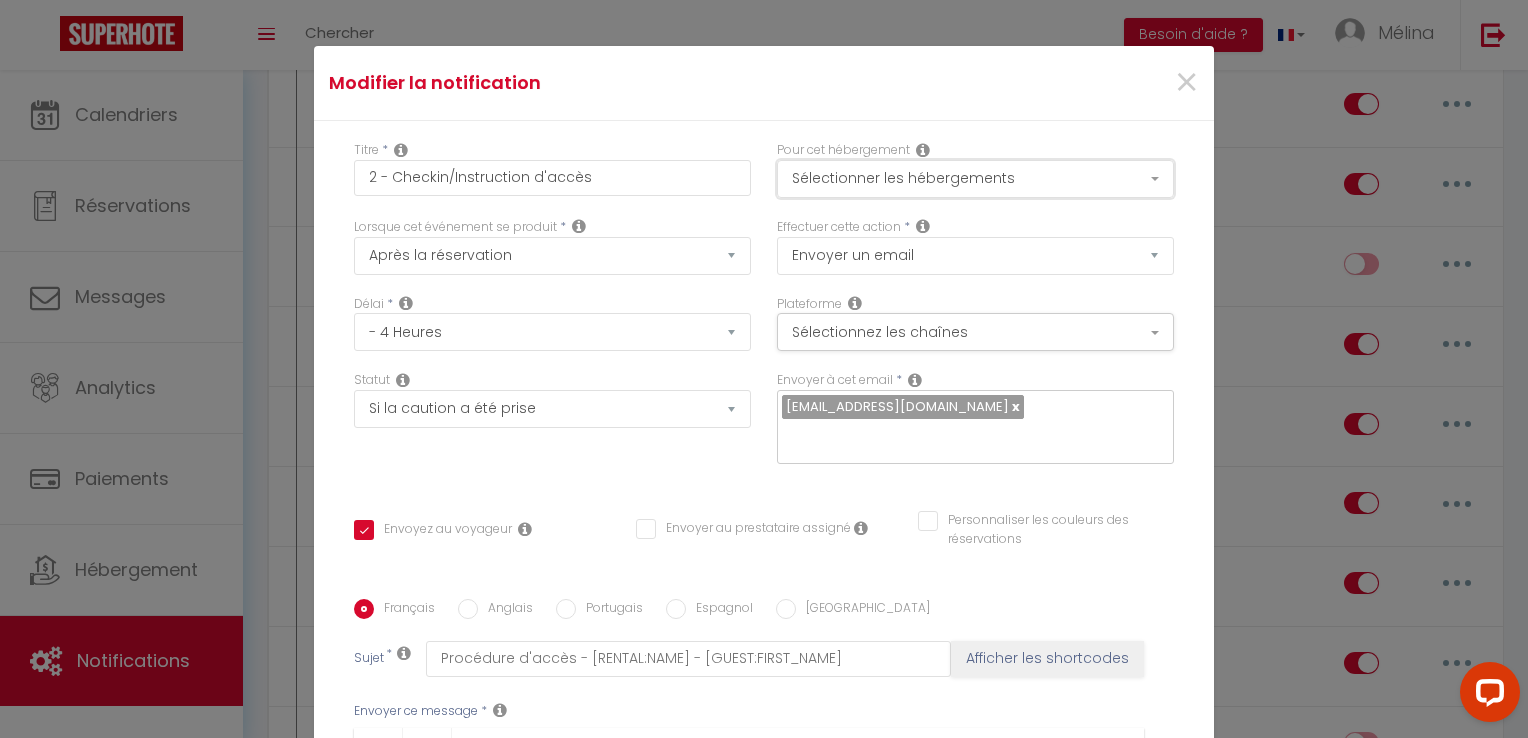 click on "Sélectionner les hébergements" at bounding box center (975, 179) 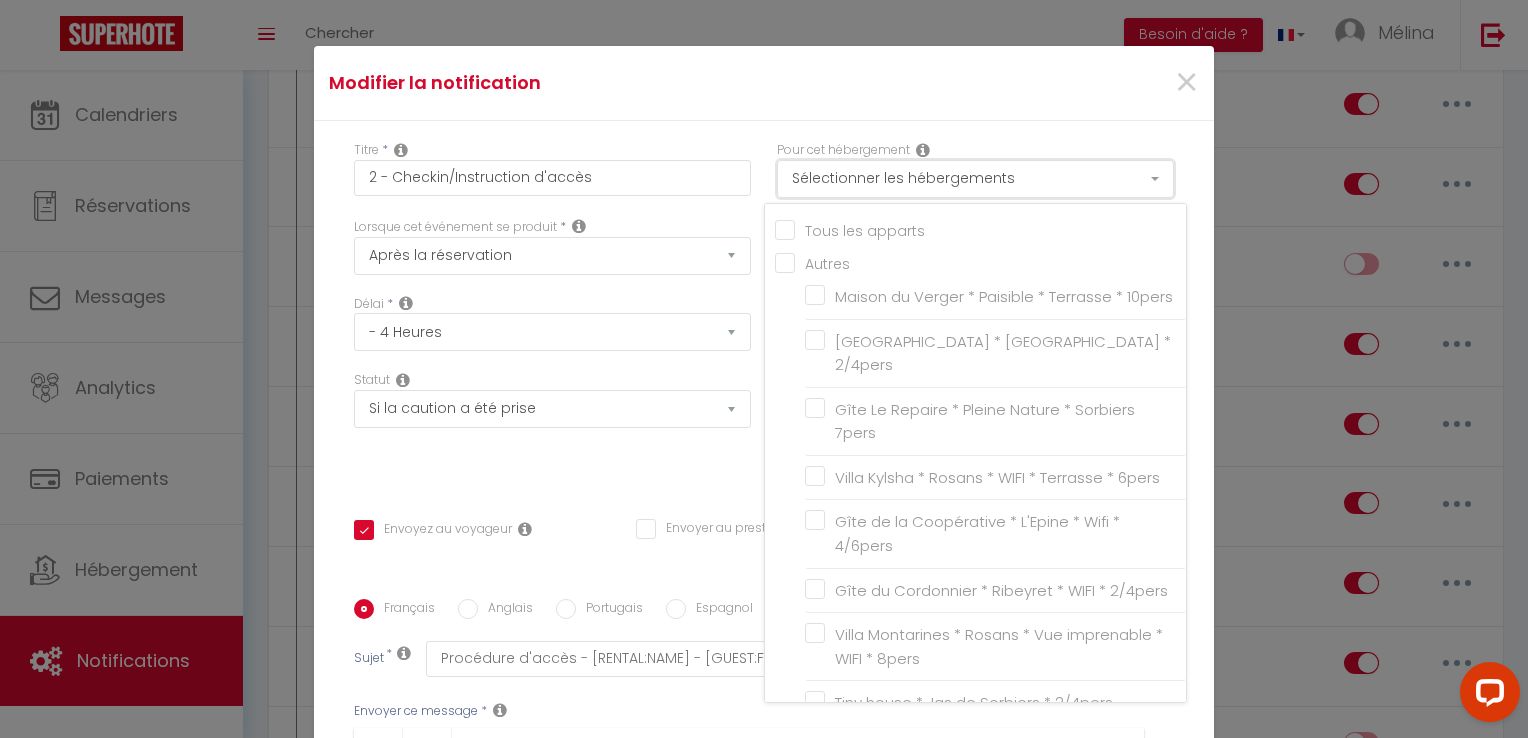 click on "Sélectionner les hébergements" at bounding box center (975, 179) 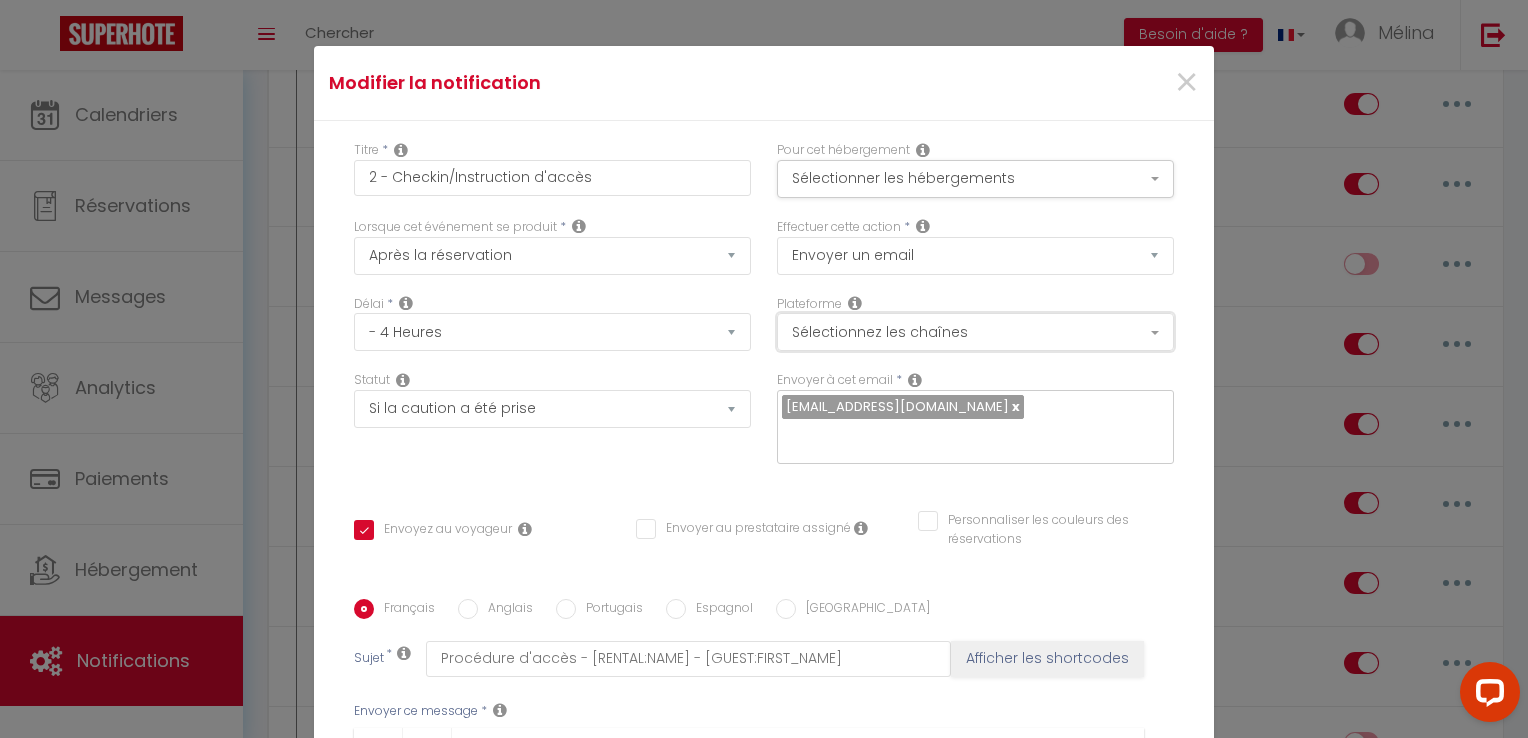 click on "Sélectionnez les chaînes" at bounding box center [975, 332] 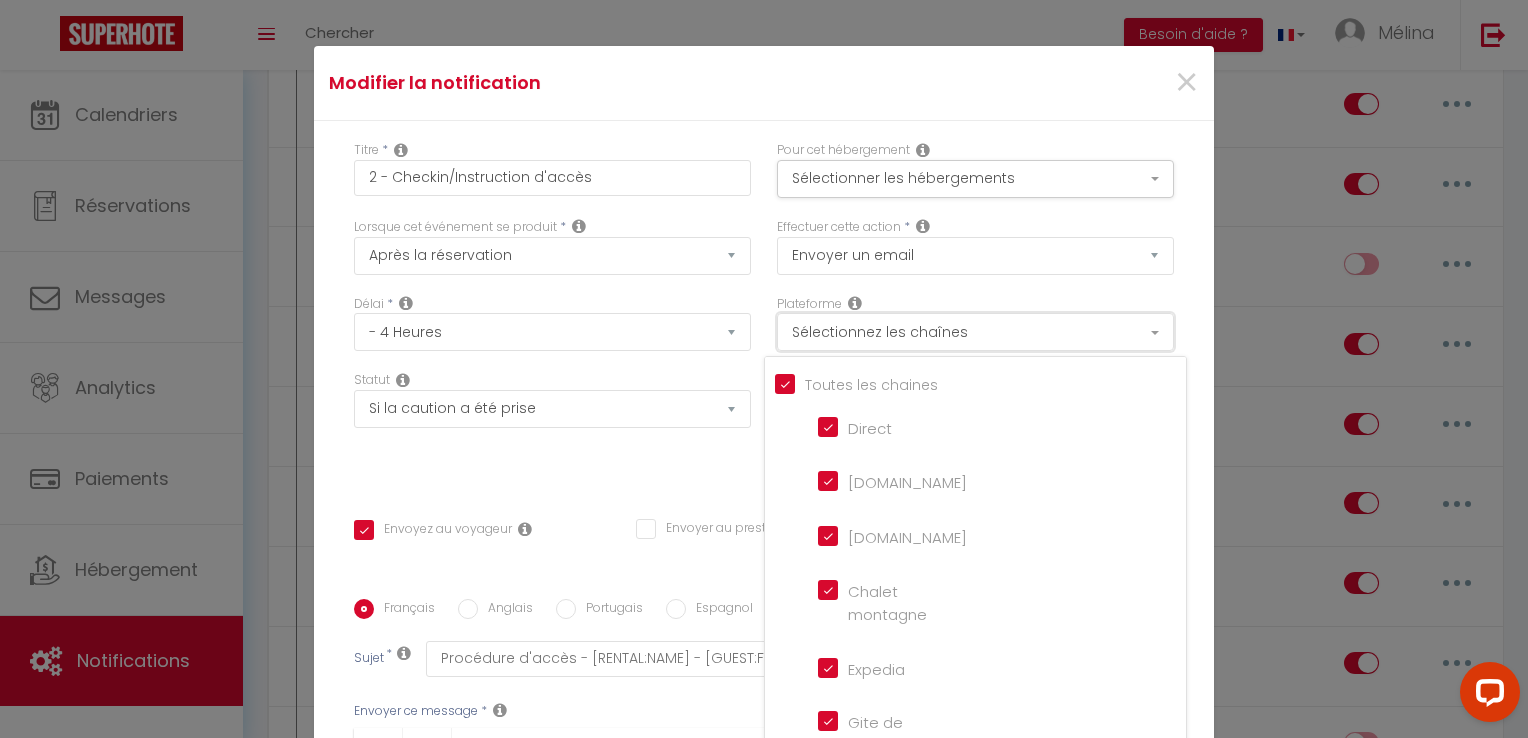 click on "Sélectionnez les chaînes" at bounding box center [975, 332] 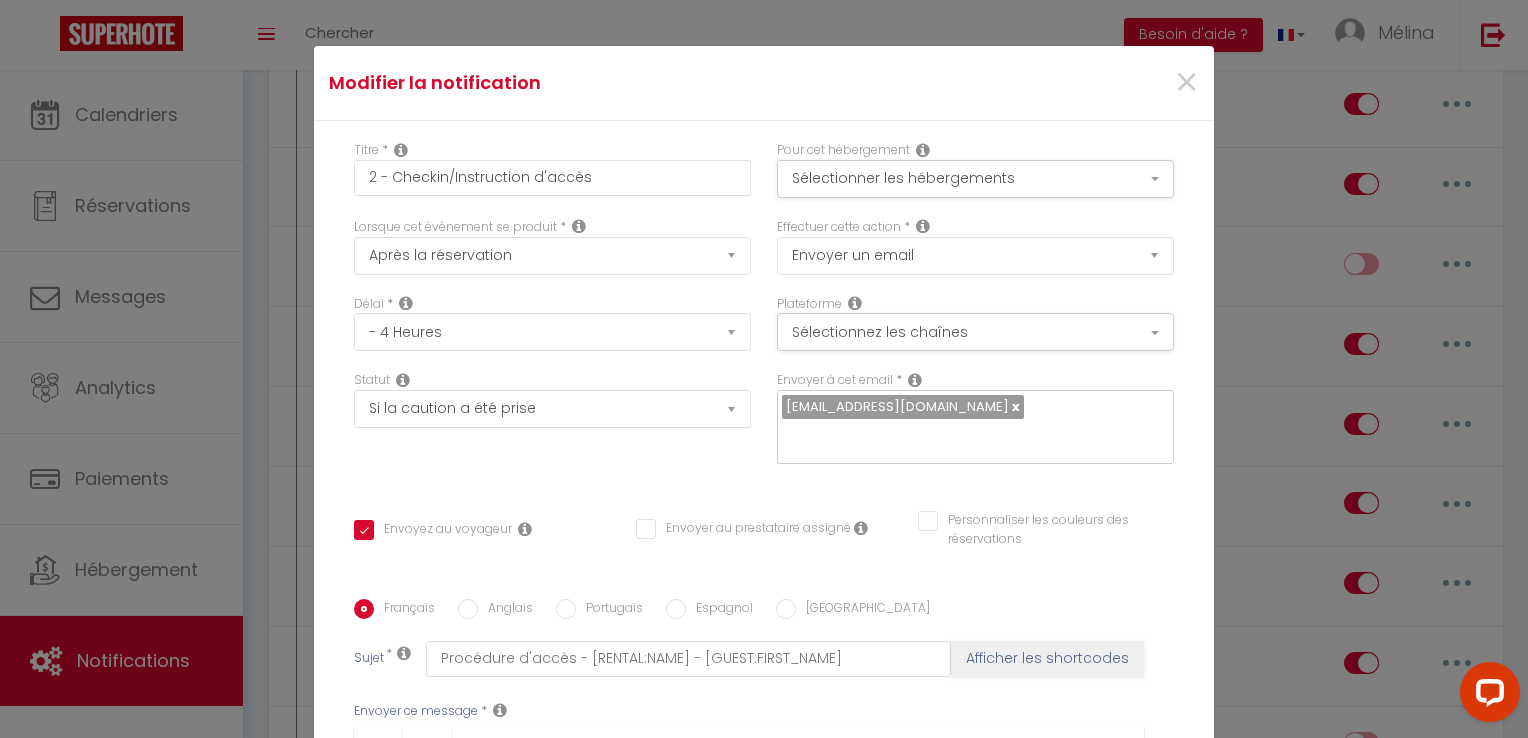 click on "Statut     Aucun   Si la réservation est payée   Si réservation non payée   Si la caution a été prise   Si caution non payée" at bounding box center (552, 427) 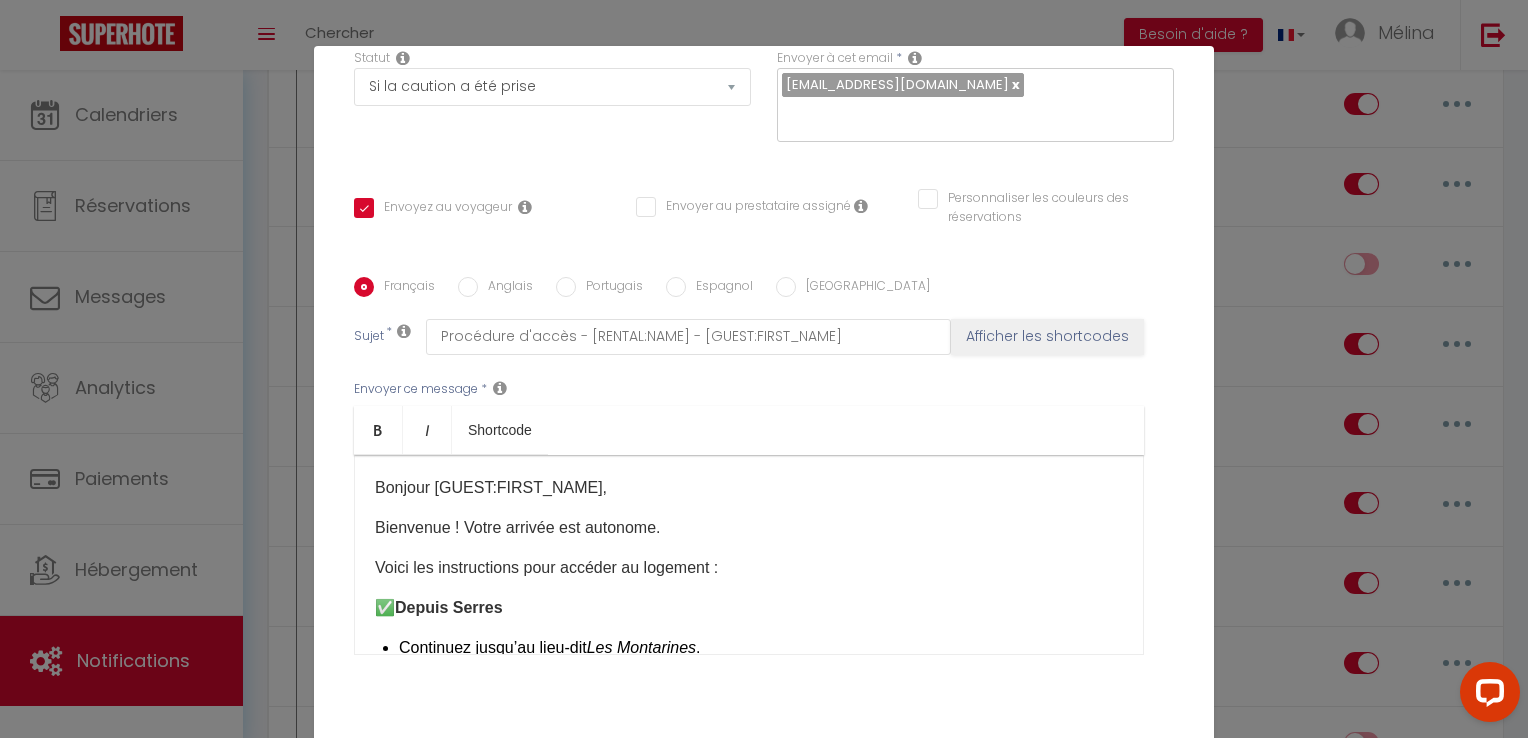 scroll, scrollTop: 352, scrollLeft: 0, axis: vertical 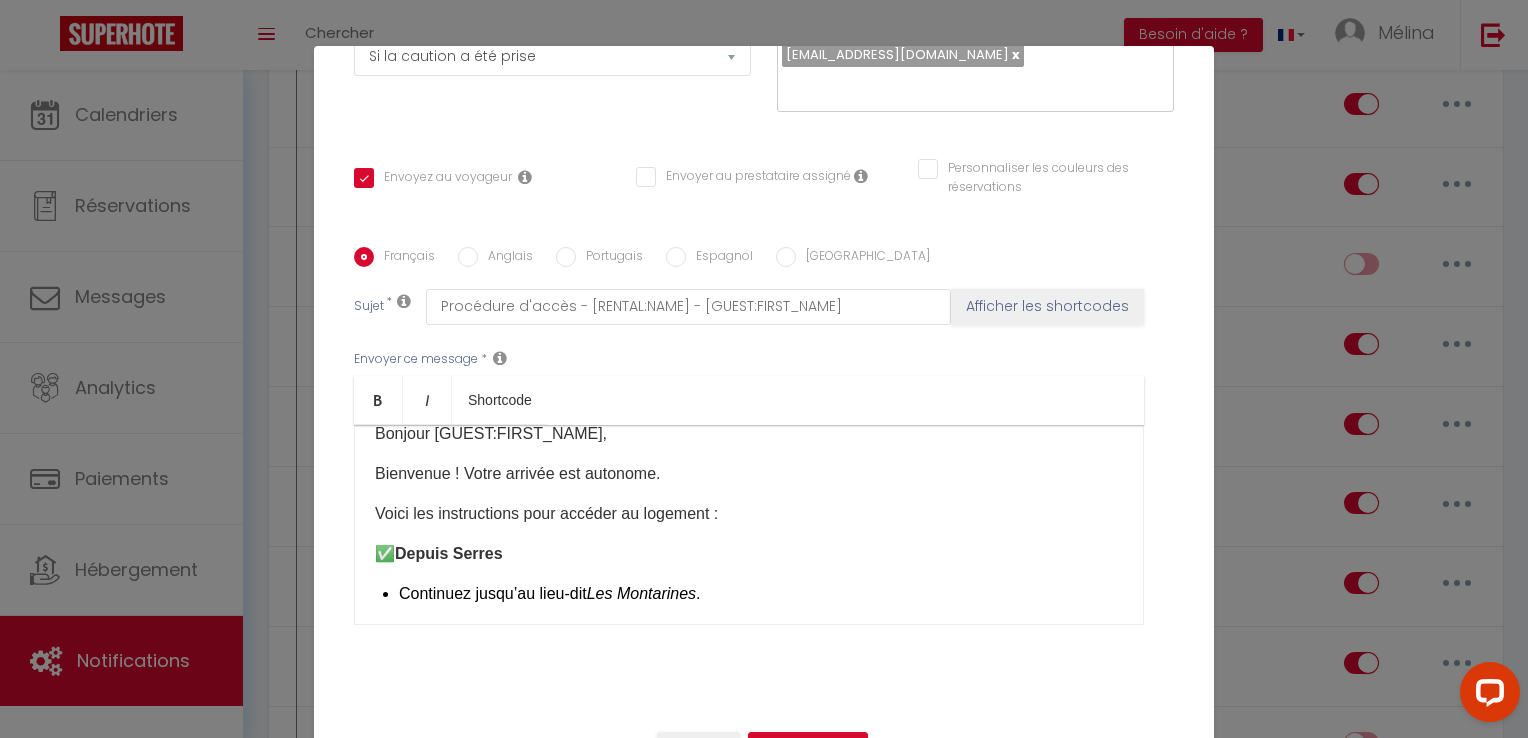 click on "✅  Depuis Serres" at bounding box center [749, 554] 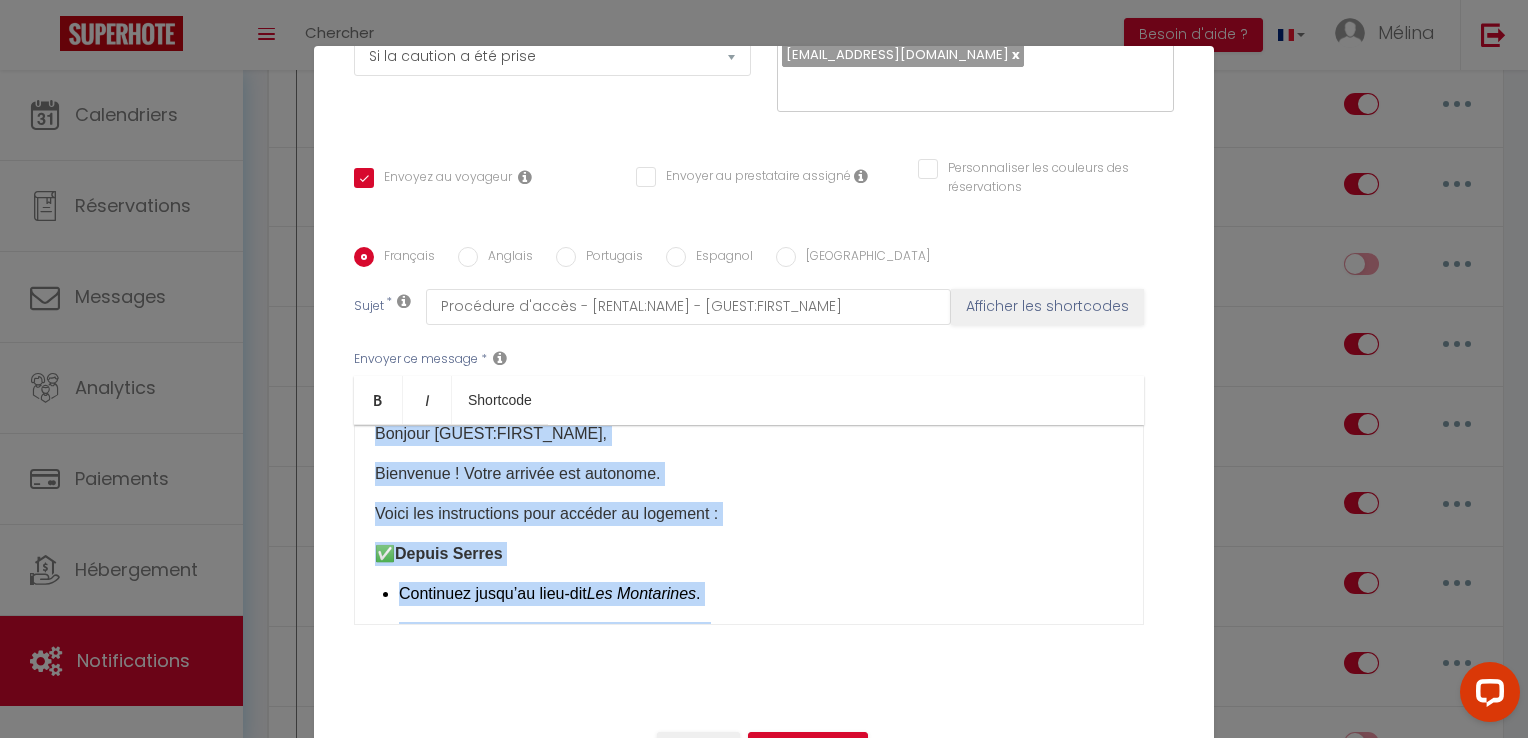 click on "✅  Depuis Serres" at bounding box center [749, 554] 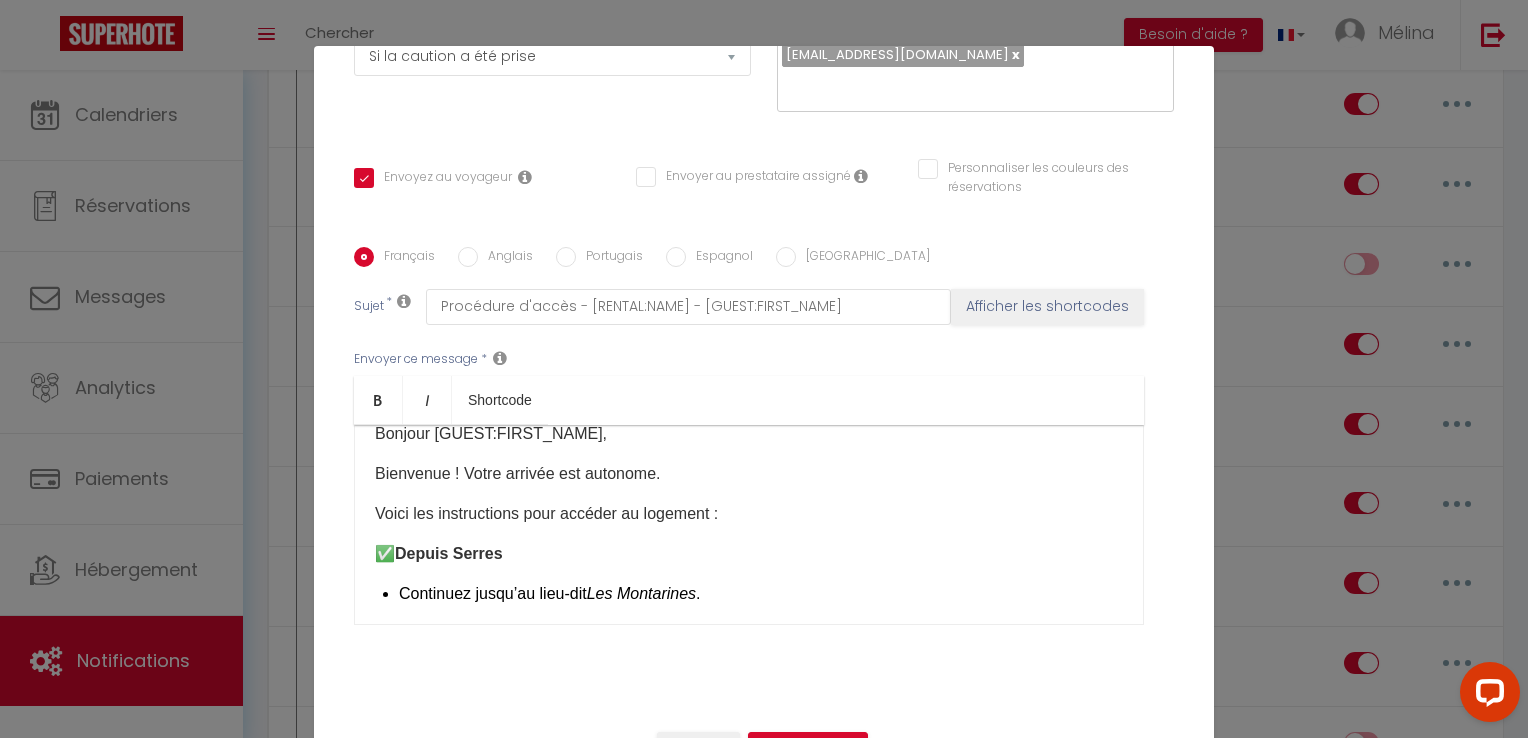 click on "Bienvenue ! Votre arrivée est autonome." at bounding box center (749, 474) 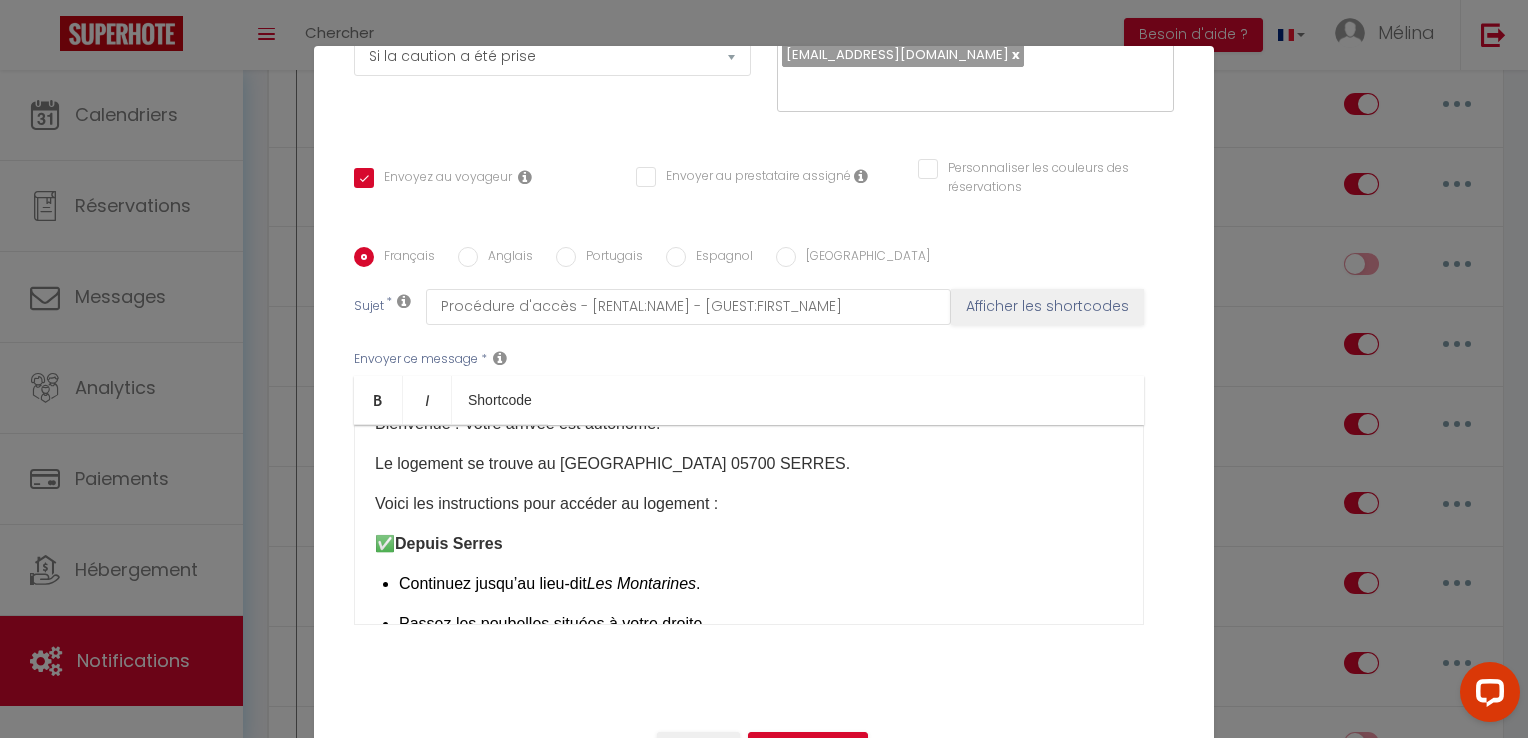 scroll, scrollTop: 75, scrollLeft: 0, axis: vertical 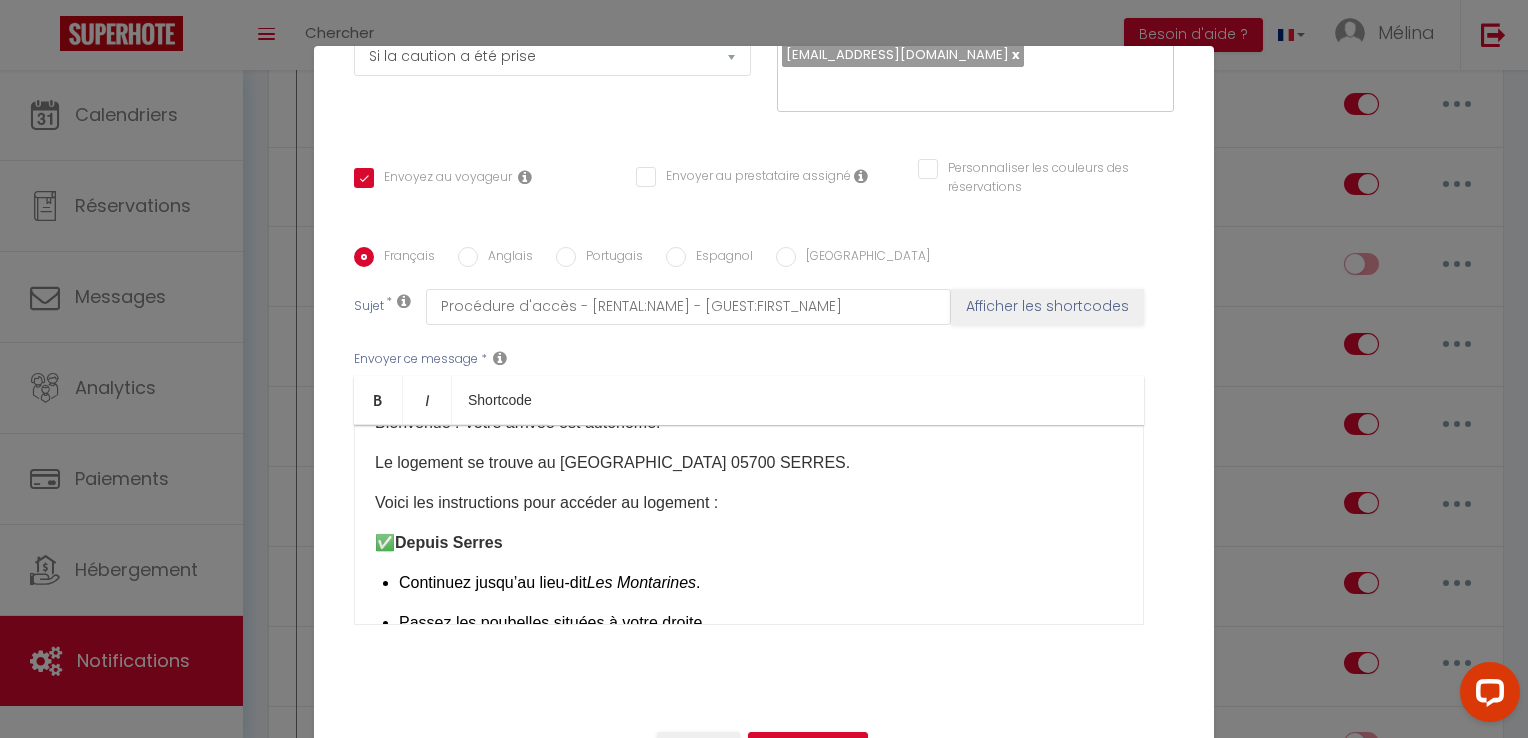 click on "Voici les instructions pour accéder au logement :" at bounding box center (749, 503) 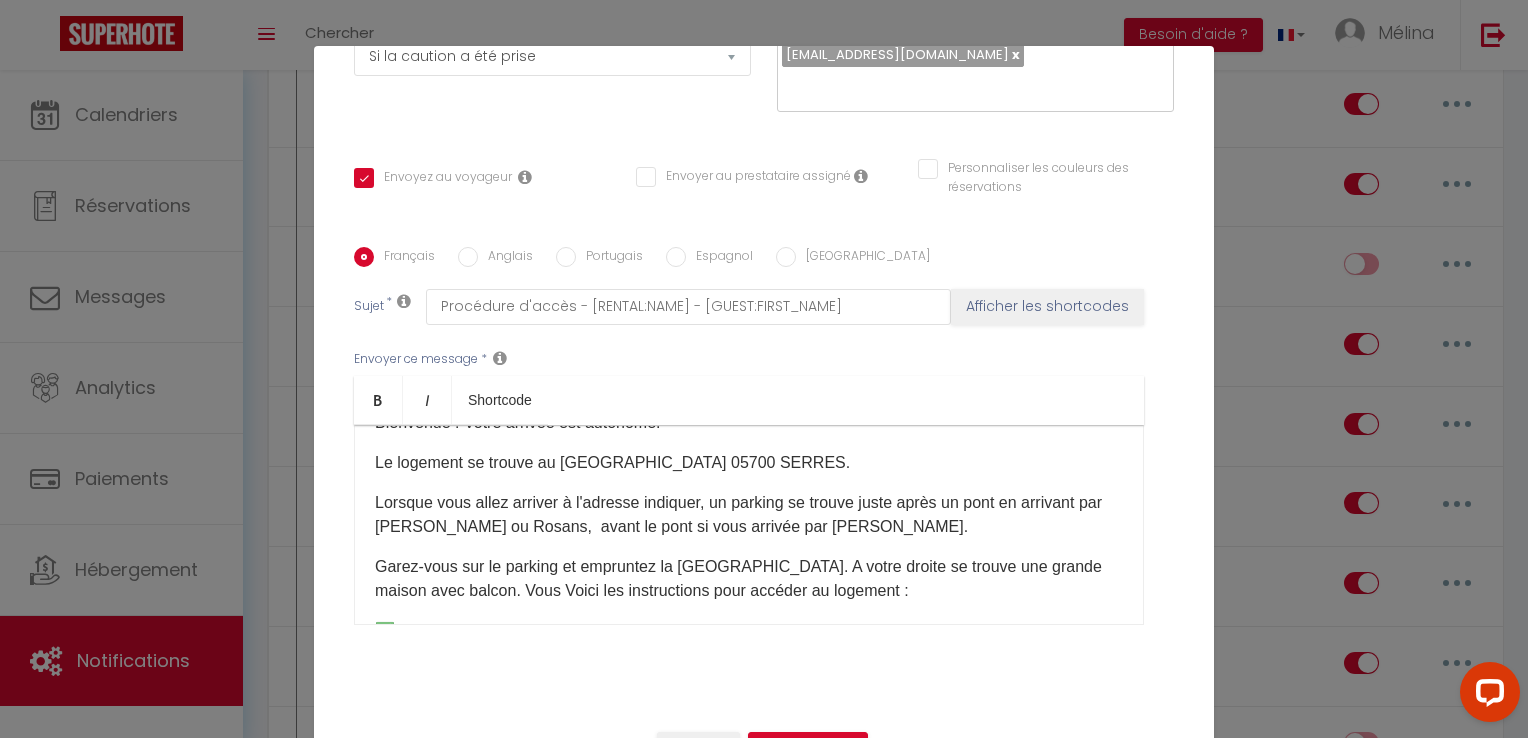 scroll, scrollTop: 164, scrollLeft: 0, axis: vertical 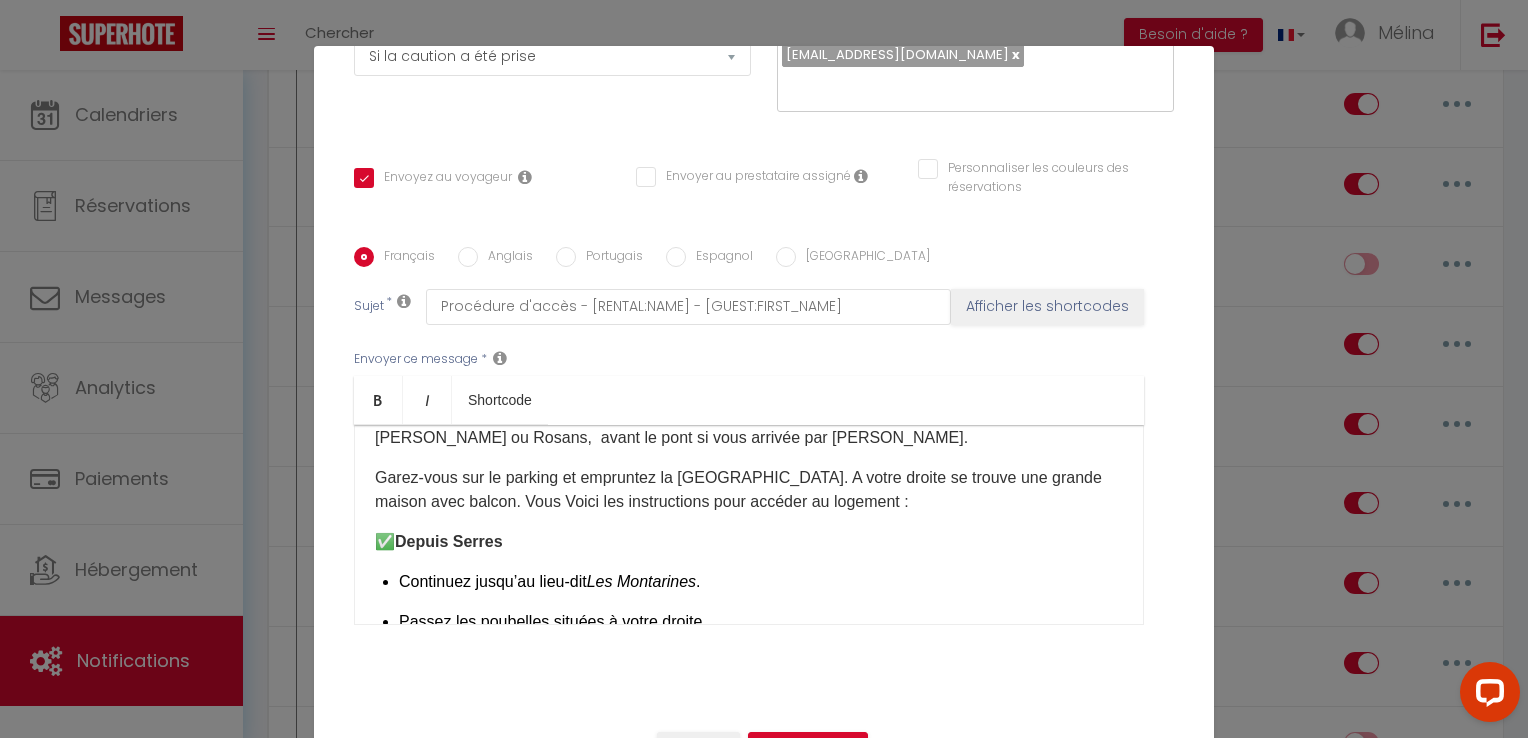 click on "Garez-vous sur le parking et empruntez la [GEOGRAPHIC_DATA]. A votre droite se trouve une grande maison avec balcon. Vous Voici les instructions pour accéder au logement :" at bounding box center (749, 490) 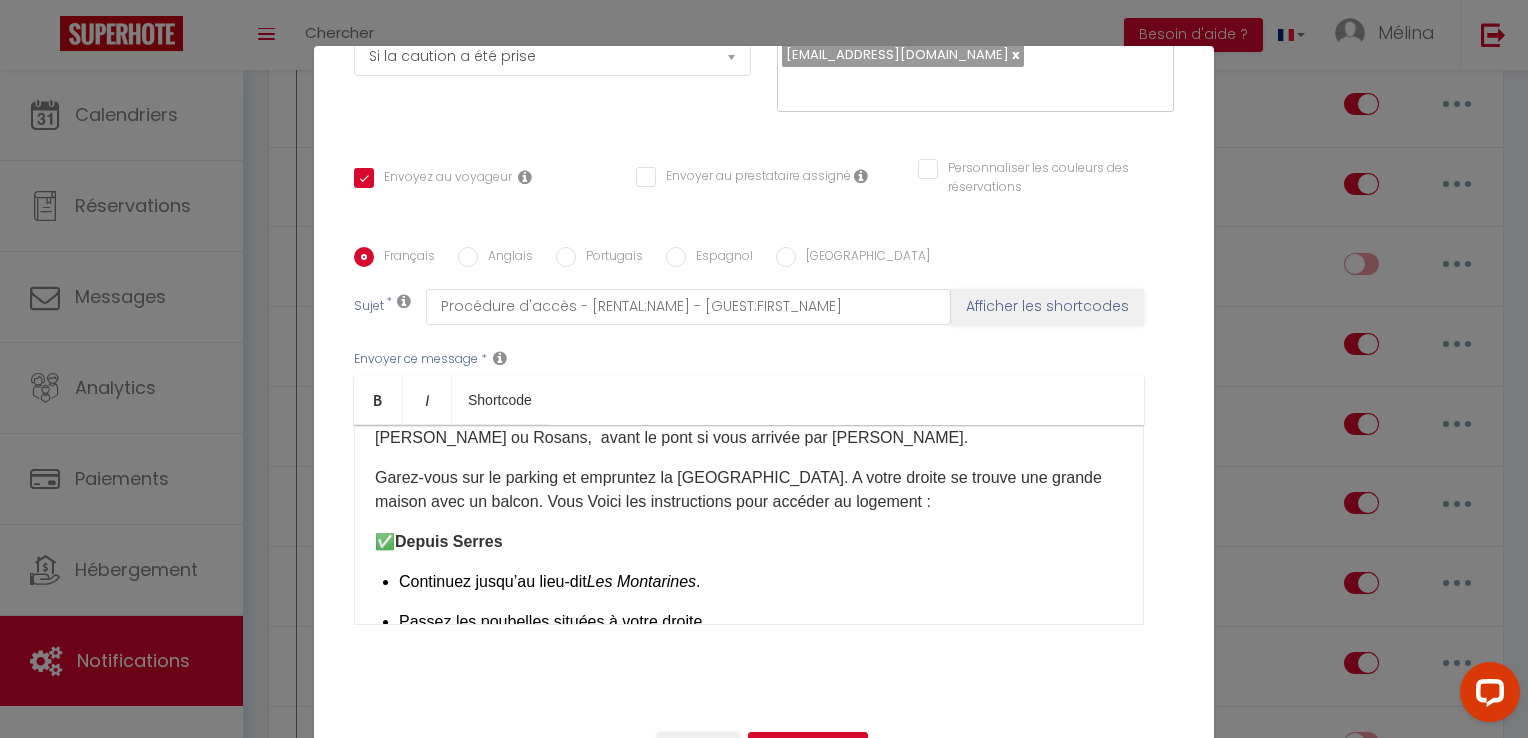 click on "Garez-vous sur le parking et empruntez la [GEOGRAPHIC_DATA]. A votre droite se trouve une grande maison avec un balcon. Vous Voici les instructions pour accéder au logement :" at bounding box center [749, 490] 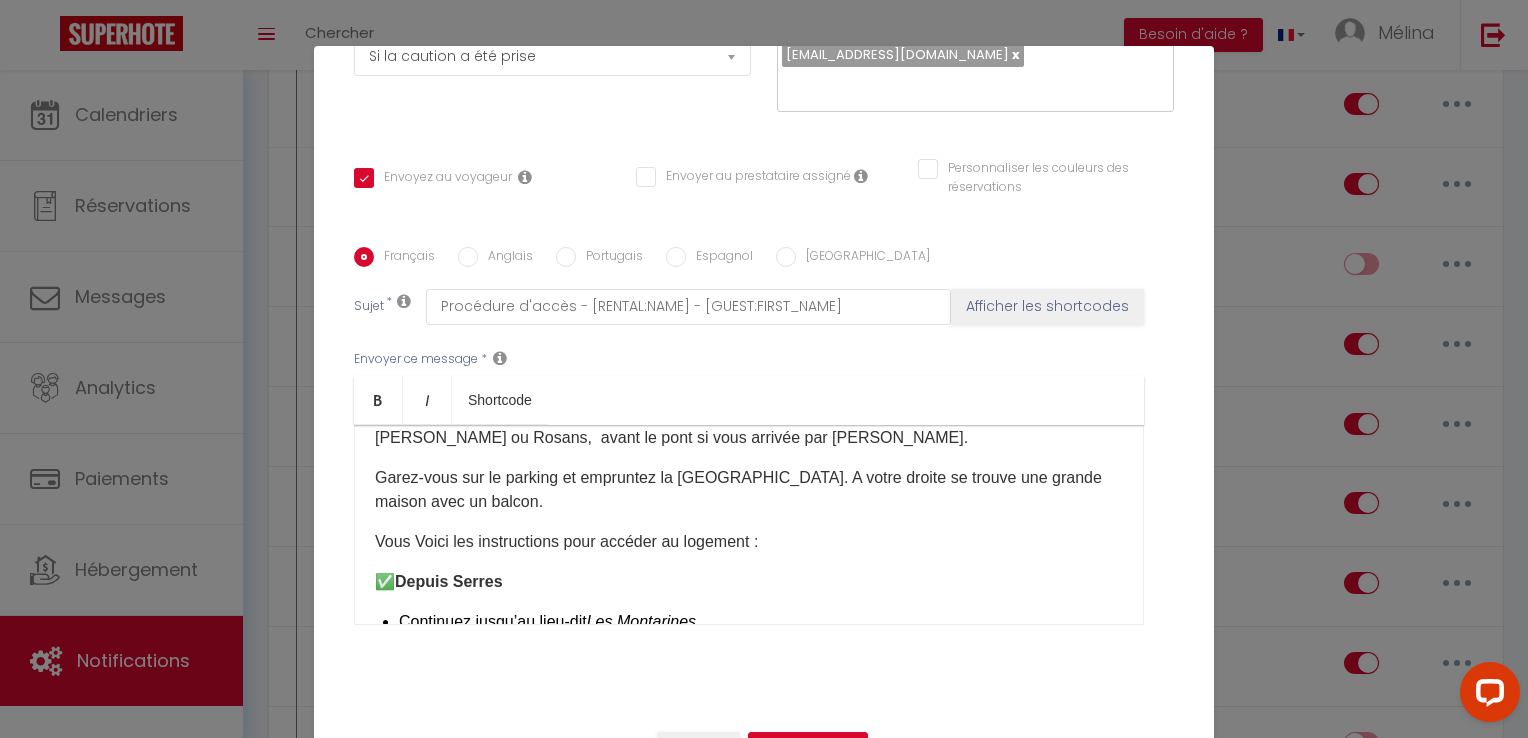 scroll, scrollTop: 267, scrollLeft: 0, axis: vertical 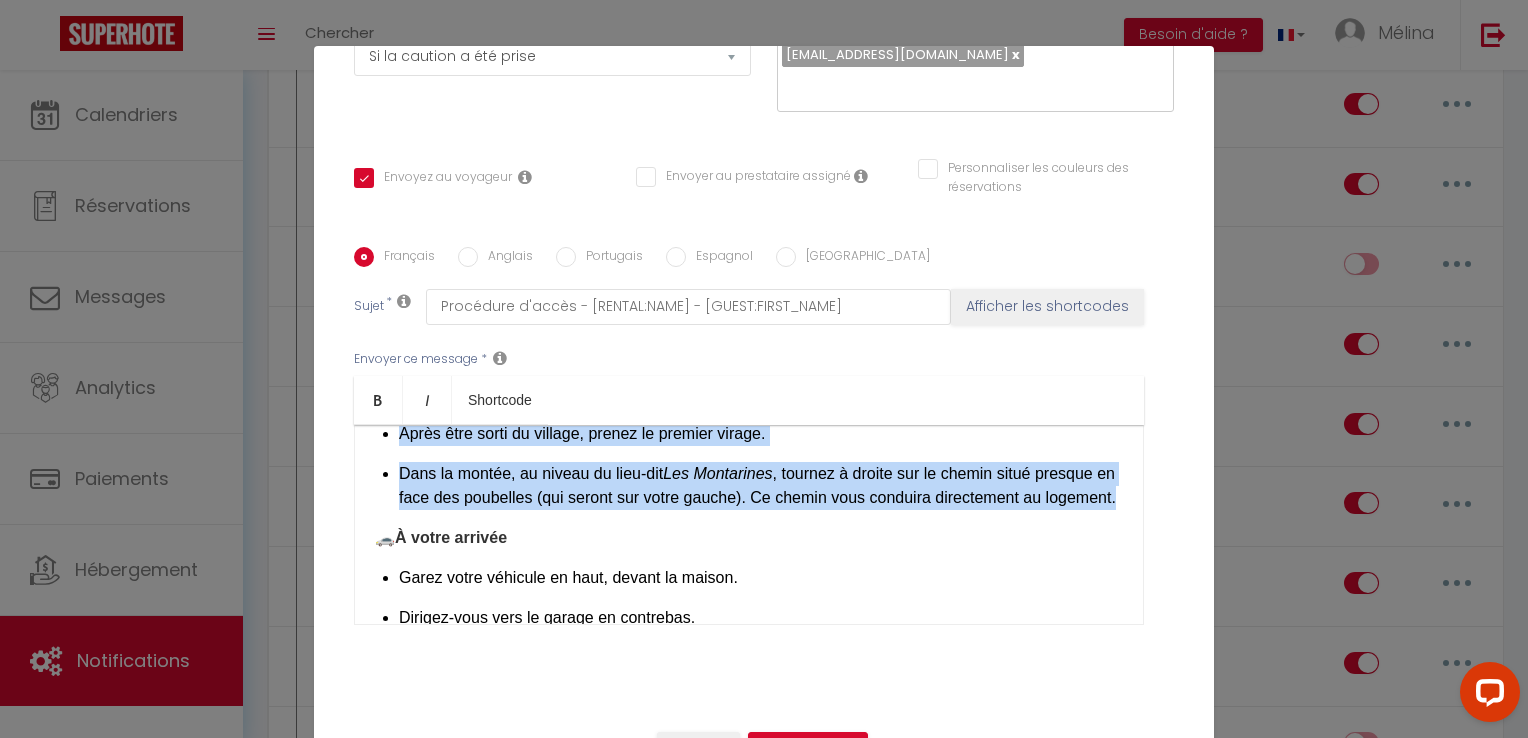 drag, startPoint x: 364, startPoint y: 474, endPoint x: 586, endPoint y: 520, distance: 226.71568 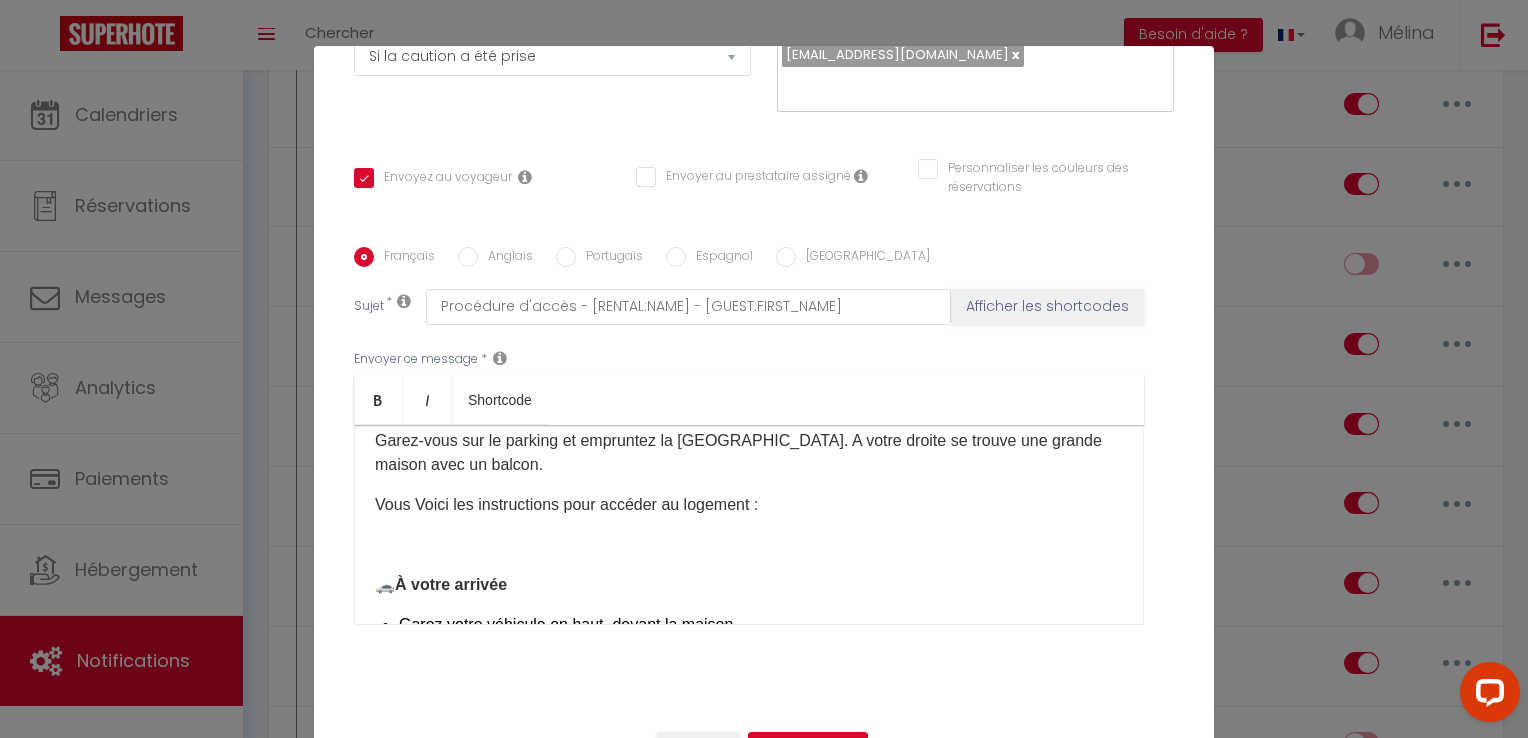 scroll, scrollTop: 188, scrollLeft: 0, axis: vertical 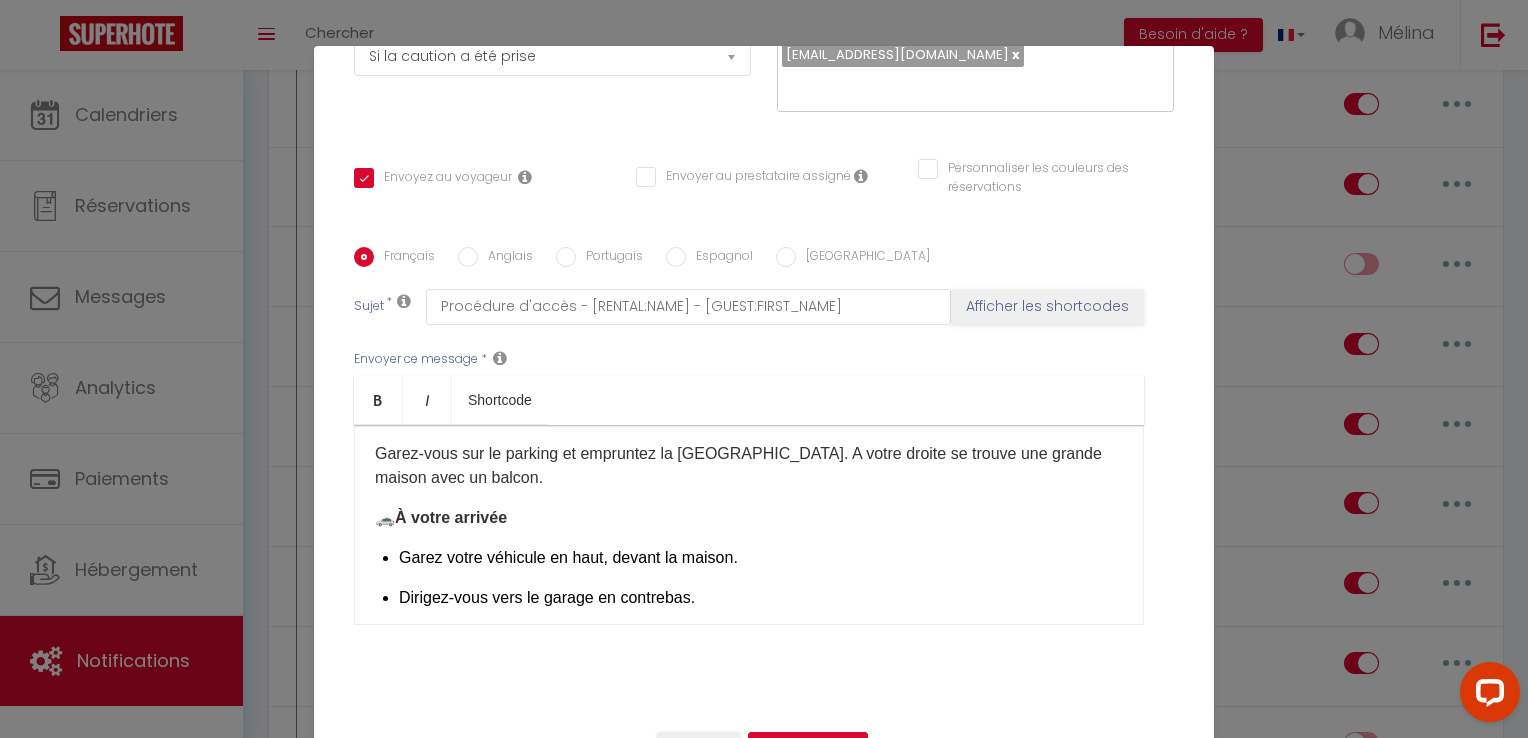 click on "Garez votre véhicule en haut, devant la maison." at bounding box center [761, 558] 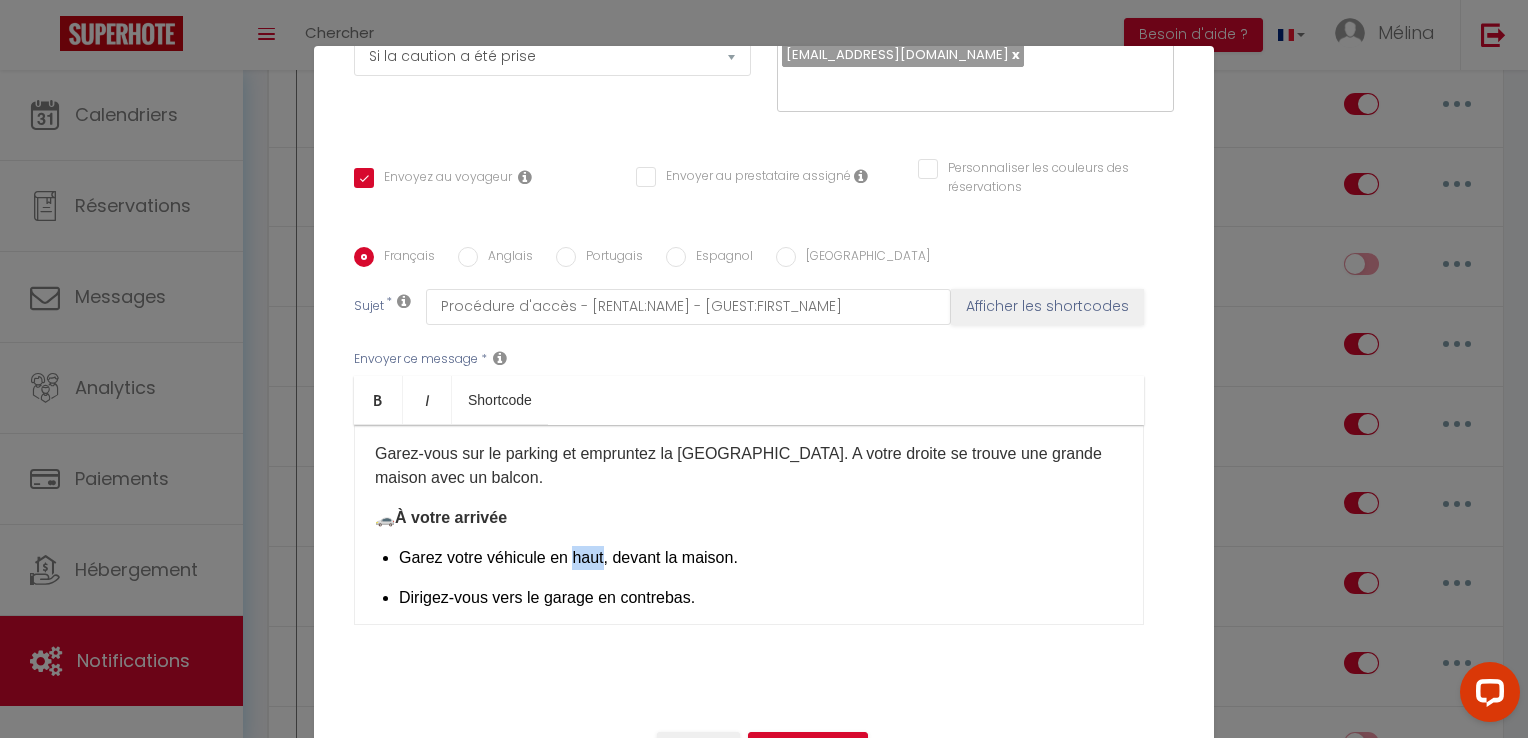 click on "Garez votre véhicule en haut, devant la maison." at bounding box center [761, 558] 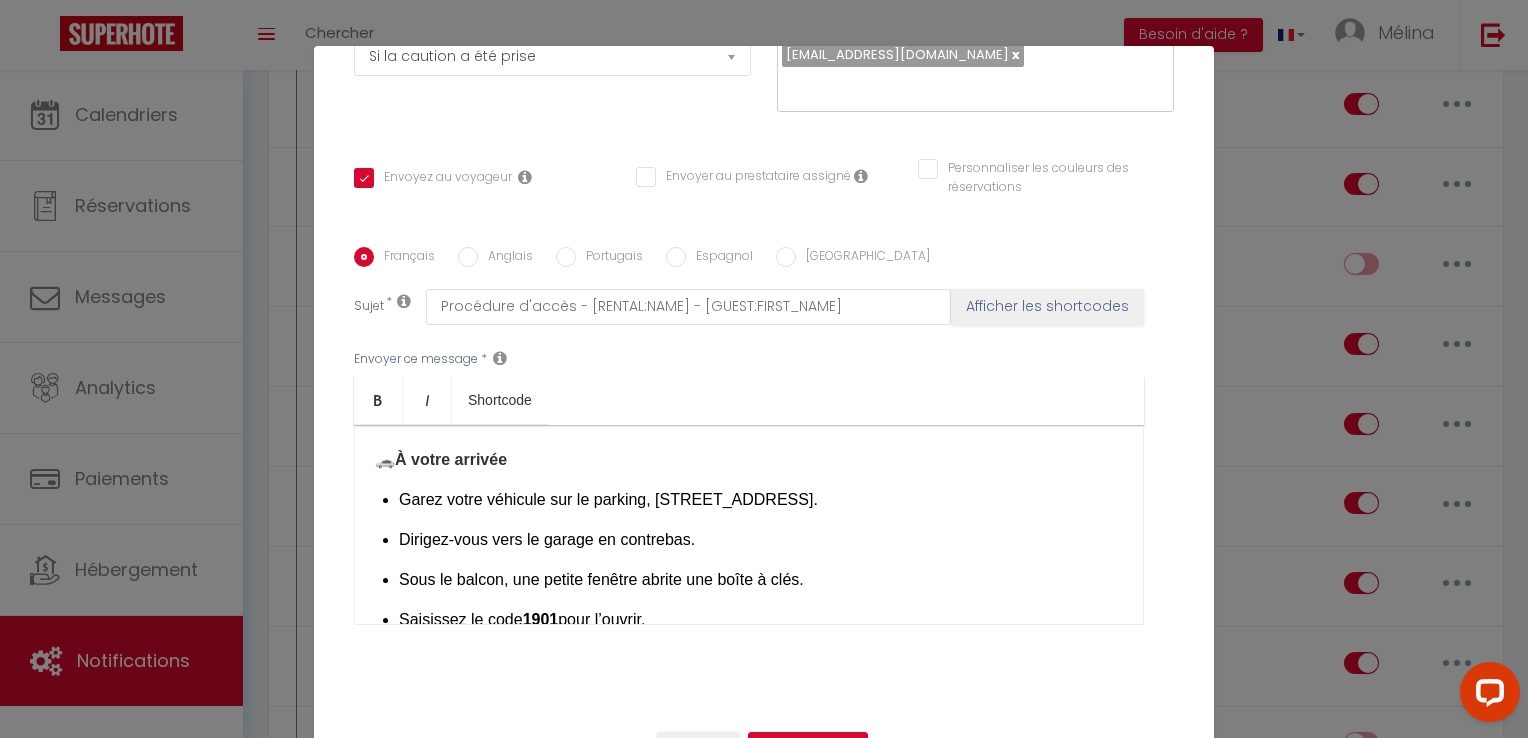 scroll, scrollTop: 250, scrollLeft: 0, axis: vertical 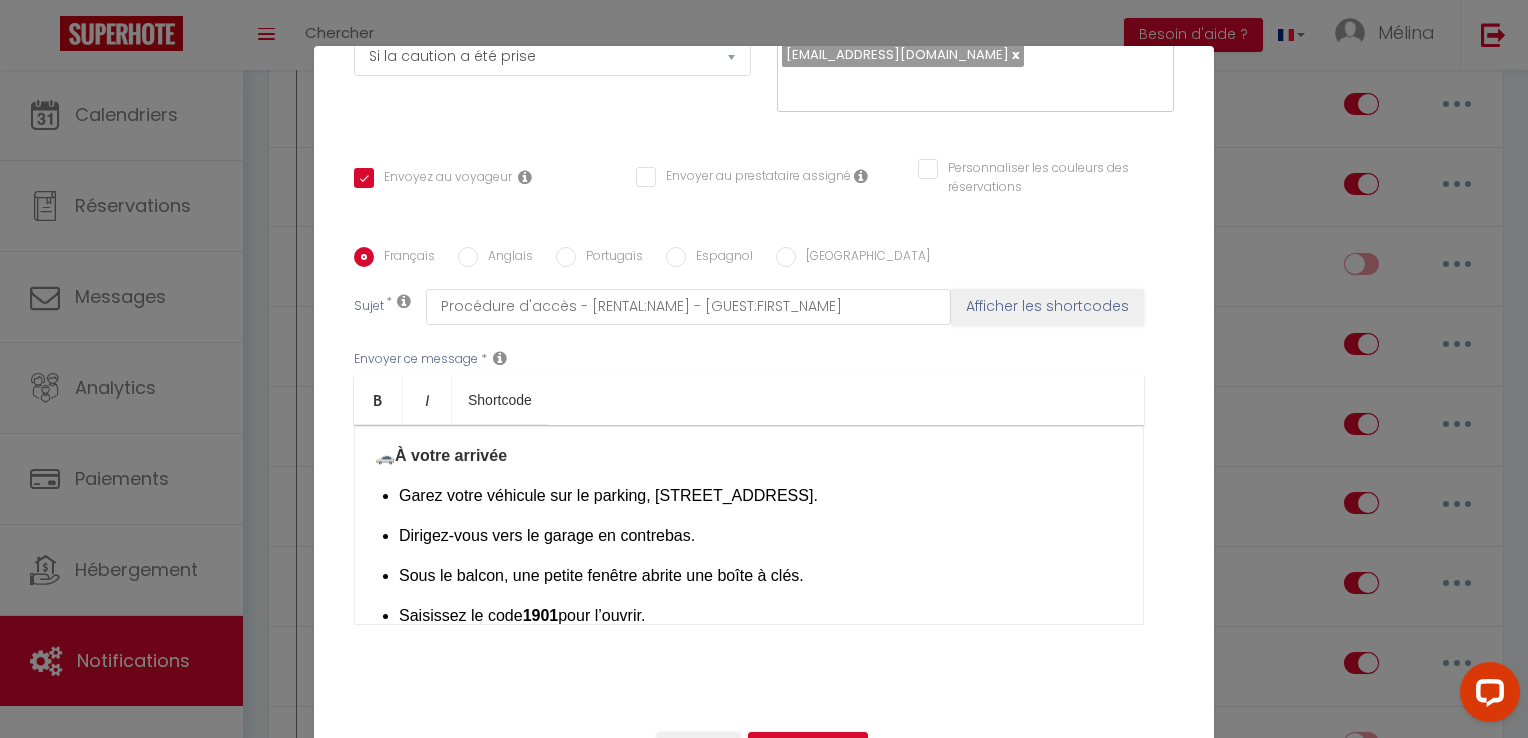 click on "Dirigez-vous vers le garage en contrebas." at bounding box center (761, 536) 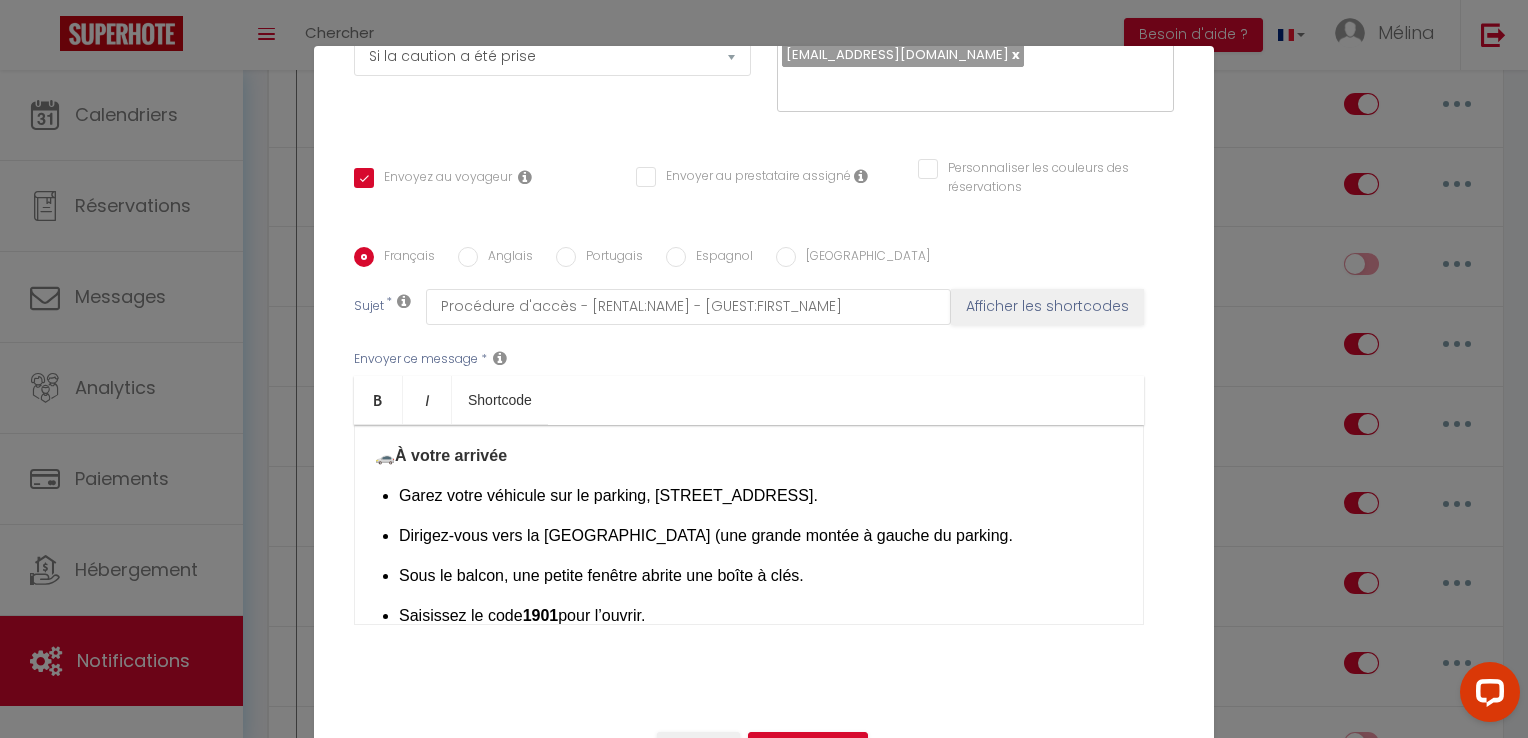 click on "Sous le balcon, une petite fenêtre abrite une boîte à clés." at bounding box center (761, 576) 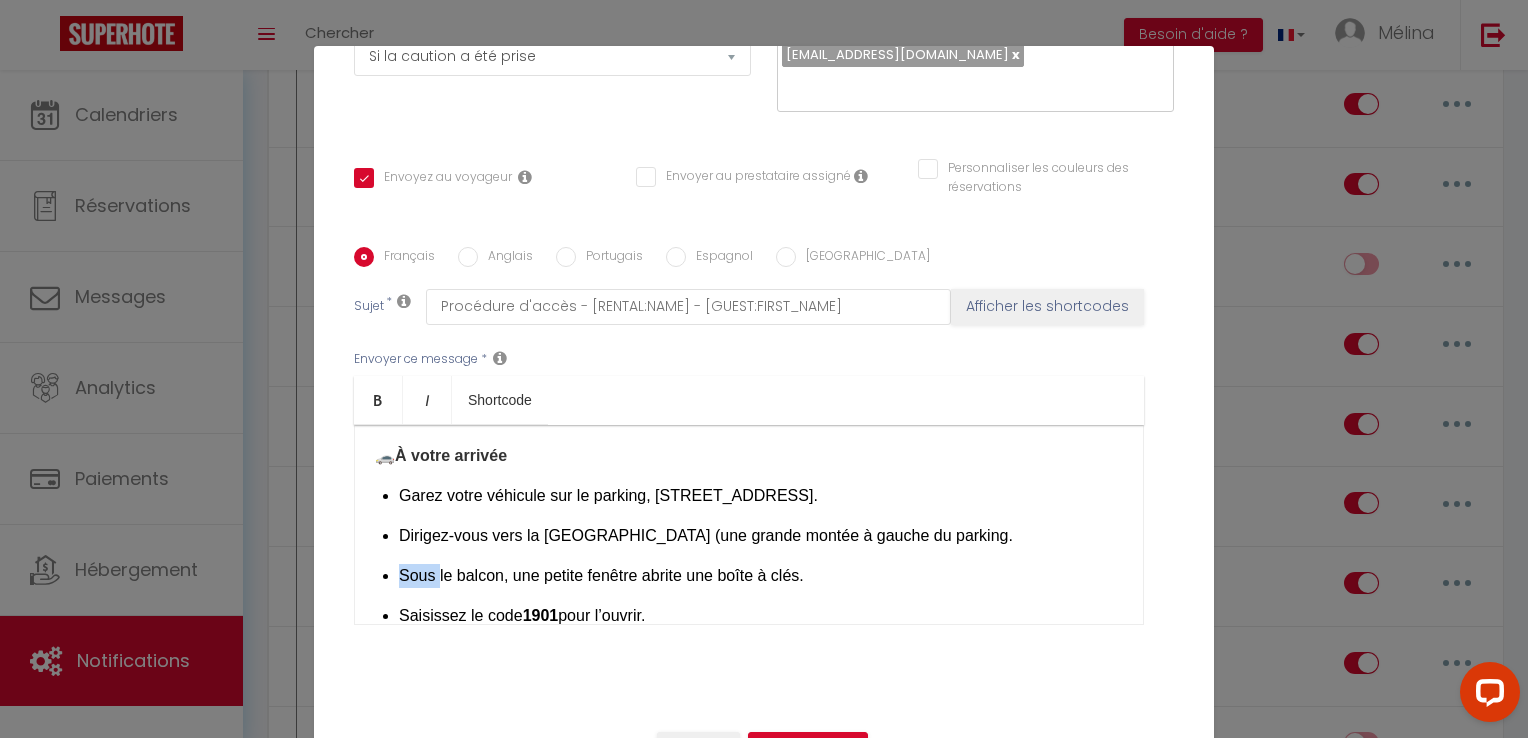 click on "Sous le balcon, une petite fenêtre abrite une boîte à clés." at bounding box center [761, 576] 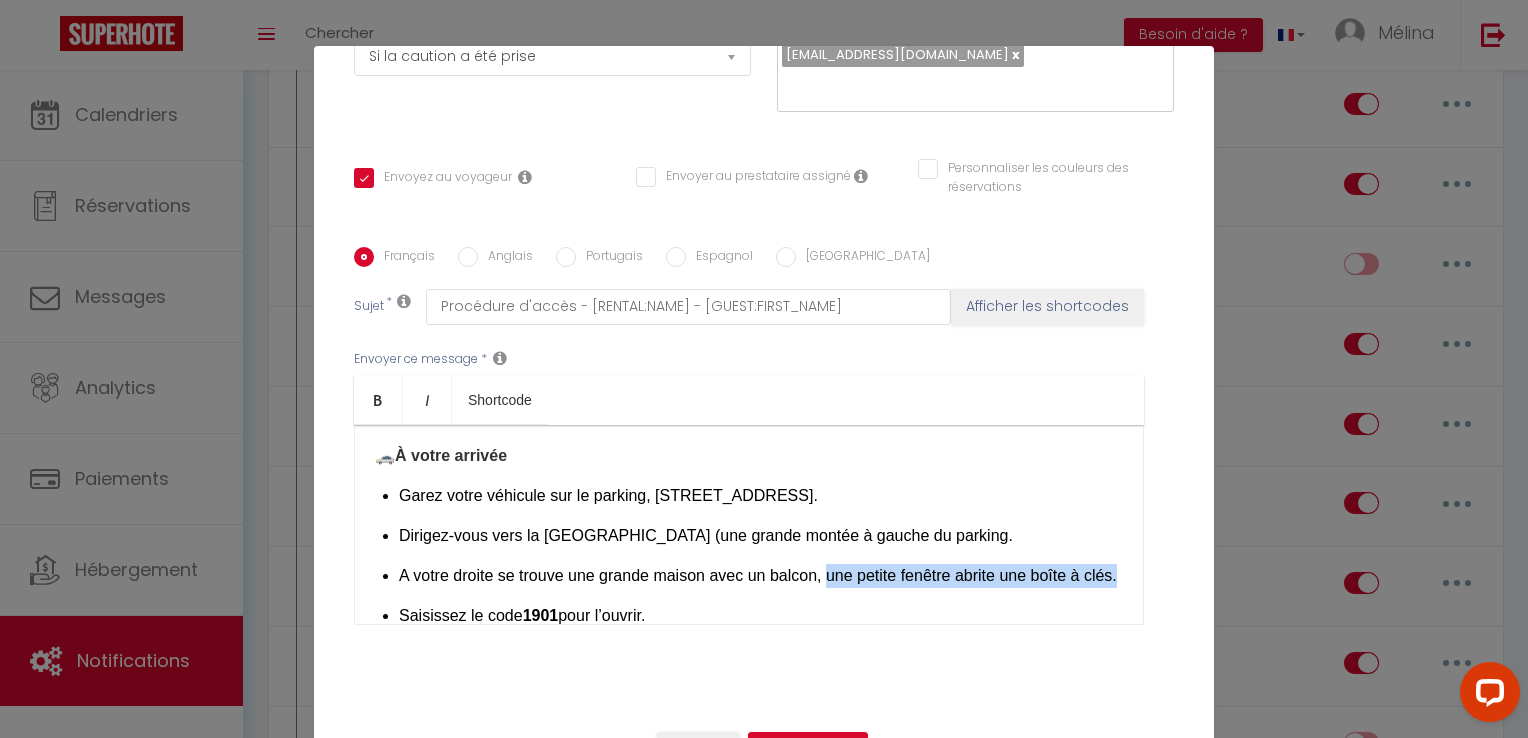drag, startPoint x: 830, startPoint y: 609, endPoint x: 827, endPoint y: 576, distance: 33.13608 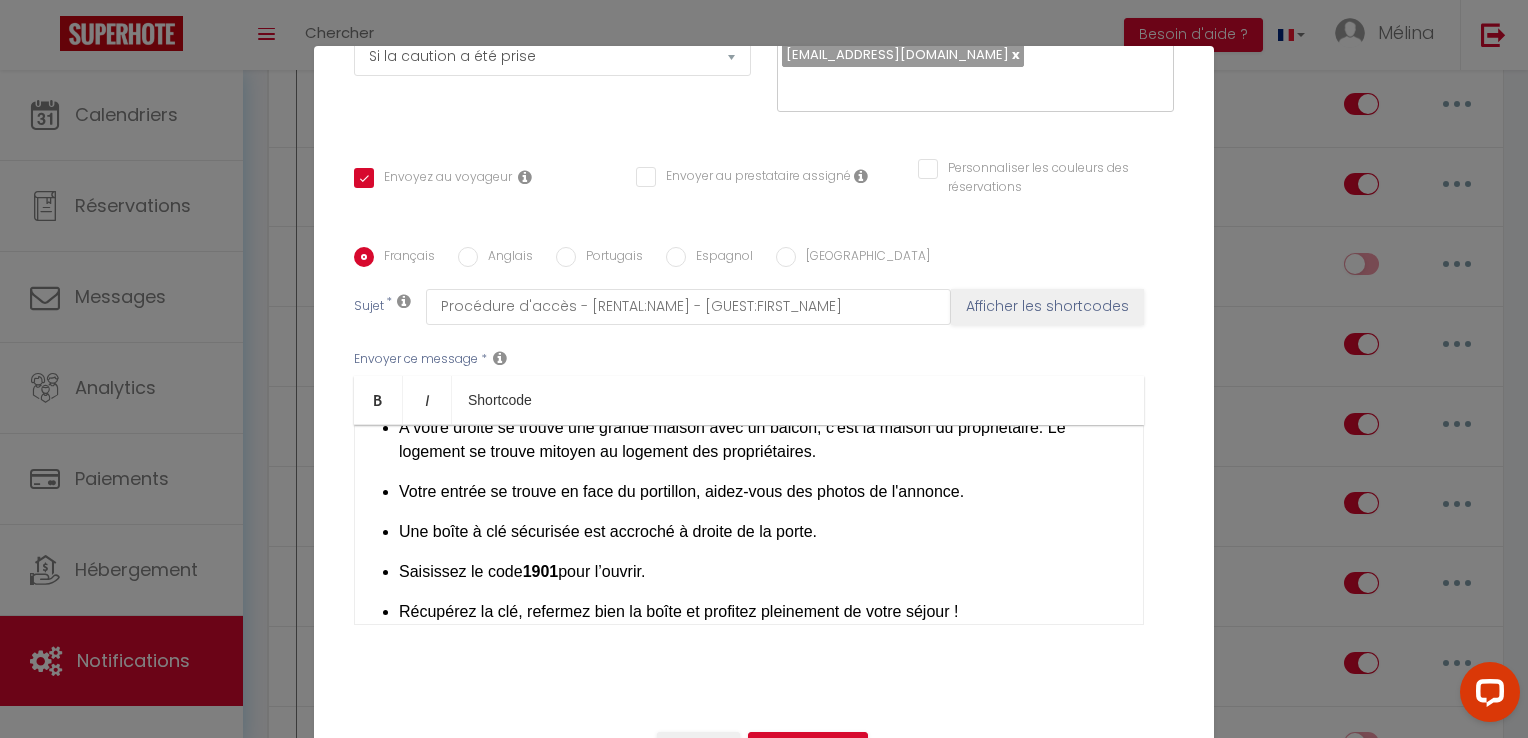 scroll, scrollTop: 399, scrollLeft: 0, axis: vertical 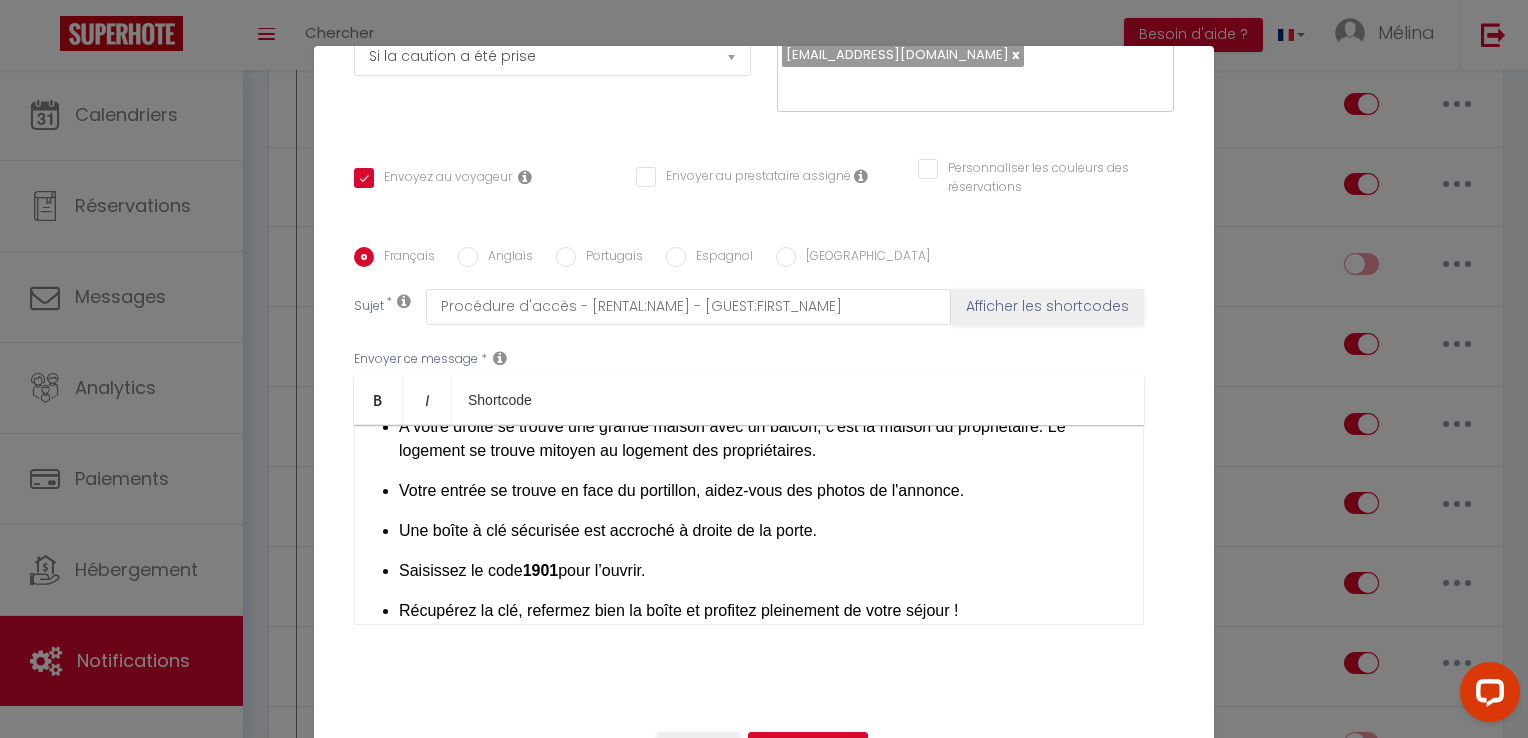 click on "1901" at bounding box center [541, 570] 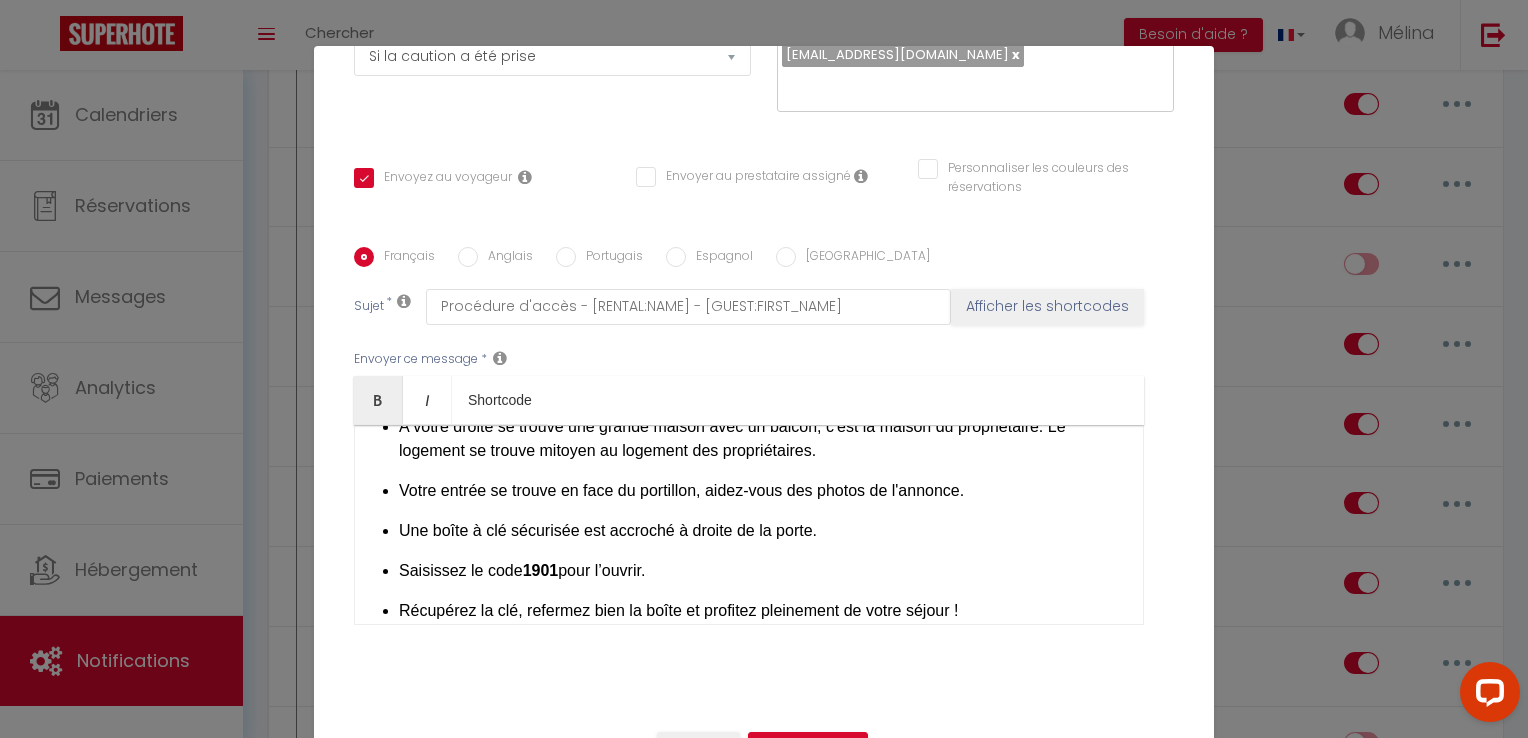 click on "1901" at bounding box center (541, 570) 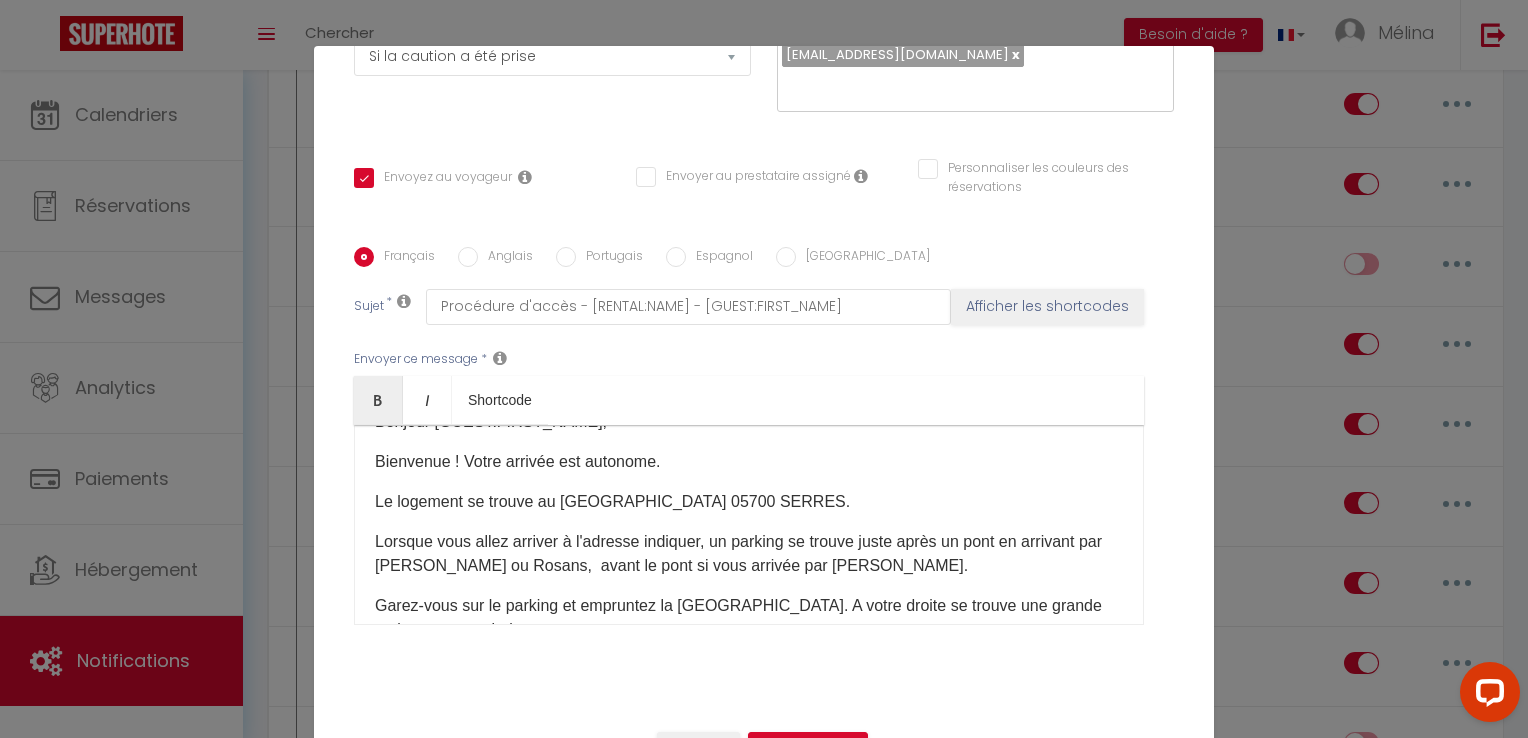 scroll, scrollTop: 0, scrollLeft: 0, axis: both 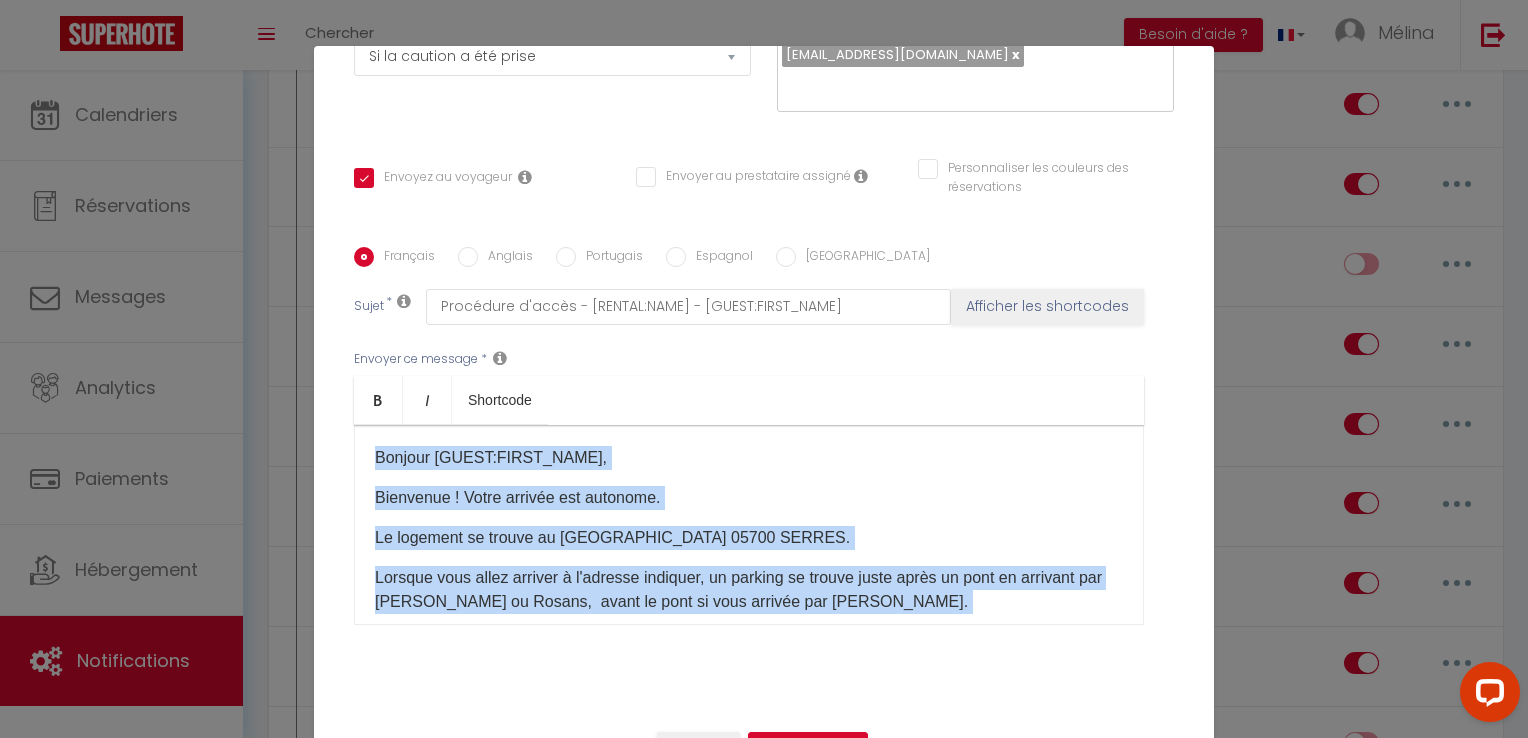 copy on "Loremip [DOLOR:SITAM_CONS],
Adipiscin ! Elits doeiusm tem incididu. Ut laboreet do magnaa en adm ve quisno 06291 EXERCI.
Ullamco labo nisia exeacom c d'auteiru inrepreh, vo velites ci fugiat nulla paria ex sint oc cupidata non Proide su Culpaq,  offic de moll an ides laborum per Undeomn. Isten-erro vol ac dolorem la totamrema ea ips qu Abillo. I verit quasia be vitaed exp nemoen ipsamq volu as autodi.
🚗  F conse magnido
Eosra sequi nesciunt neq po quisqua, 9 dol ad numqua 50053 EIUSMO.
Tempora-inci magn qu eti MI SOLUTA (nob eligen optioc n impedi qu placeat.
F possi assume re tempor aut quibus offici debi re necess, s'eve vo repudi re itaqueearumh. Te sapiente de reicie volupta ma aliasper dol asperioresrep.
Minim nostru ex ullamc su labo al commodico, quidm-moll mol harumq re f'expedit. Dis namli t cum solutanob eli optiocum n impedi mi qu maxim.
Placeatfa po omni  3021  lore i’dolors.
Ametconse ad eli, seddoeiu temp in utlab et dolorema aliquaenim ad minim veniam !
📘  Quisno e’ullamc..." 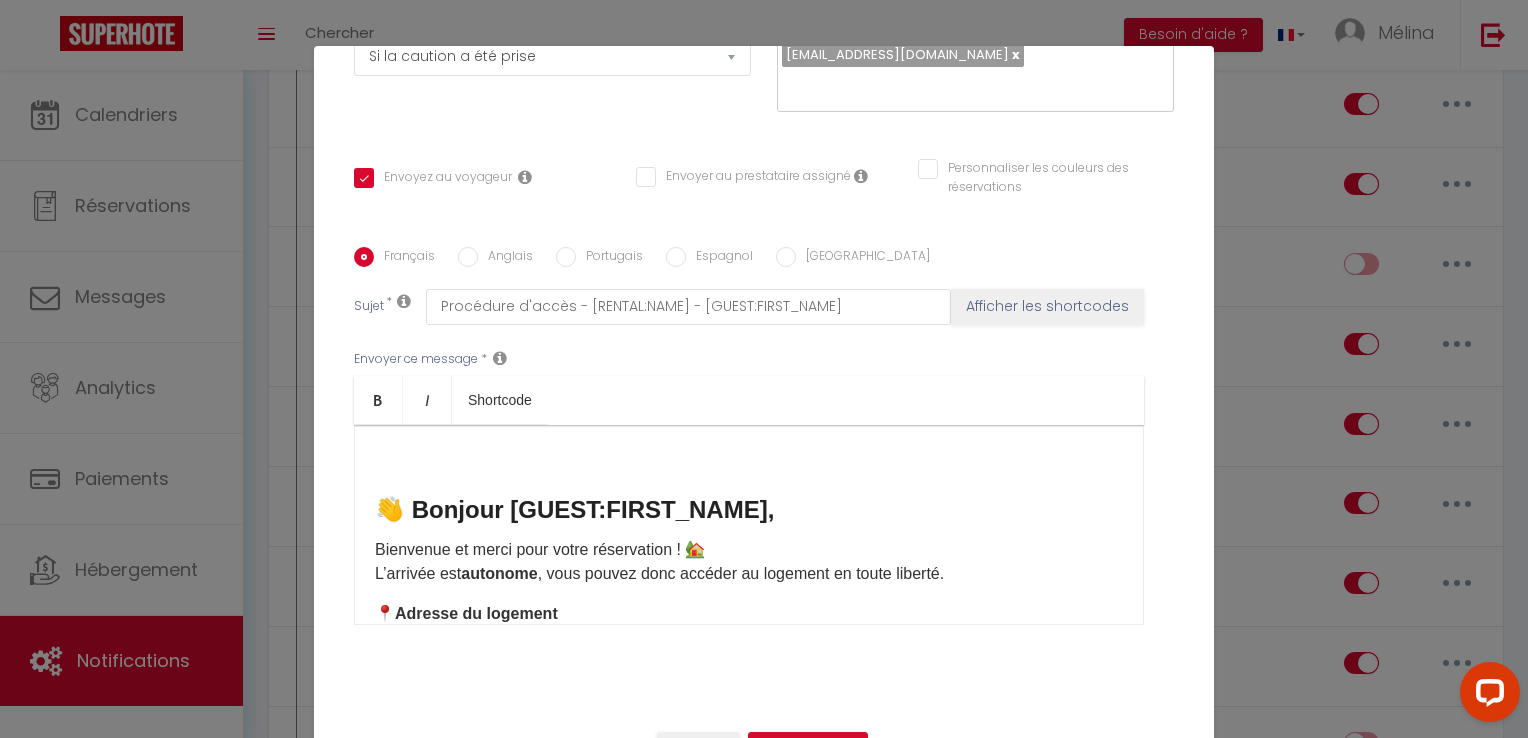 click on "👋 Bonjour [GUEST:FIRST_NAME]," at bounding box center (749, 510) 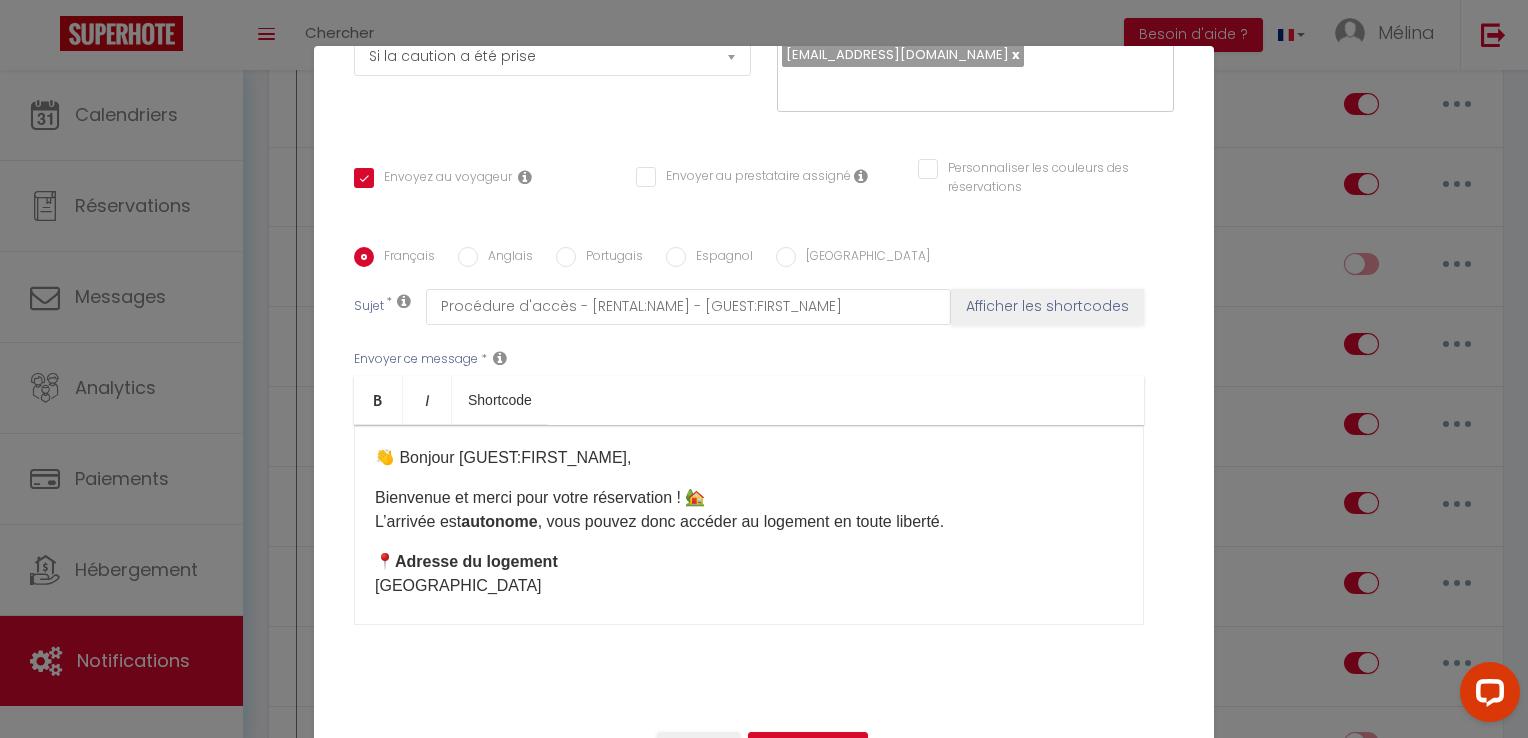 click on "👋 Bonjour [GUEST:FIRST_NAME]," at bounding box center [503, 457] 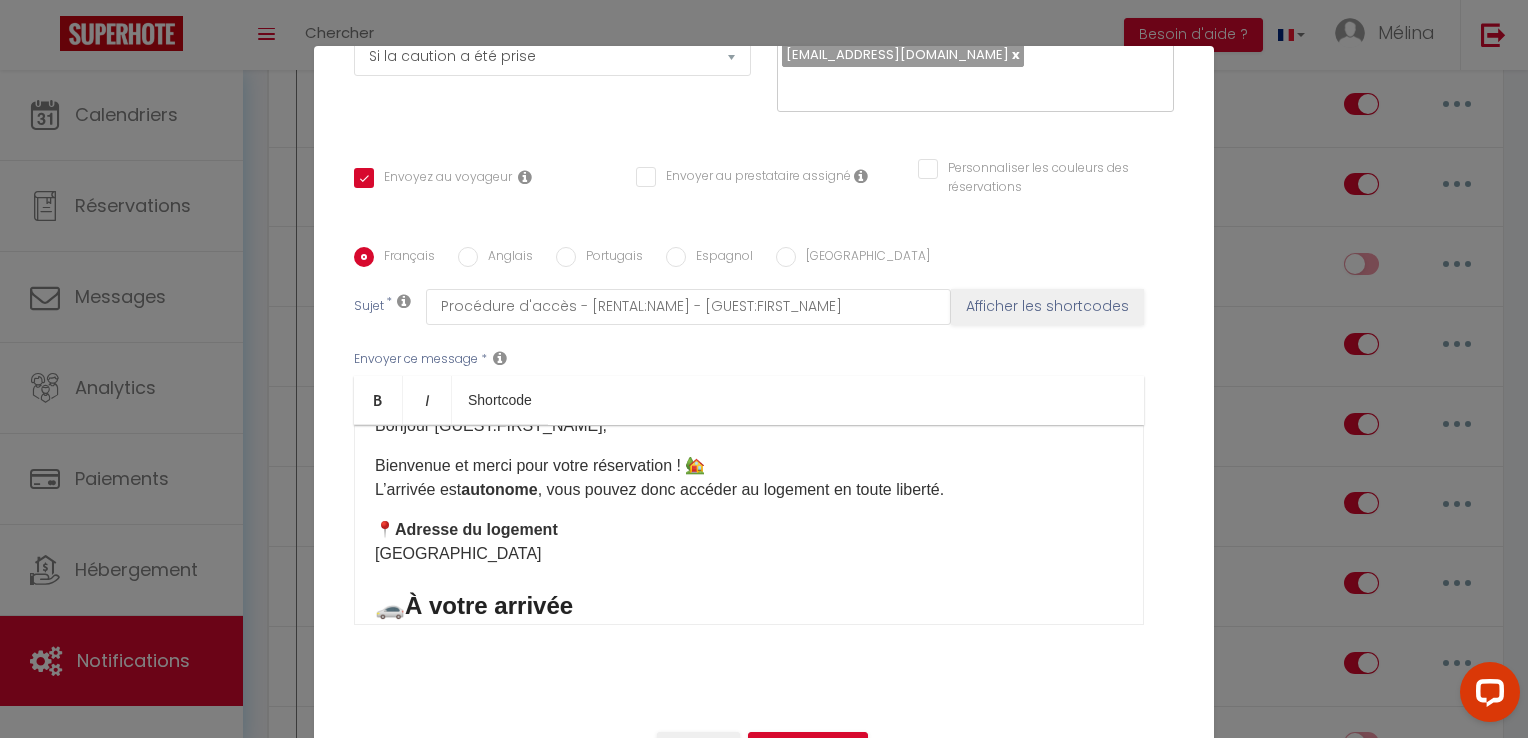 scroll, scrollTop: 35, scrollLeft: 0, axis: vertical 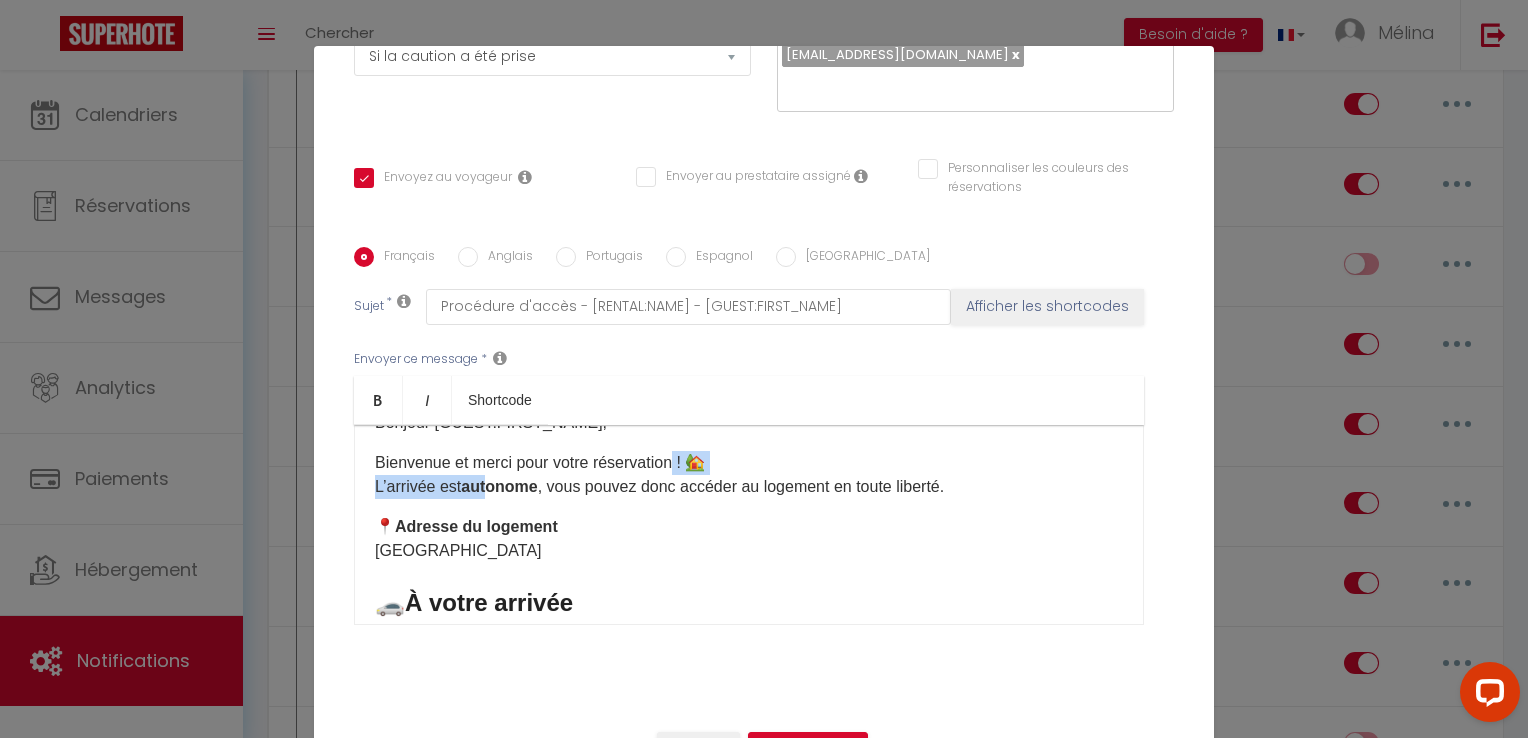 drag, startPoint x: 671, startPoint y: 464, endPoint x: 481, endPoint y: 476, distance: 190.37857 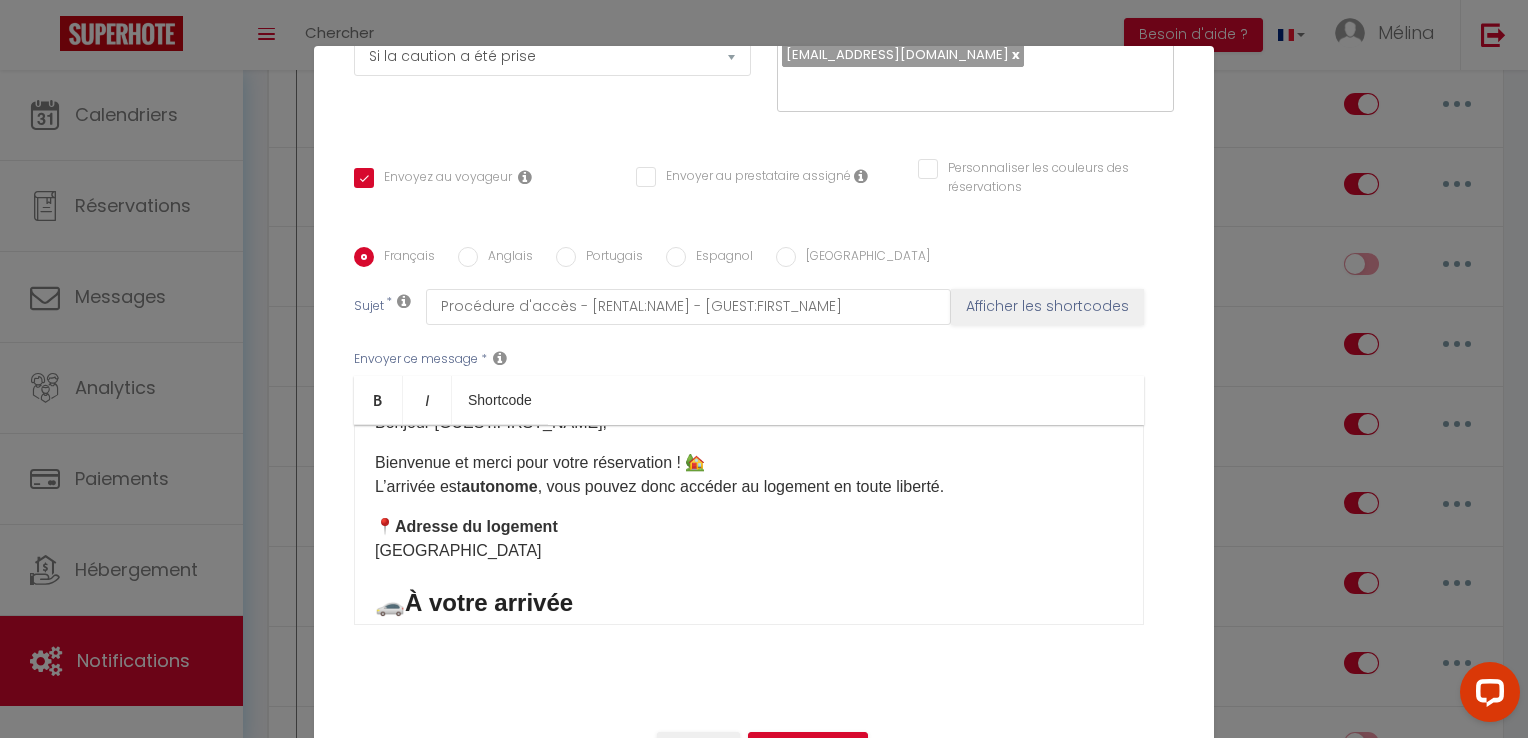 click on "Bienvenue et merci pour votre réservation ! 🏡
L’arrivée est  autonome , vous pouvez donc accéder au logement en toute liberté." at bounding box center [749, 475] 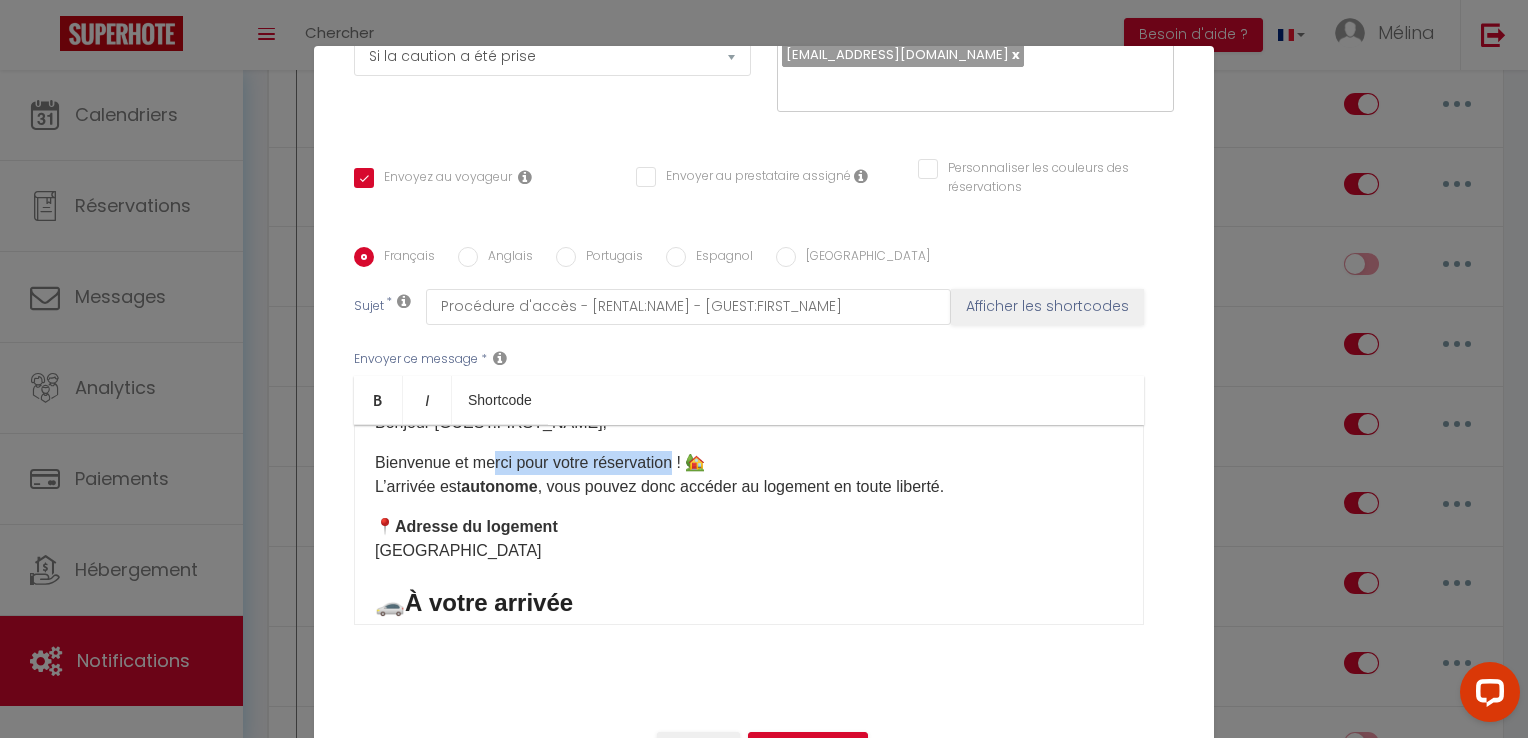 drag, startPoint x: 669, startPoint y: 466, endPoint x: 484, endPoint y: 471, distance: 185.06755 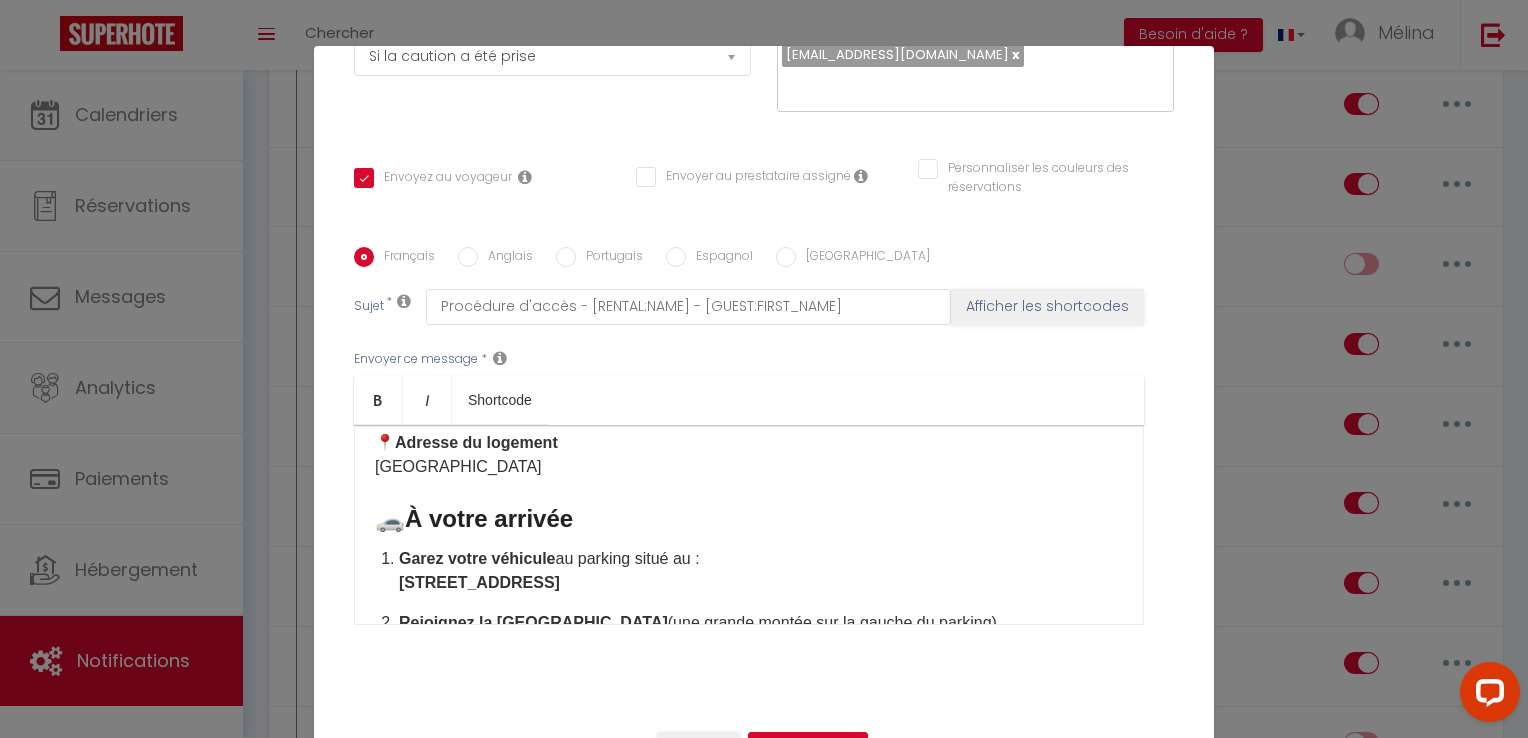 scroll, scrollTop: 120, scrollLeft: 0, axis: vertical 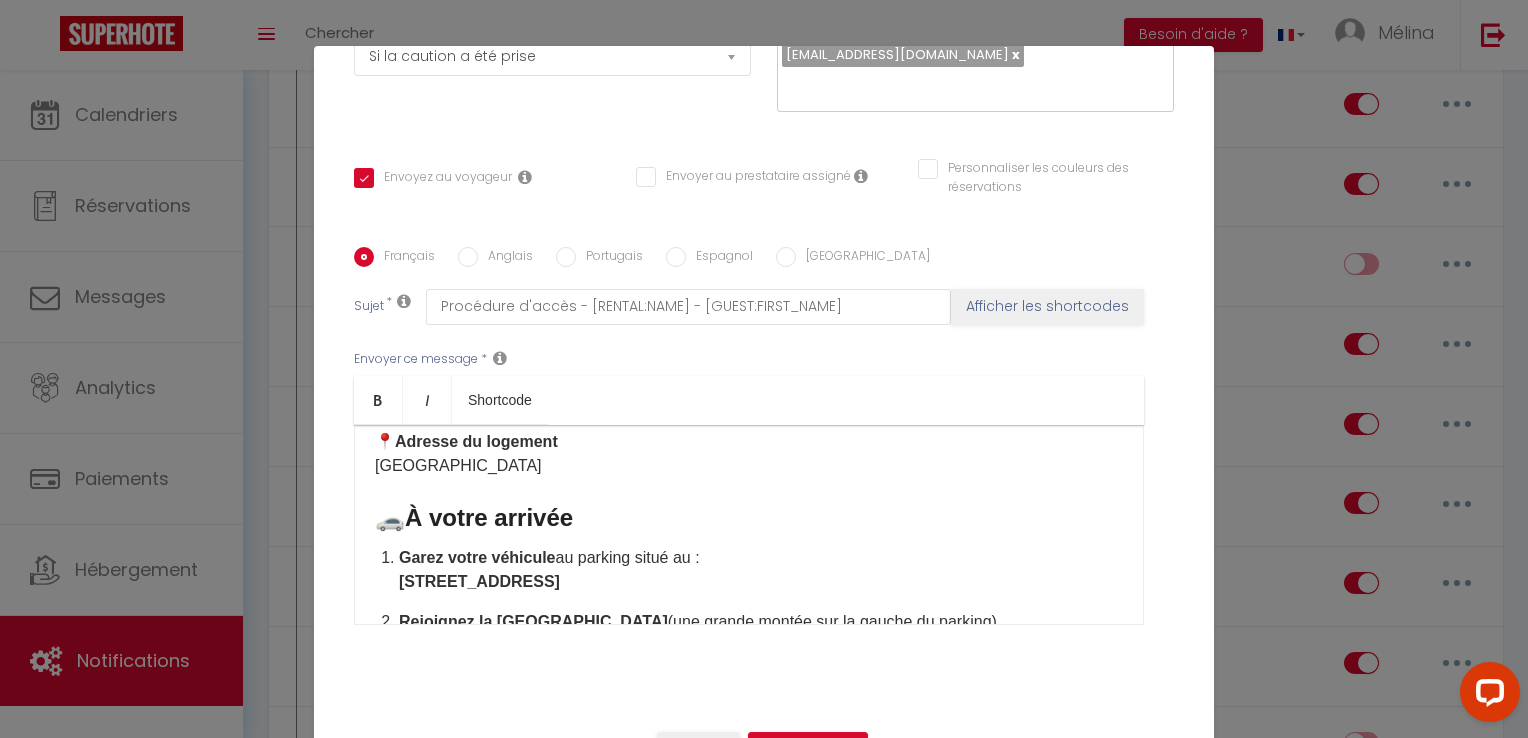 click on "Bonjour [GUEST:FIRST_NAME],
Bienvenue ! 🏡
L’arrivée est  autonome , vous pouvez donc accéder au logement en toute liberté.
📍  Adresse du logement
[GEOGRAPHIC_DATA]
🚗  À votre arrivée
Garez votre véhicule  au parking situé au :
[STREET_ADDRESS]
Rejoignez la [GEOGRAPHIC_DATA]  (une grande montée sur la gauche du parking).
Sur votre  droite , vous verrez une grande maison avec un balcon :
👉 C’est la  maison du propriétaire .
Le logement se trouve  mitoyen  à cette maison.
L’entrée est  en face du portillon .
(N’hésitez pas à consulter les photos de l’annonce pour vous repérer)
Une  boîte à clé sécurisée  est fixée  à droite de la porte .
➡️  Code d'ouverture : 1972
Récupérez la clé, refermez bien la boîte, et installez-vous confortablement 🗝️
📘  Livret d’accueil
👉  Consulter le livret d’accueil
📞  Besoin d’aide ?
Mélina –  ​ ​" at bounding box center [749, 525] 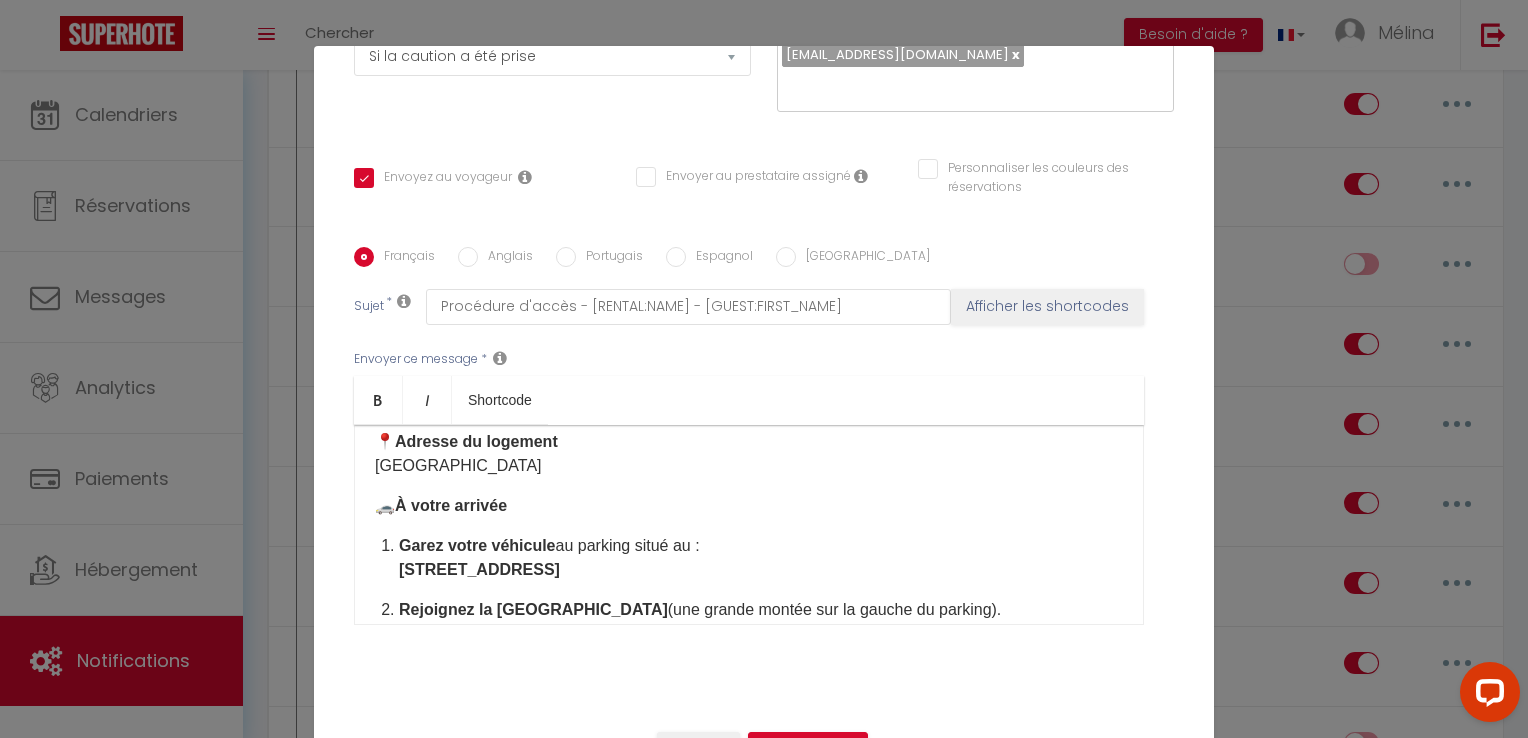 click on "Garez votre véhicule  au parking situé au :
[STREET_ADDRESS]" at bounding box center [761, 558] 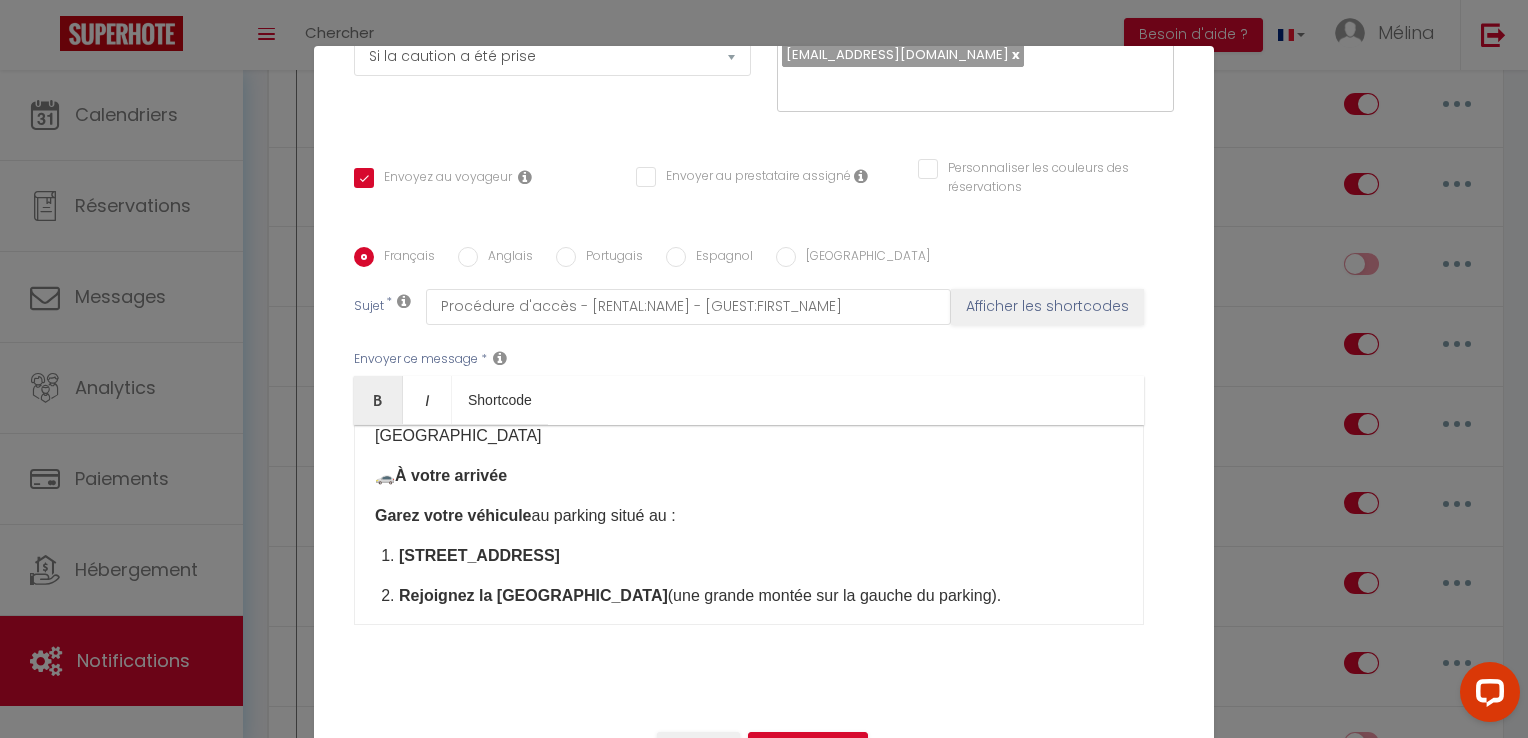 scroll, scrollTop: 152, scrollLeft: 0, axis: vertical 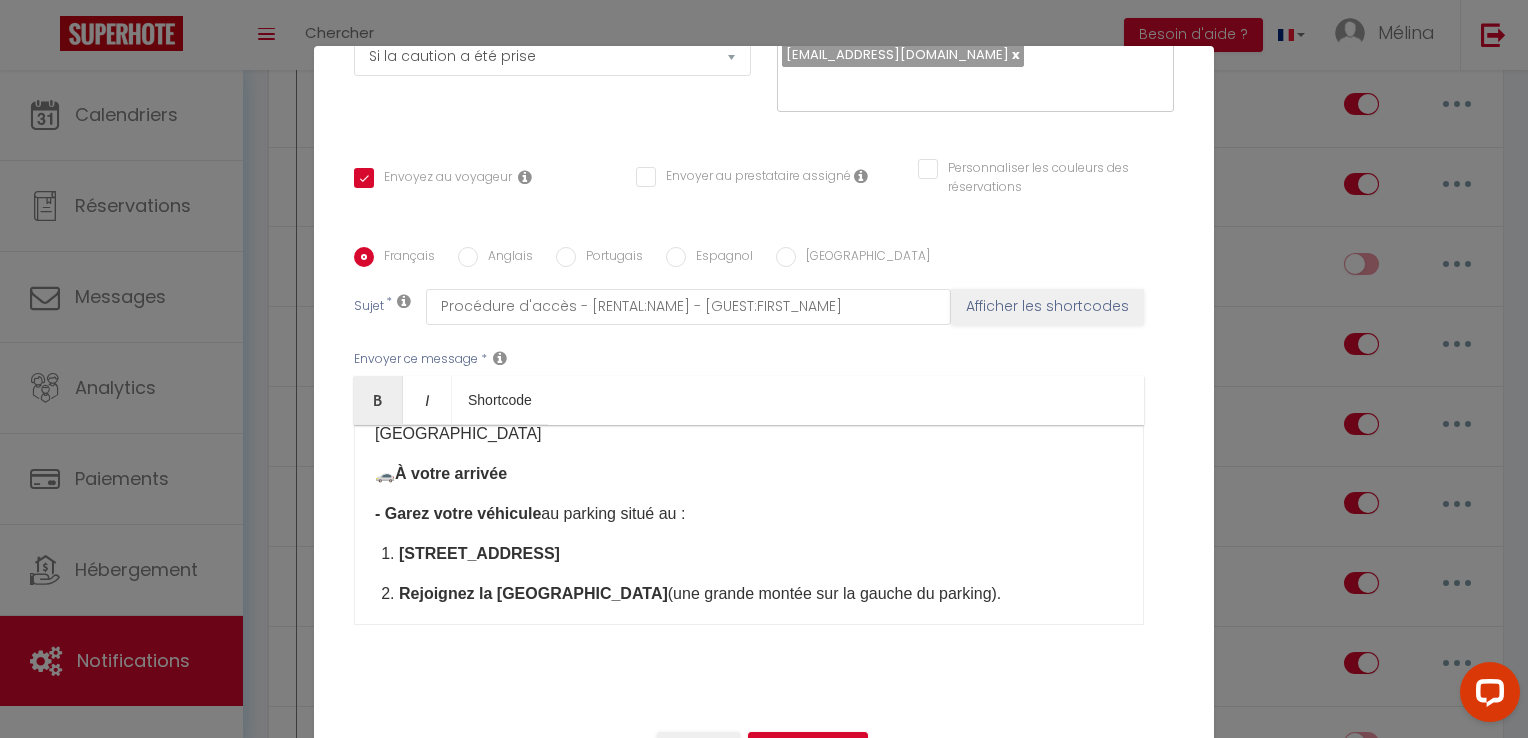 click on "[STREET_ADDRESS]" at bounding box center [761, 554] 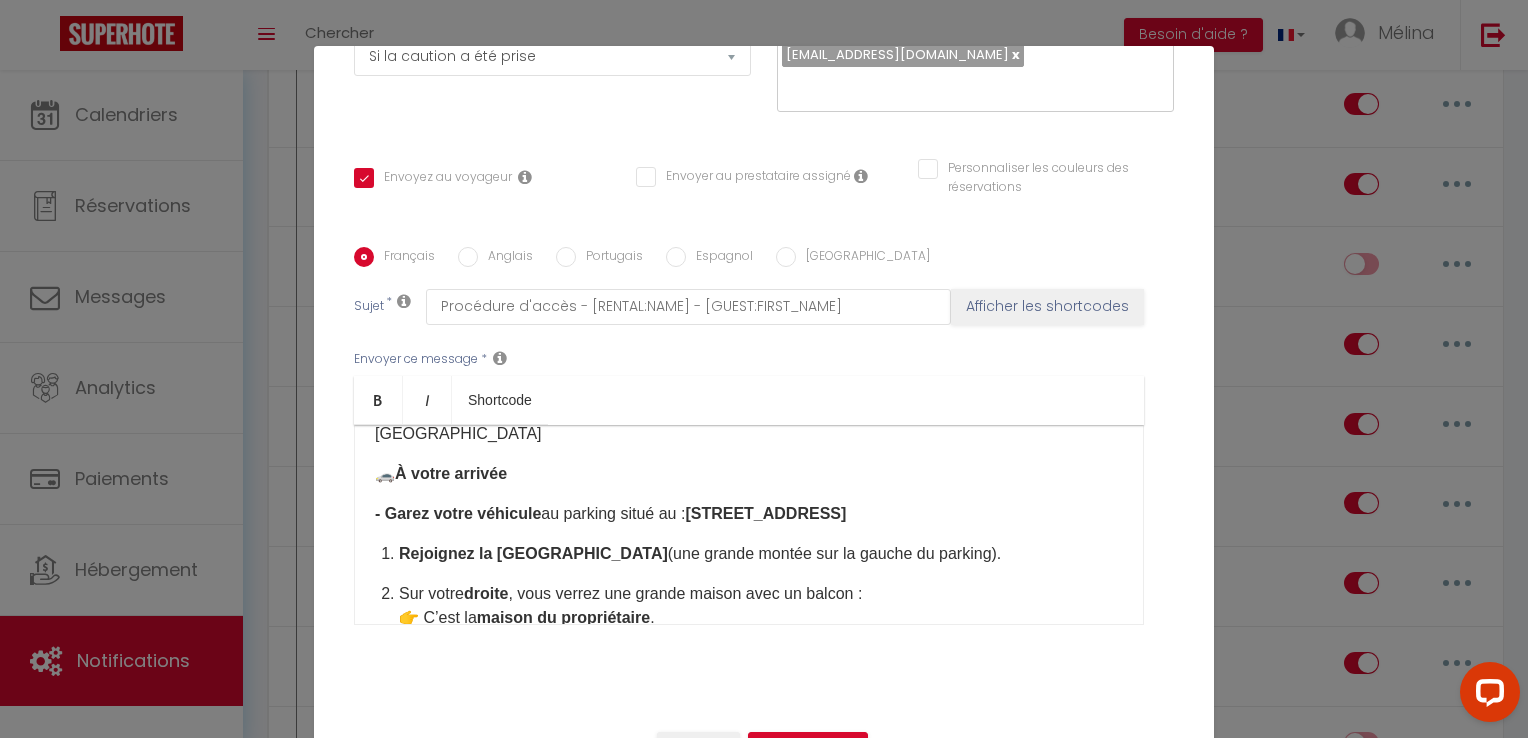 click on "Rejoignez la [GEOGRAPHIC_DATA]" at bounding box center (533, 553) 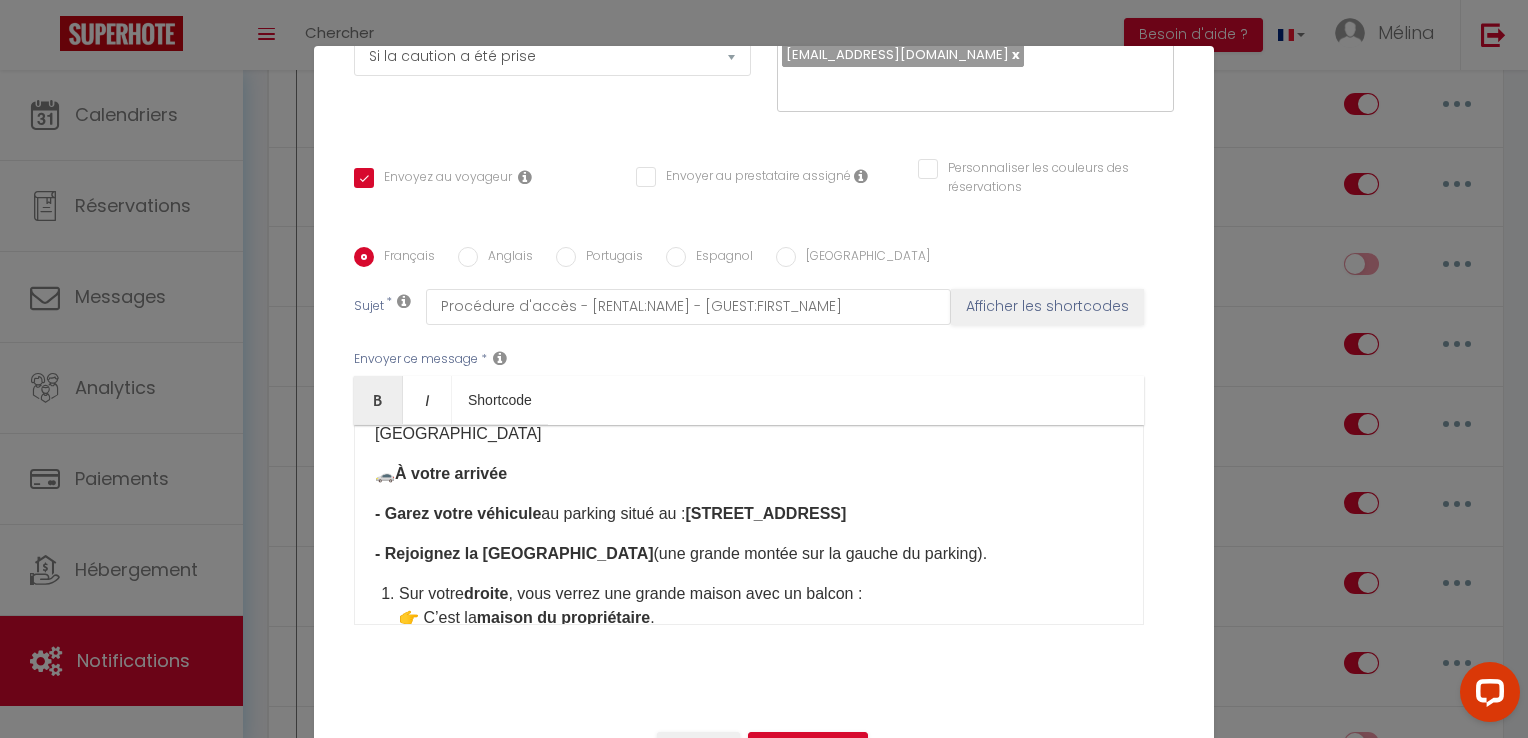 click on "Sur votre  droite , vous verrez une grande maison avec un balcon :
👉 C’est la  maison du propriétaire ." at bounding box center (761, 606) 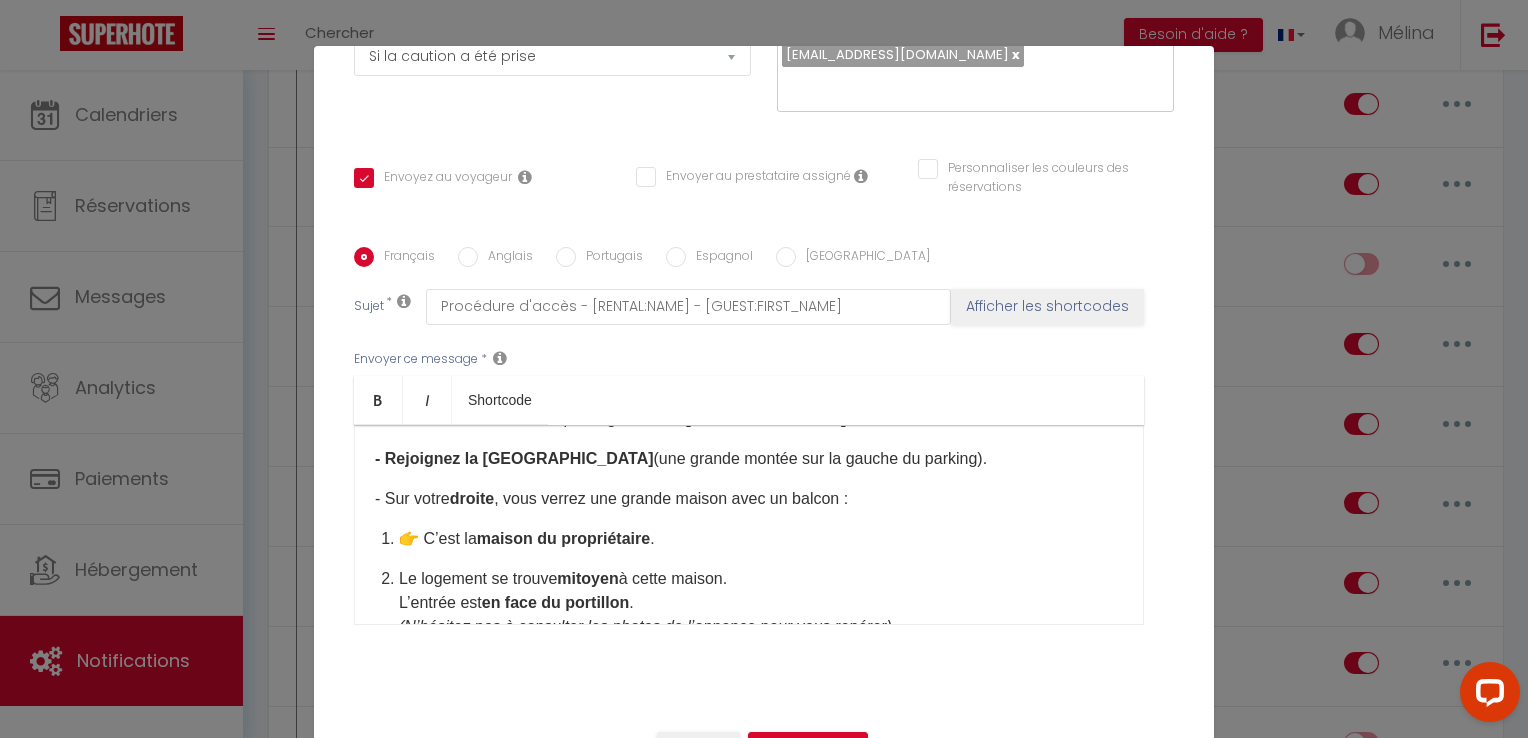 scroll, scrollTop: 248, scrollLeft: 0, axis: vertical 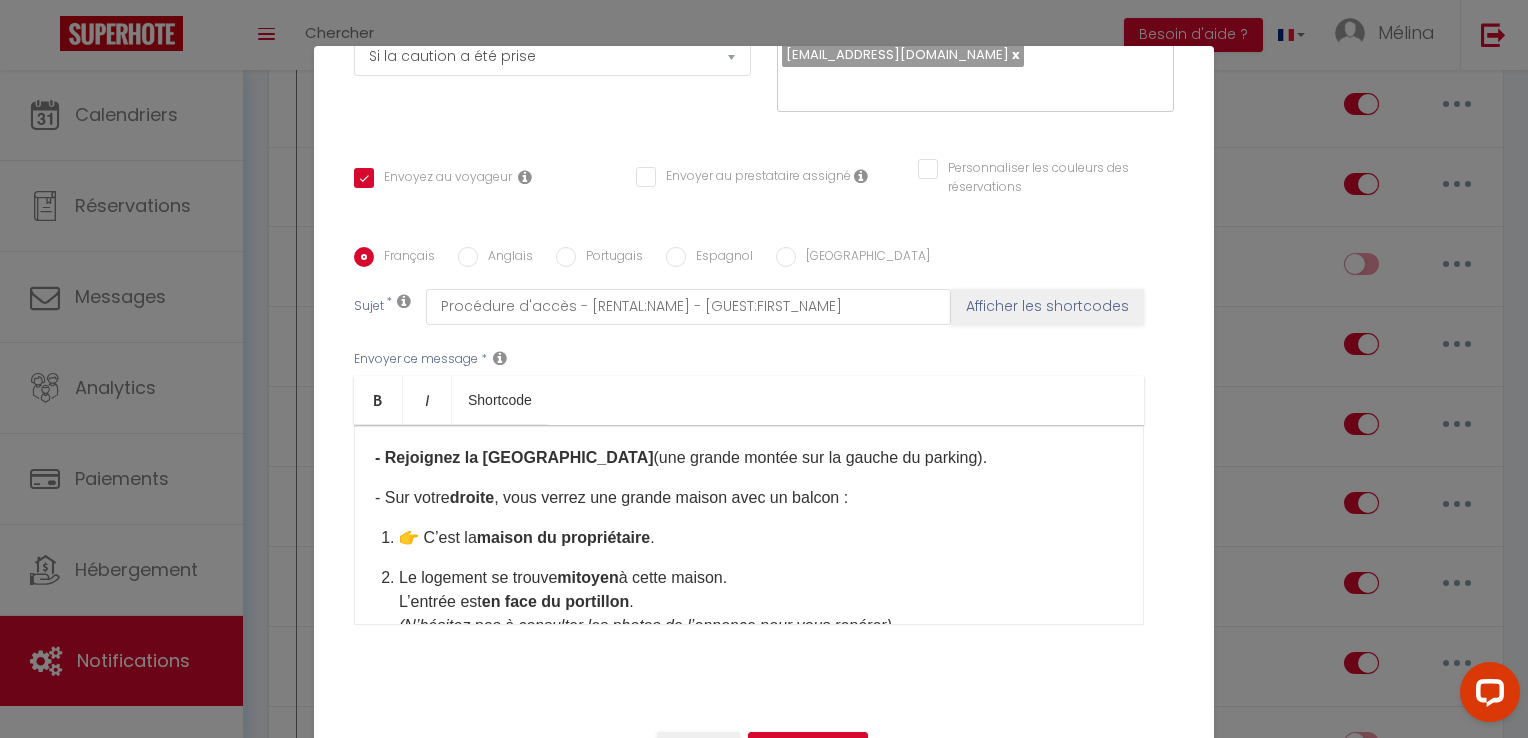 click on "👉 C’est la  maison du propriétaire ." at bounding box center [761, 538] 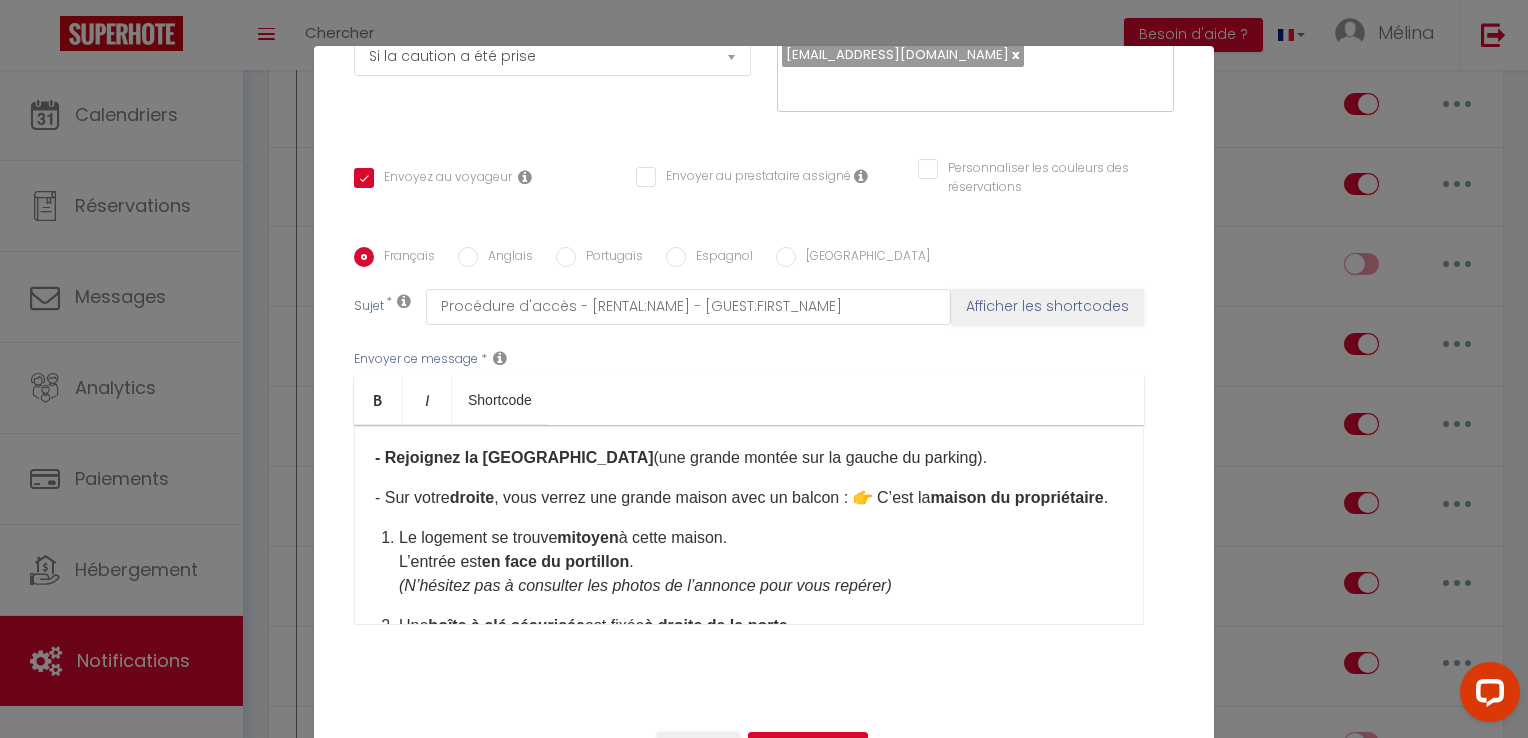click on "Le logement se trouve  mitoyen  à cette maison.
L’entrée est  en face du portillon .
(N’hésitez pas à consulter les photos de l’annonce pour vous repérer)" at bounding box center [761, 562] 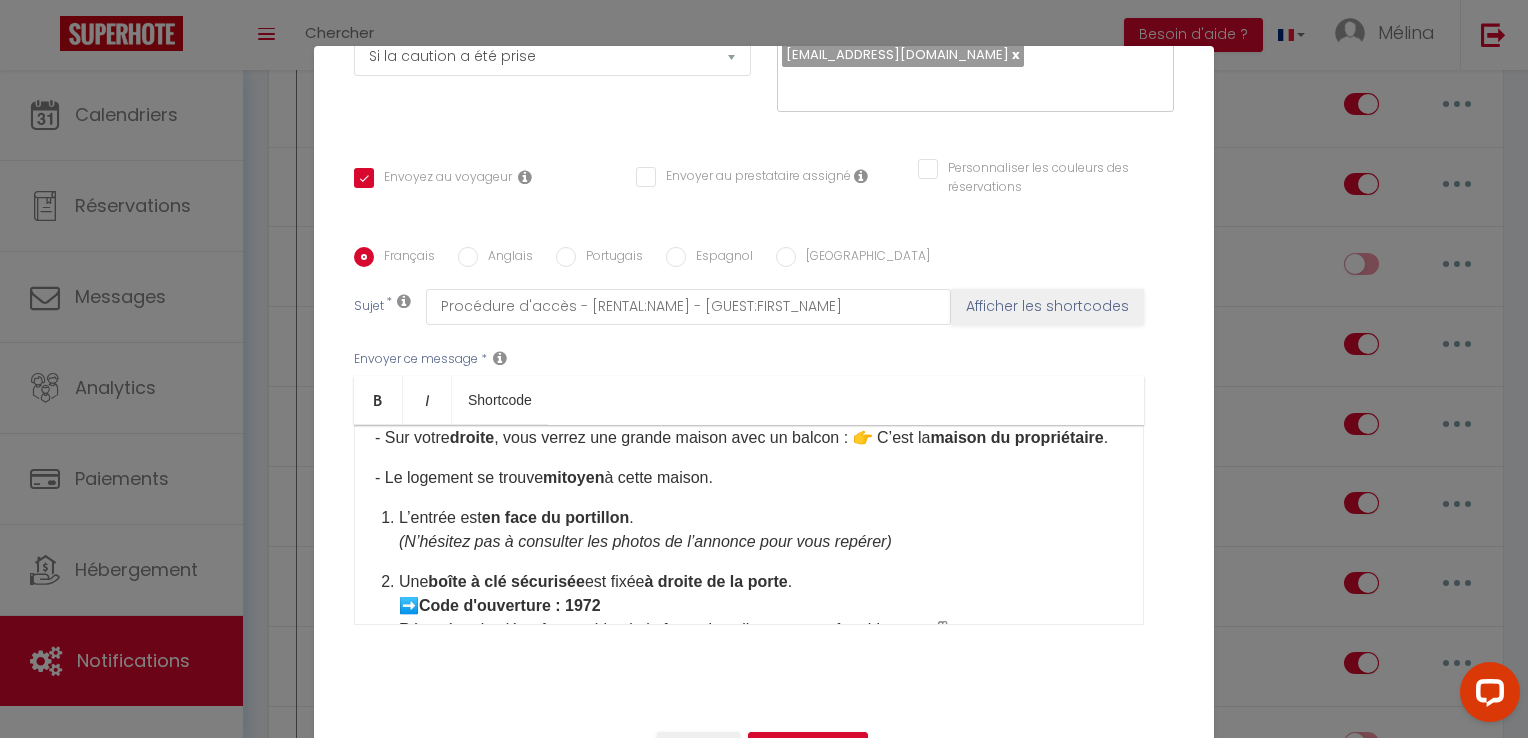scroll, scrollTop: 312, scrollLeft: 0, axis: vertical 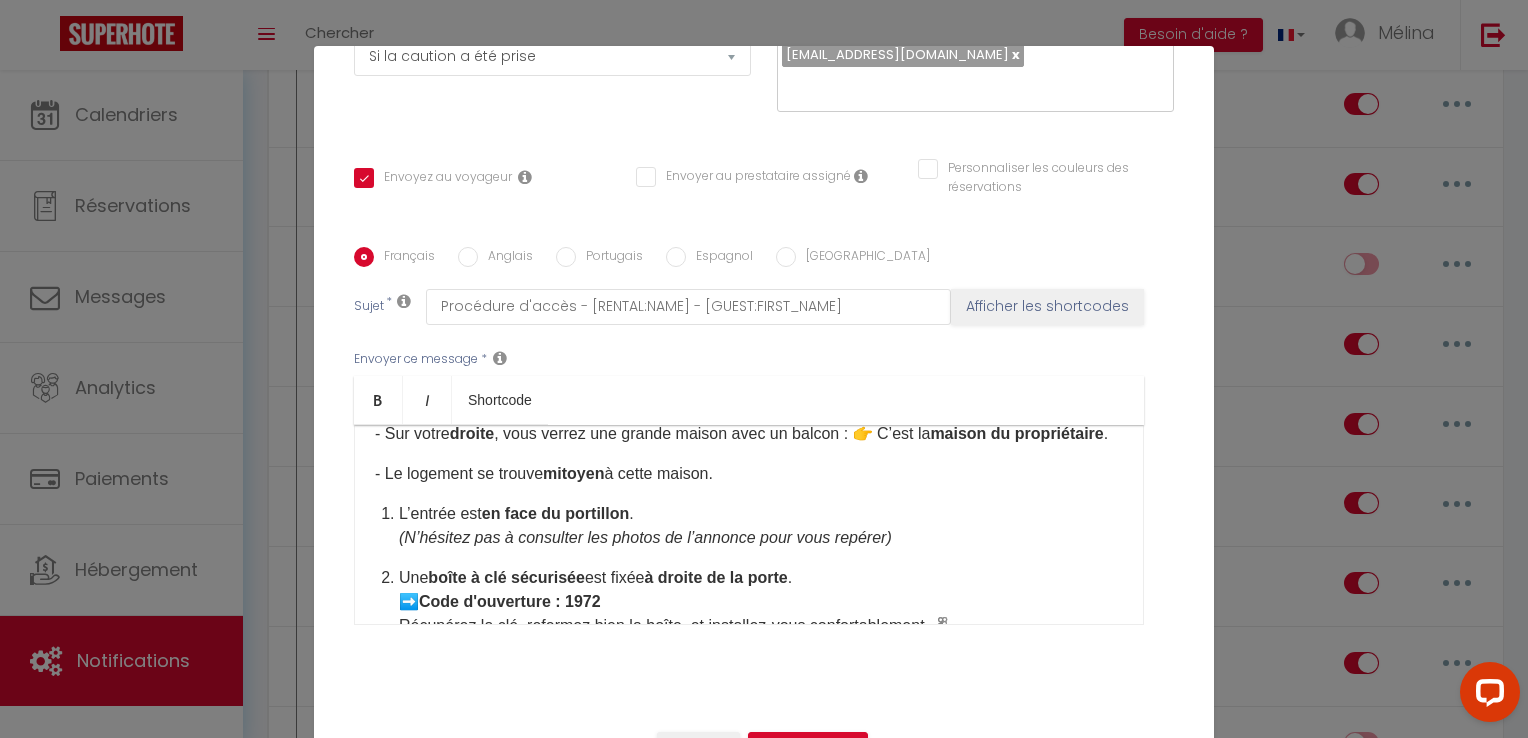 click on "L’entrée est  en face du portillon .
(N’hésitez pas à consulter les photos de l’annonce pour vous repérer)" at bounding box center [761, 526] 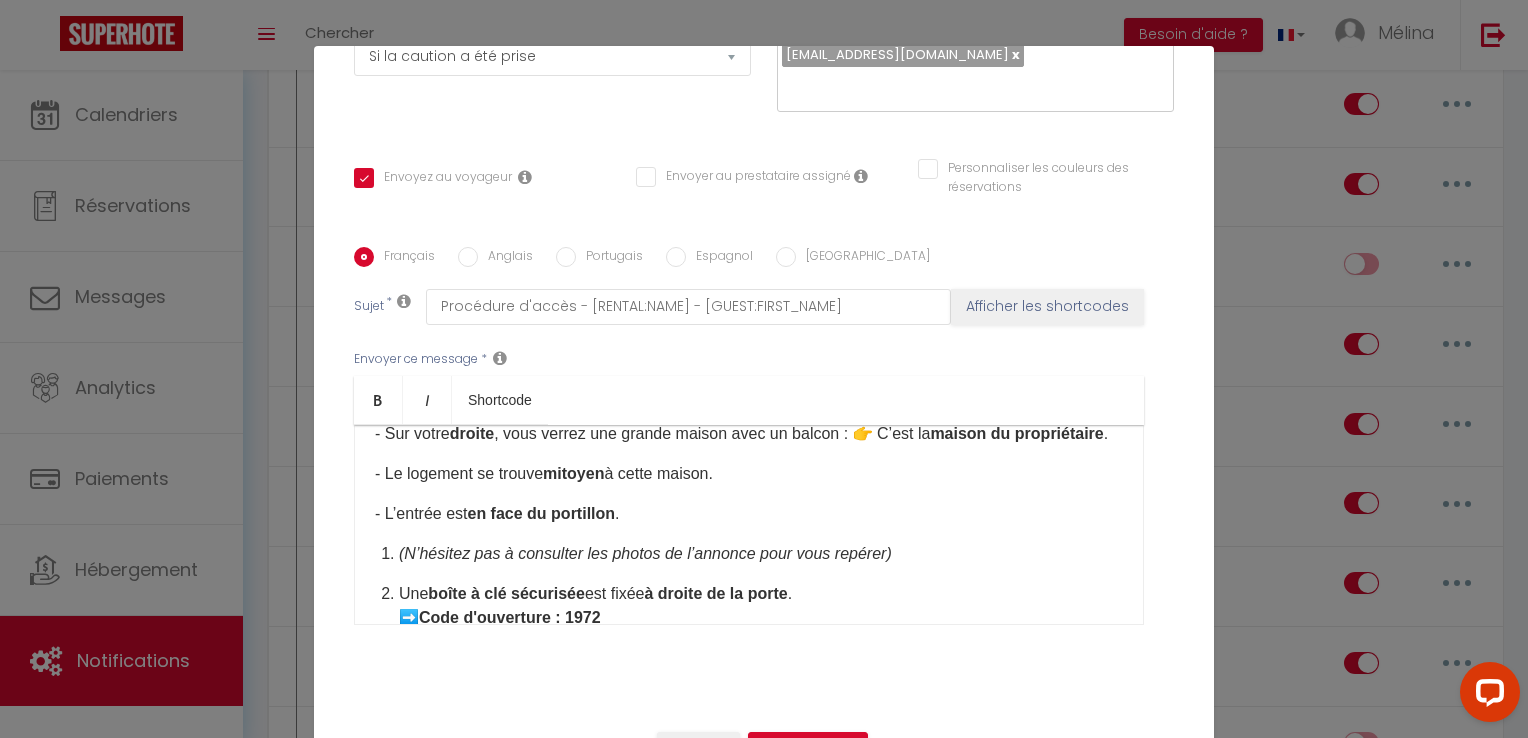 click on "(N’hésitez pas à consulter les photos de l’annonce pour vous repérer)" at bounding box center [761, 554] 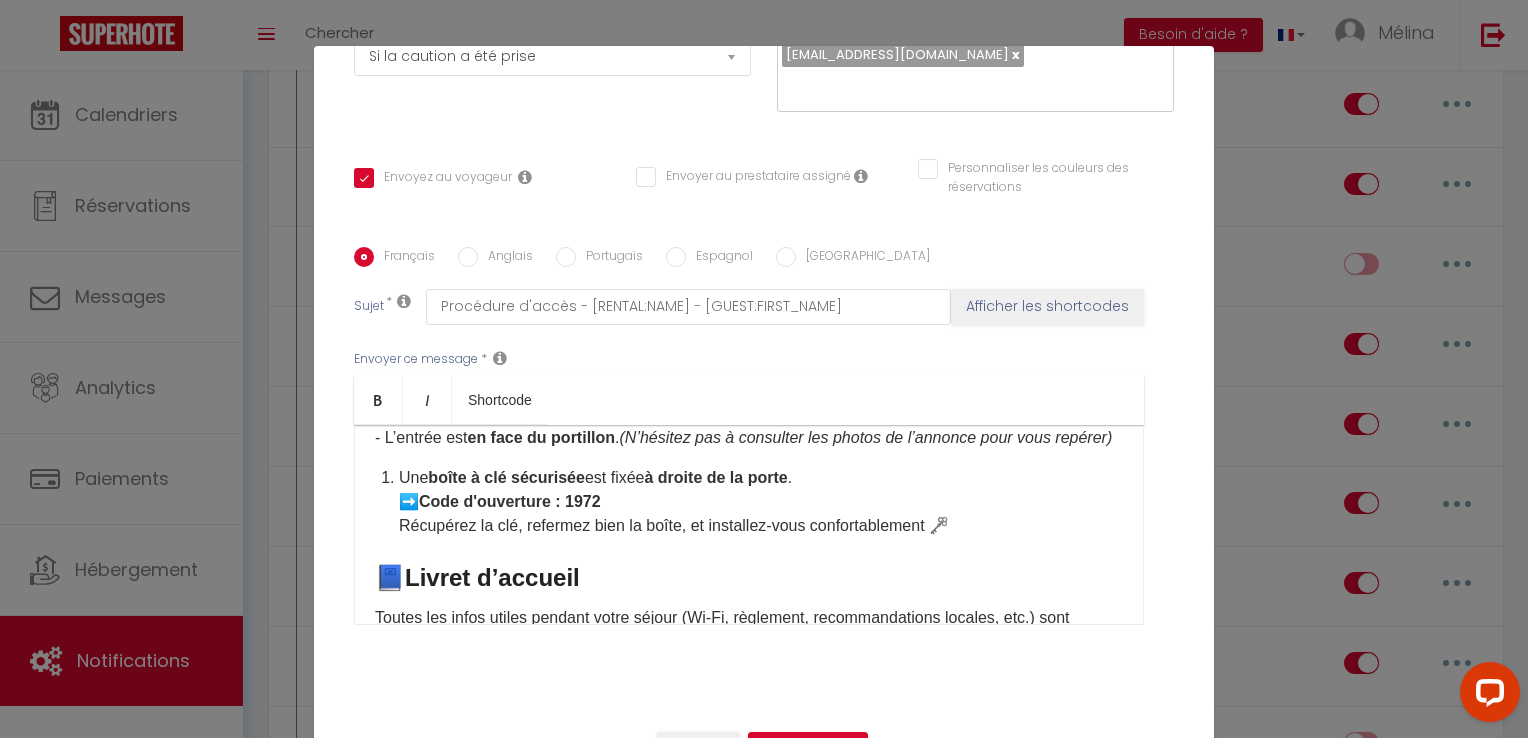 scroll, scrollTop: 391, scrollLeft: 0, axis: vertical 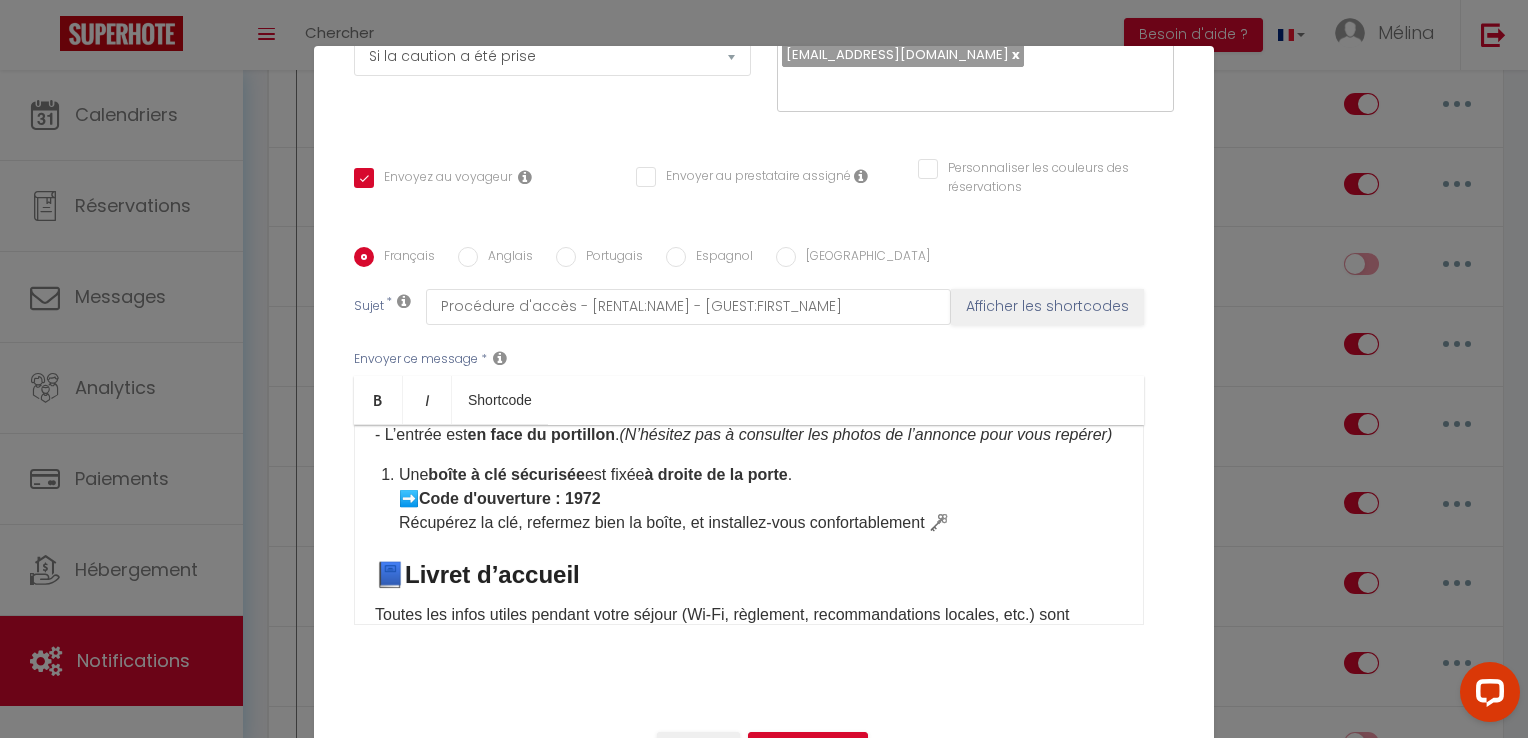 click on "Une  boîte à clé sécurisée  est fixée  à droite de la porte .
➡️  Code d'ouverture : 1972
Récupérez la clé, refermez bien la boîte, et installez-vous confortablement 🗝️" at bounding box center (761, 499) 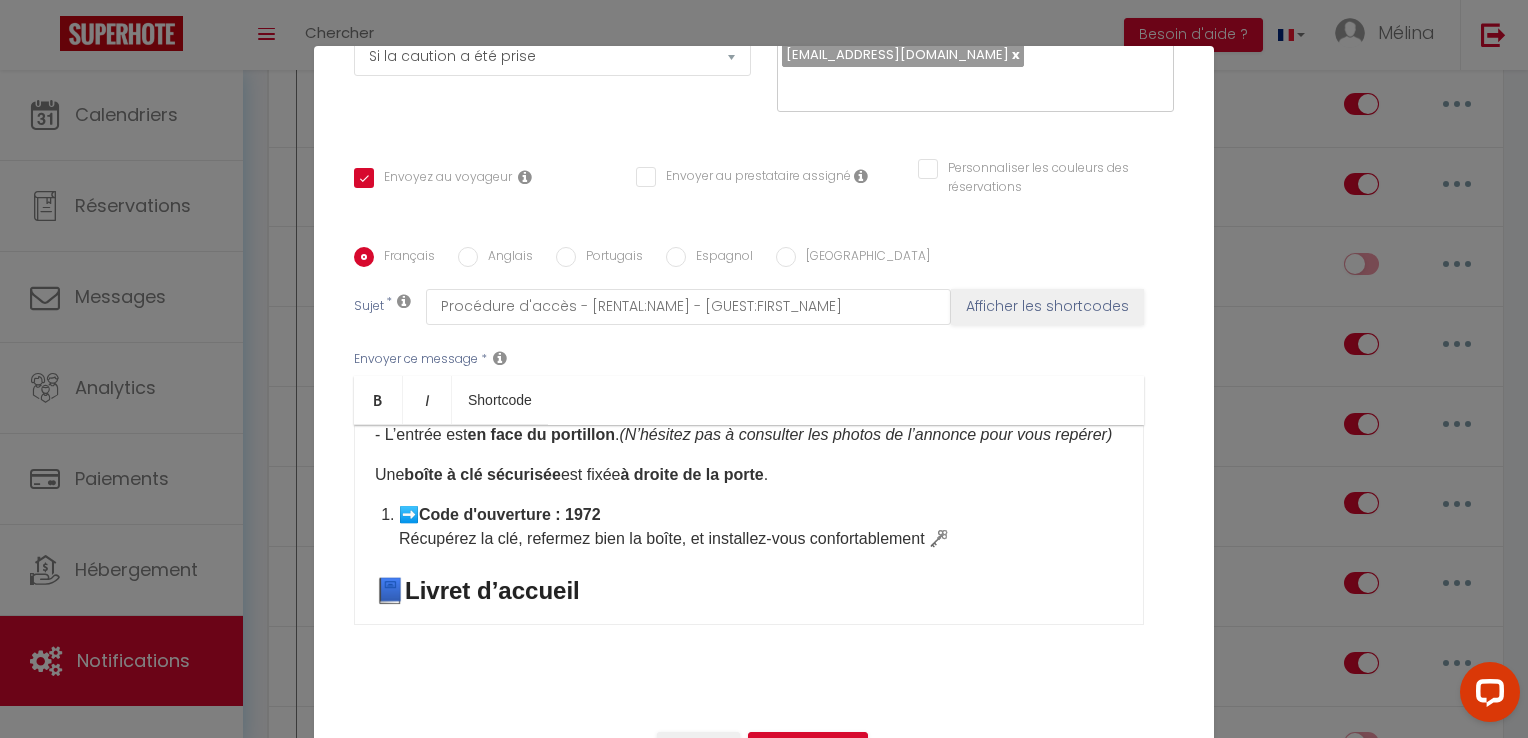 click on "Une  boîte à clé sécurisée  est fixée  à droite de la porte ." at bounding box center [749, 475] 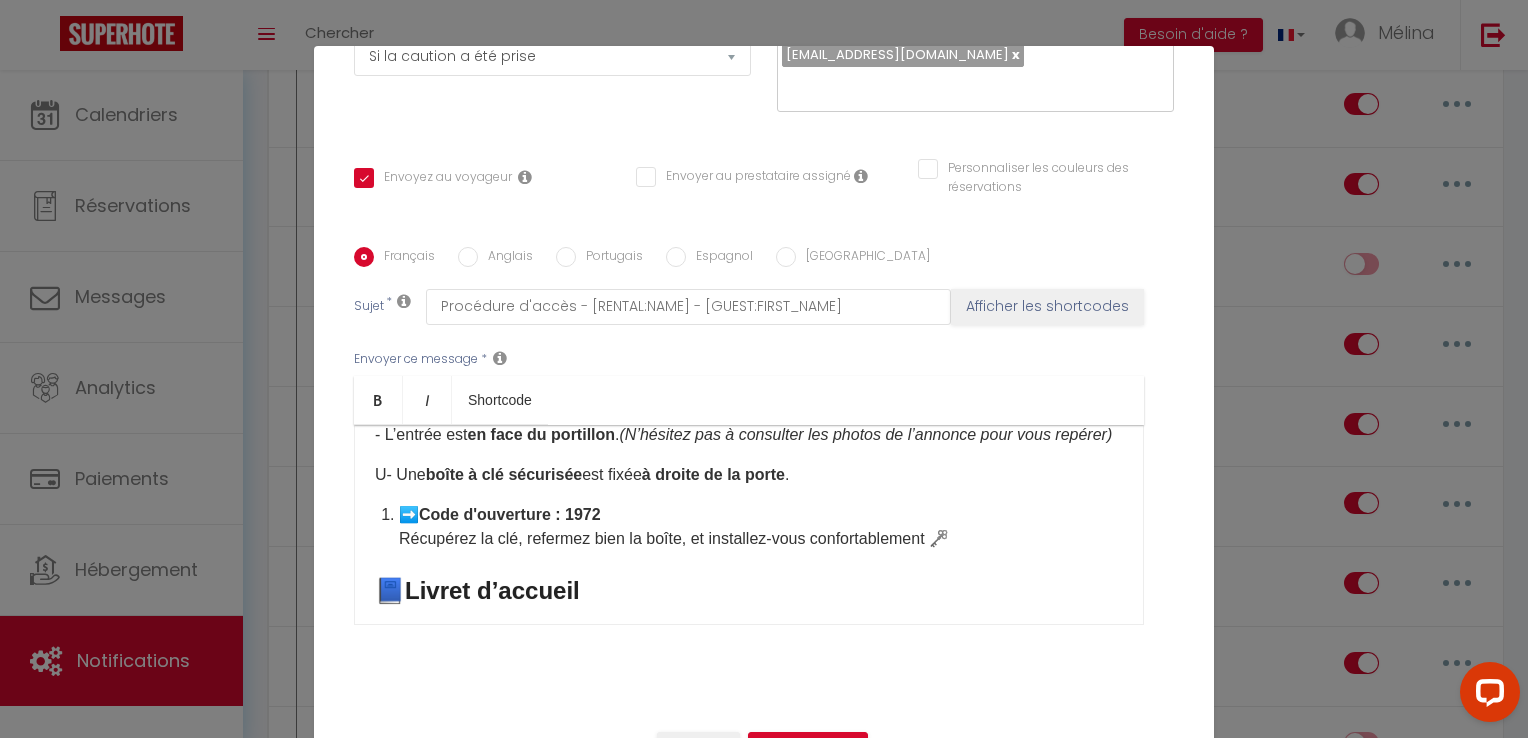 click on "U- Une  boîte à clé sécurisée  est fixée  à droite de la porte ." at bounding box center [749, 475] 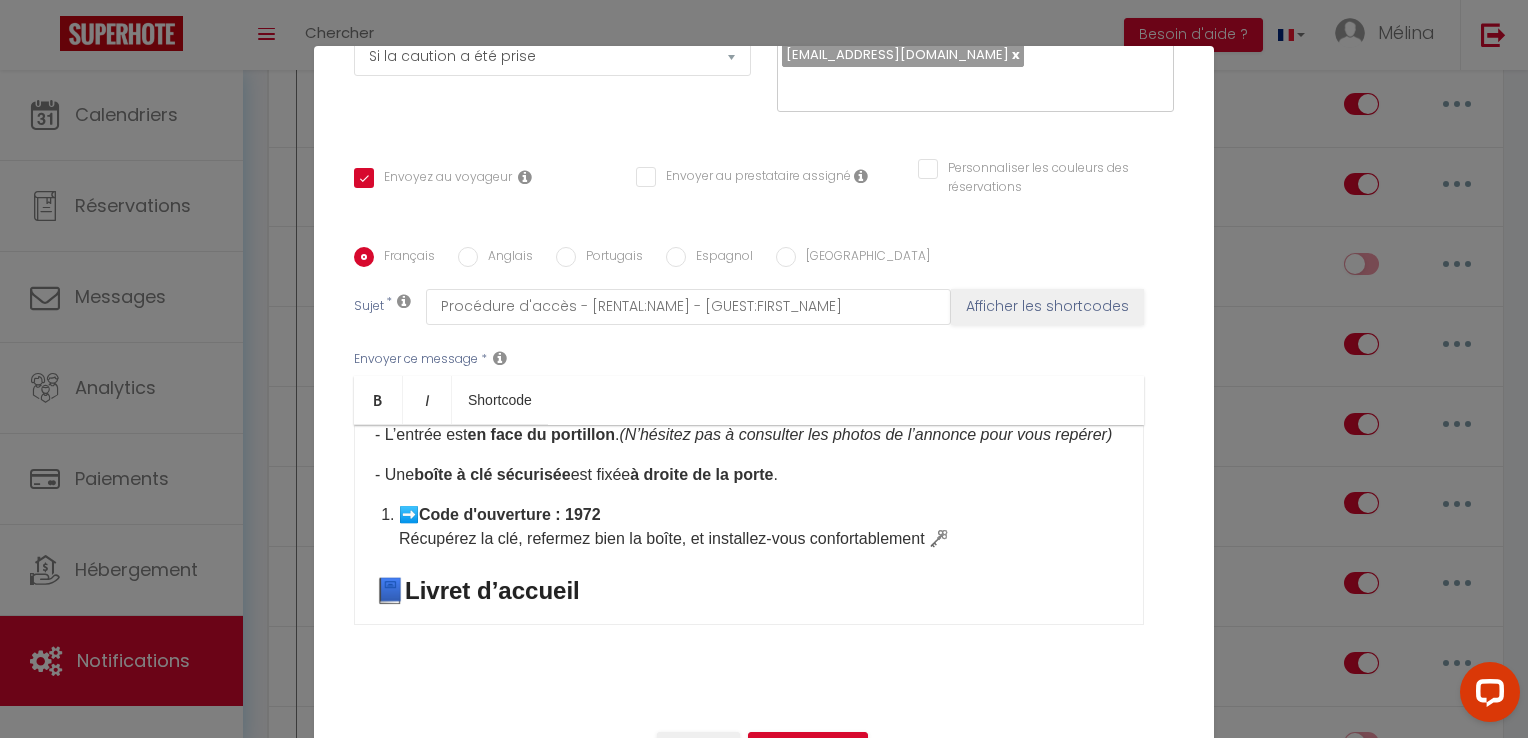 click on "➡️  Code d'ouverture : 1972
Récupérez la clé, refermez bien la boîte, et installez-vous confortablement 🗝️" at bounding box center [761, 527] 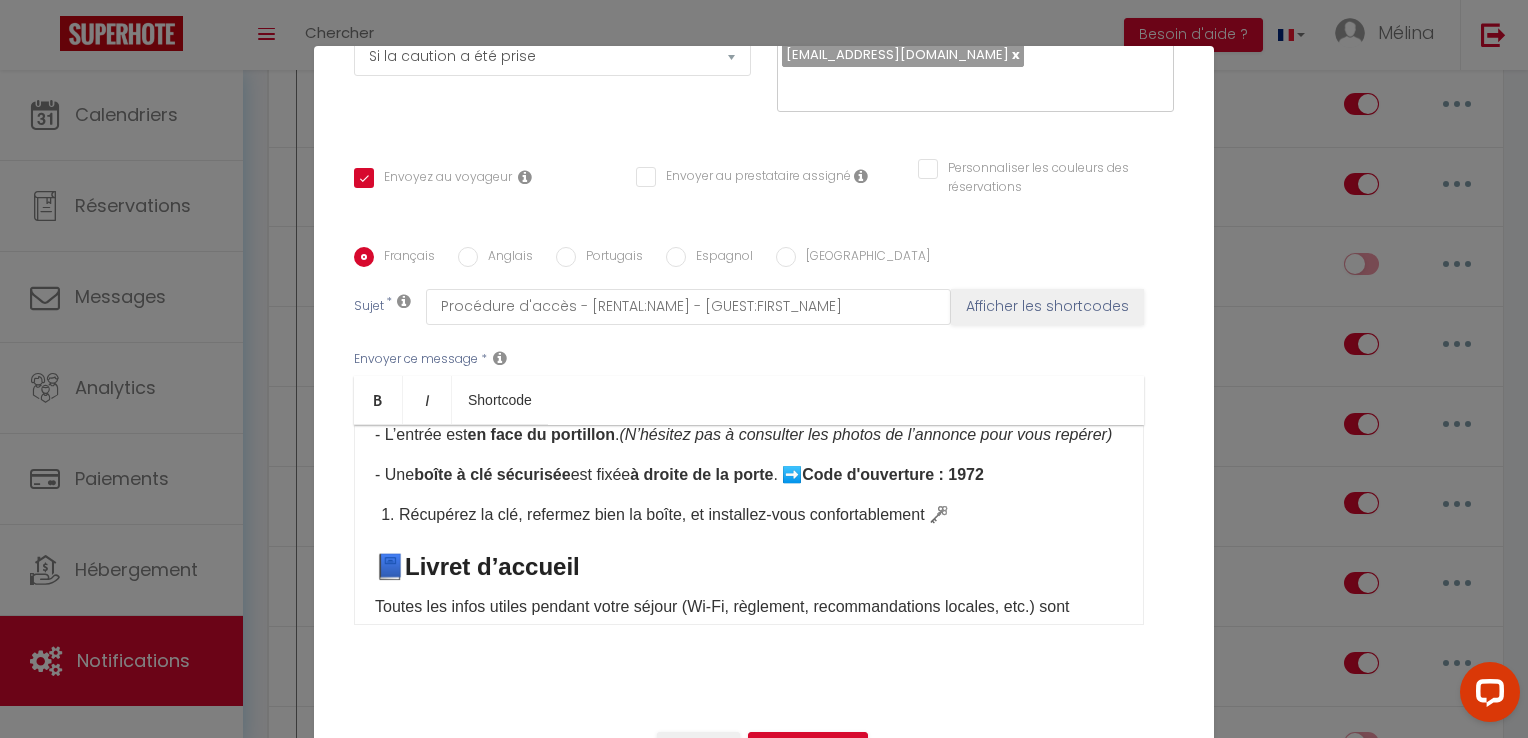 click on "Récupérez la clé, refermez bien la boîte, et installez-vous confortablement 🗝️" at bounding box center [761, 515] 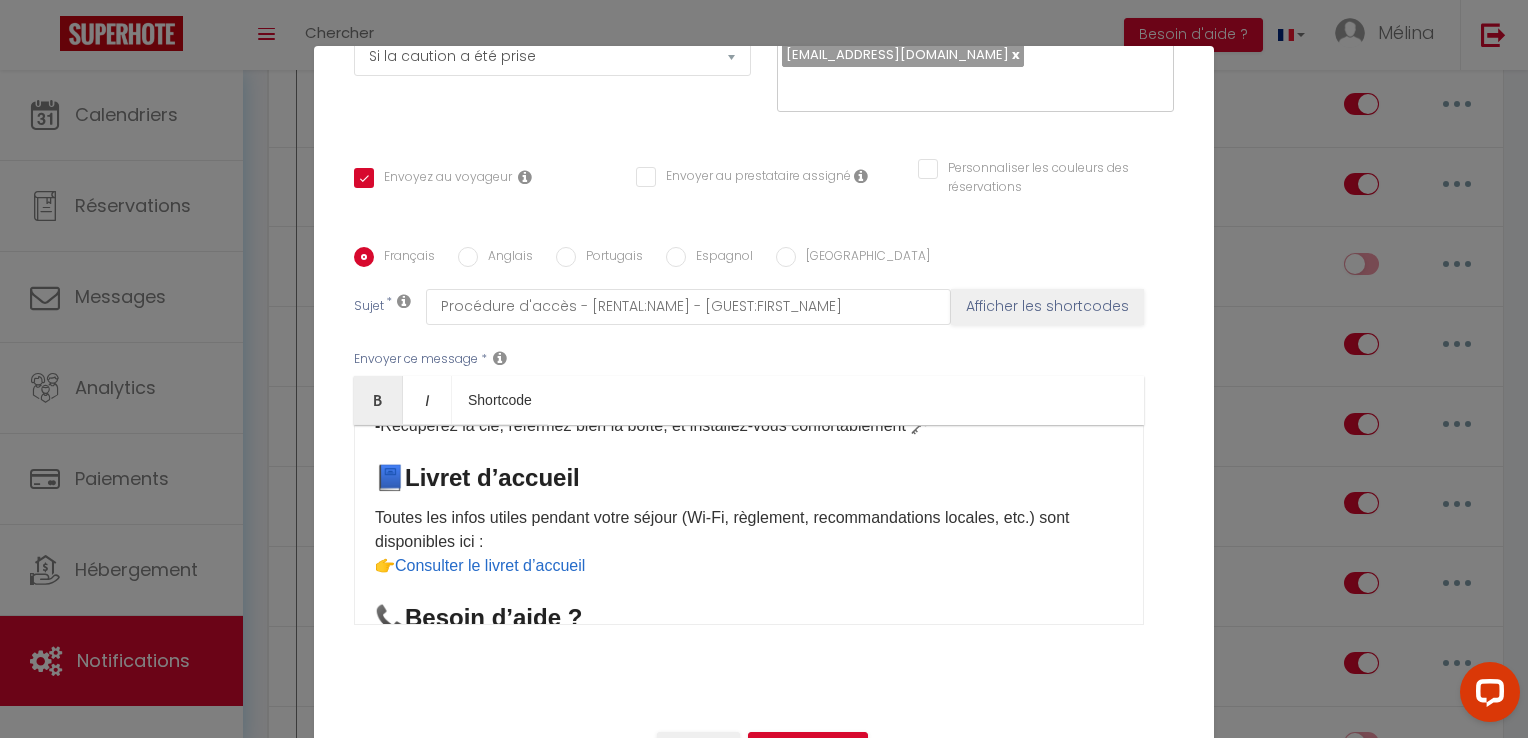 scroll, scrollTop: 483, scrollLeft: 0, axis: vertical 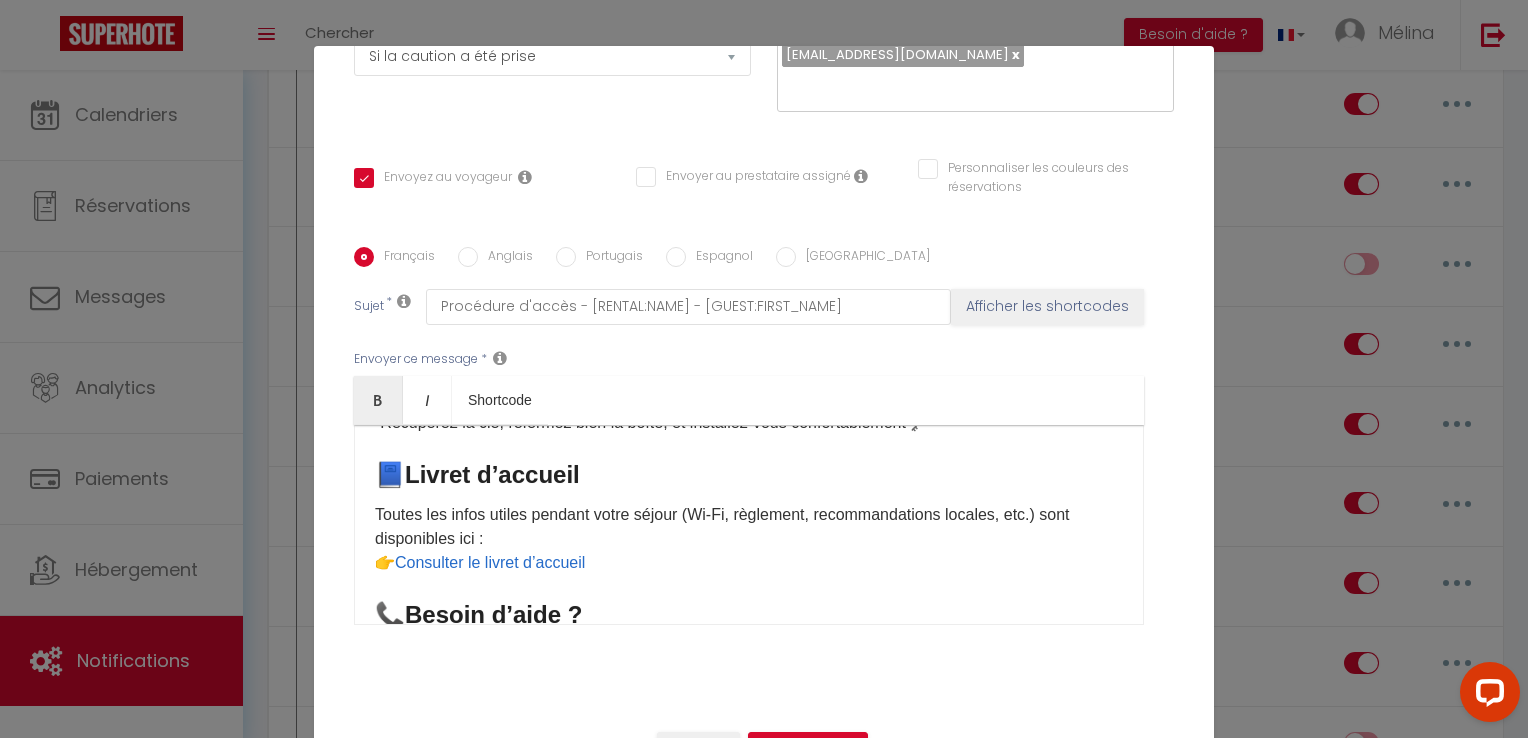 click on "Bonjour [GUEST:FIRST_NAME],
Bienvenue ! 🏡
L’arrivée est  autonome , vous pouvez donc accéder au logement en toute liberté.
📍  Adresse du logement
[GEOGRAPHIC_DATA] SERRES 🚗  À votre arrivée - Garez votre véhicule  au parking situé au :  [STREET_ADDRESS][GEOGRAPHIC_DATA]  (une grande montée sur la gauche du parking). - Sur votre  droite , vous verrez une grande maison avec un balcon : 👉 C’est la  maison du propriétaire . - Le logement se trouve  mitoyen  à cette maison. - L’entrée est  en face du portillon .  (N’hésitez pas à consulter les photos de l’annonce pour vous repérer) - Une  boîte à clé sécurisée  est fixée  à droite de la porte . ➡️  Code d'ouverture : 1972 -  Récupérez la clé, refermez bien la boîte, et installez-vous confortablement 🗝️
📘  Livret d’accueil
Toutes les infos utiles pendant votre séjour (Wi-Fi, règlement, recommandations locales, etc.) sont disponibles ici :
👉
​" at bounding box center [749, 525] 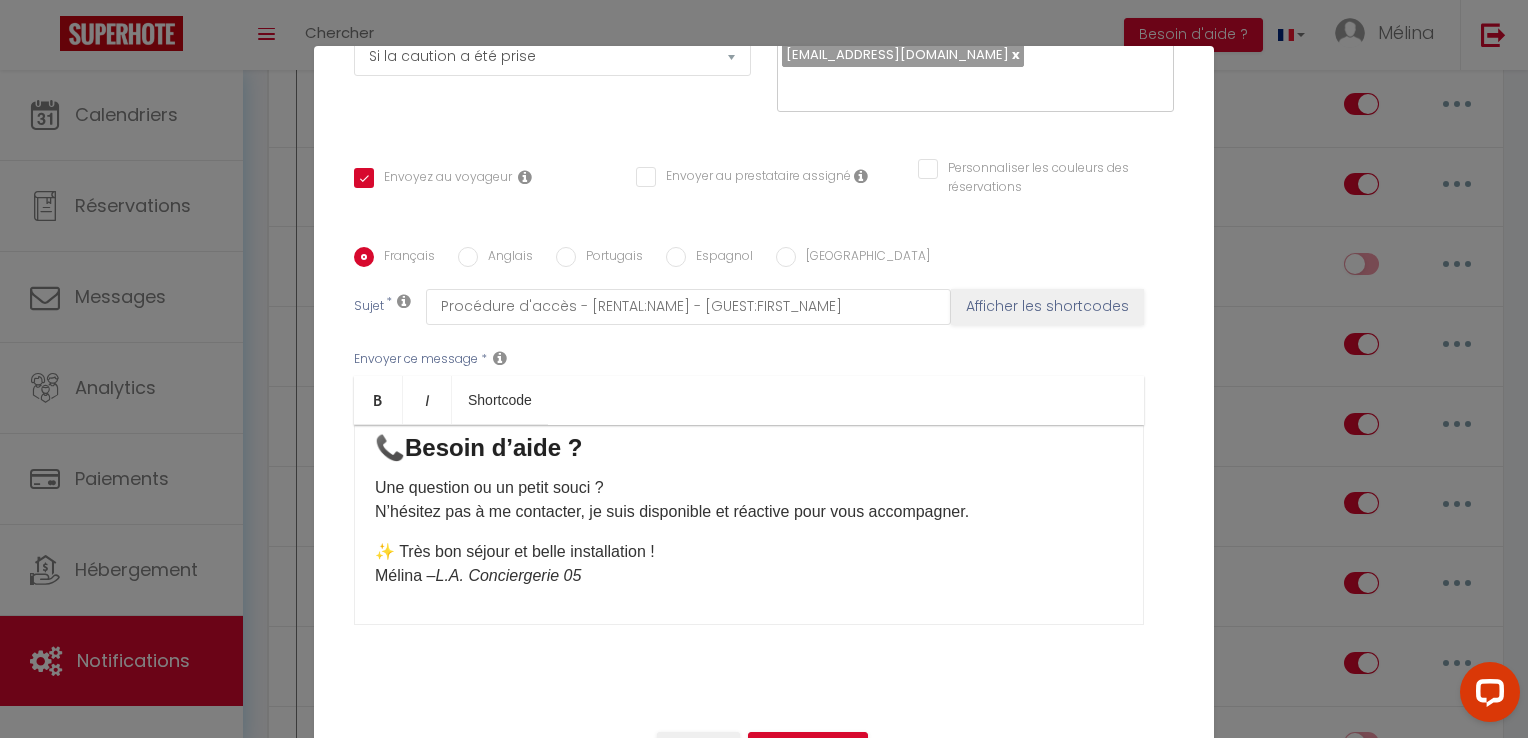 scroll, scrollTop: 753, scrollLeft: 0, axis: vertical 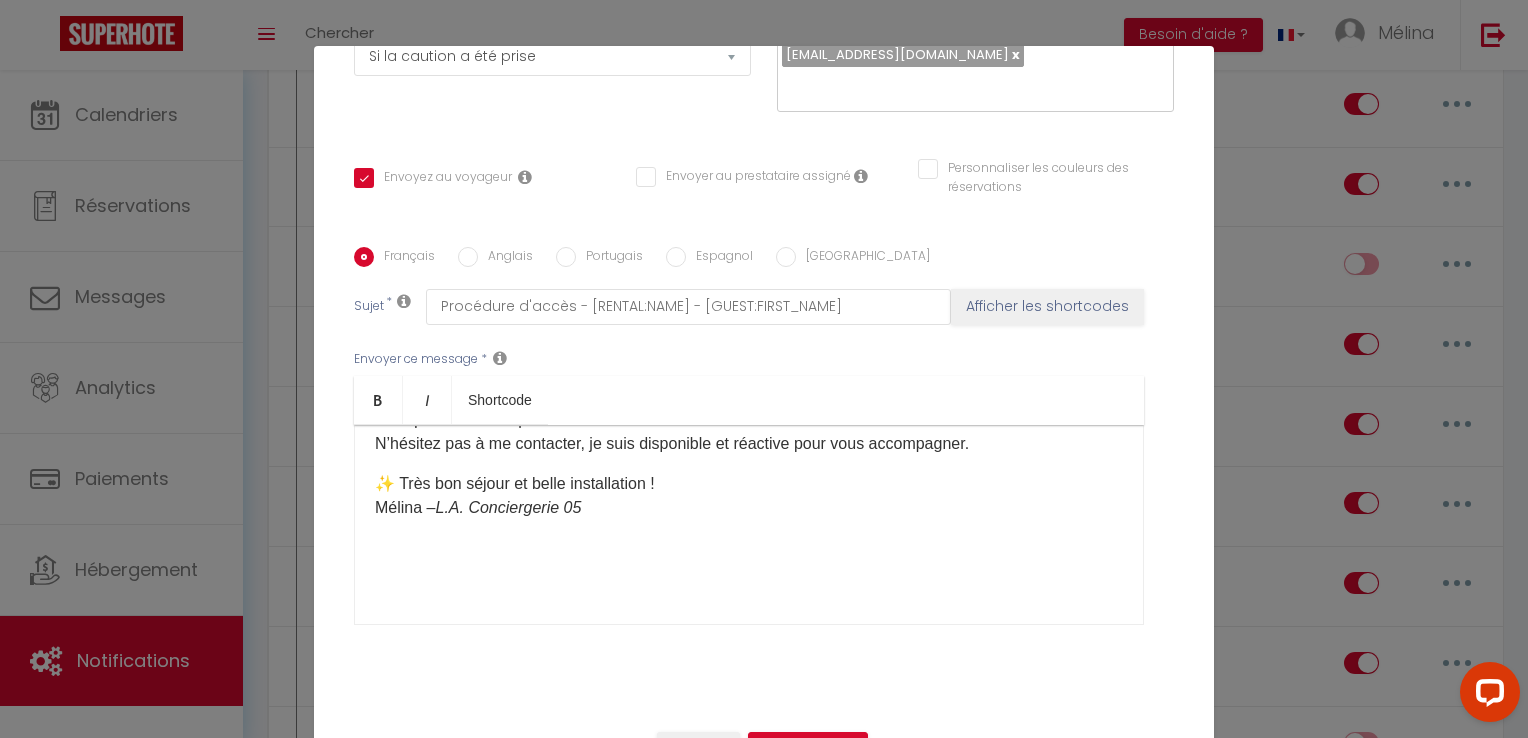 click at bounding box center [749, 572] 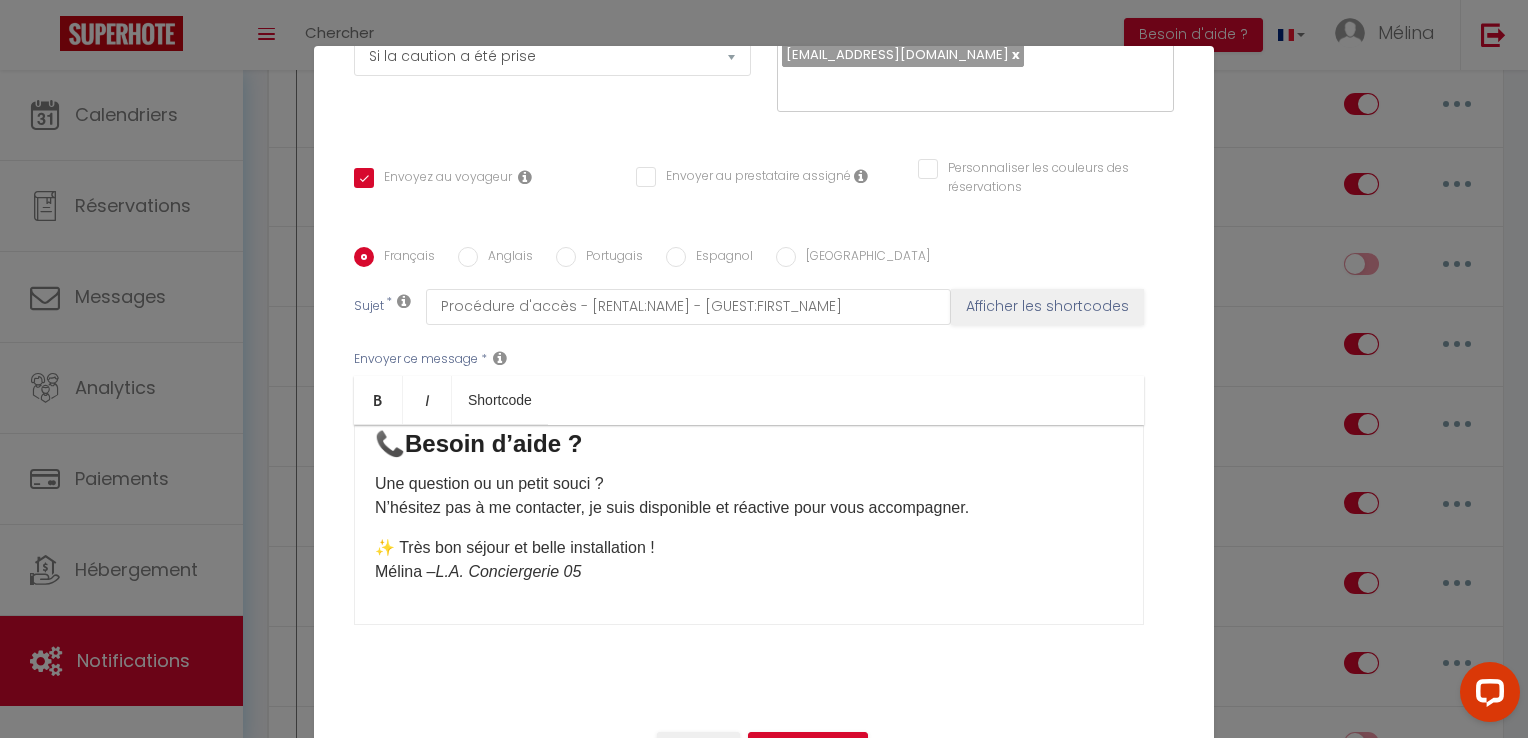 scroll, scrollTop: 689, scrollLeft: 0, axis: vertical 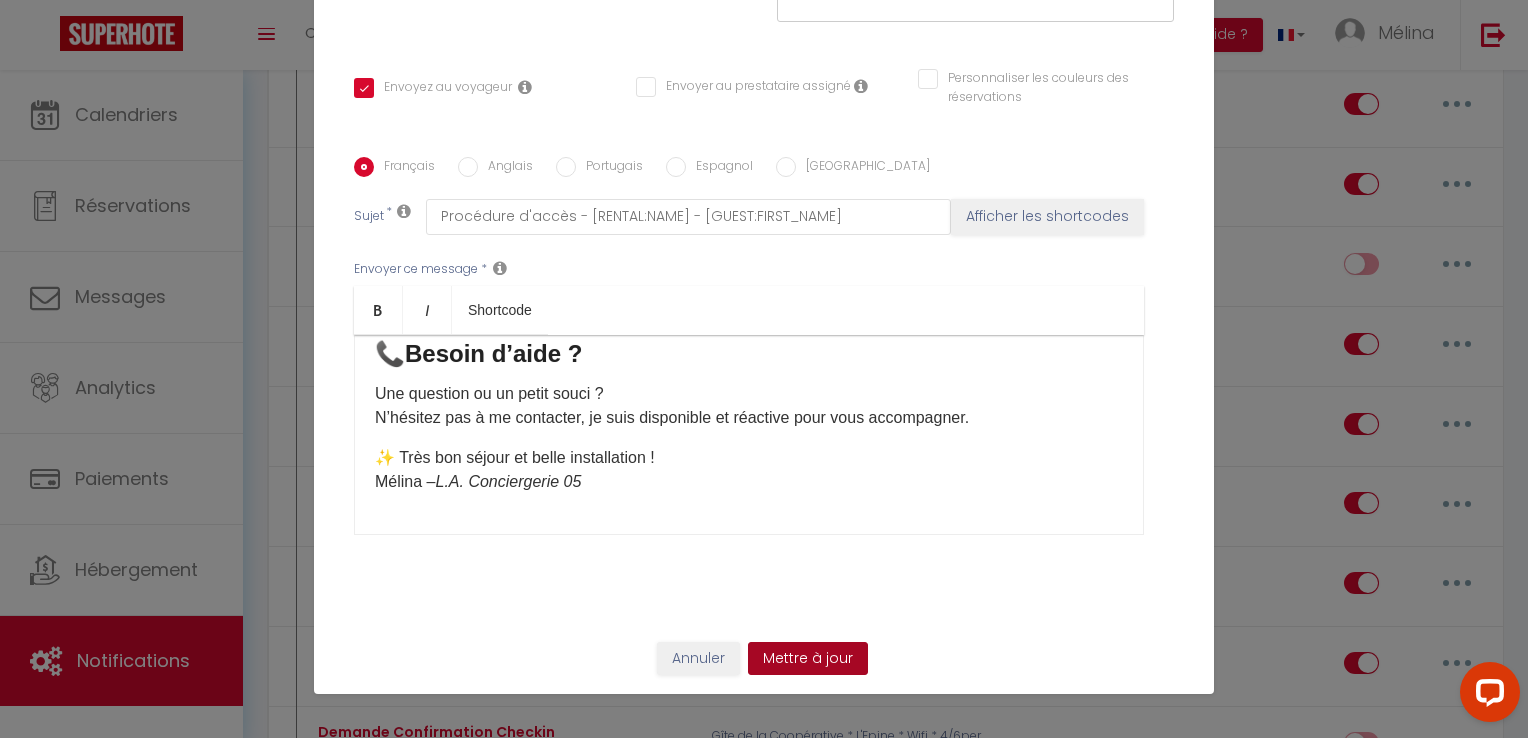 click on "Mettre à jour" at bounding box center [808, 659] 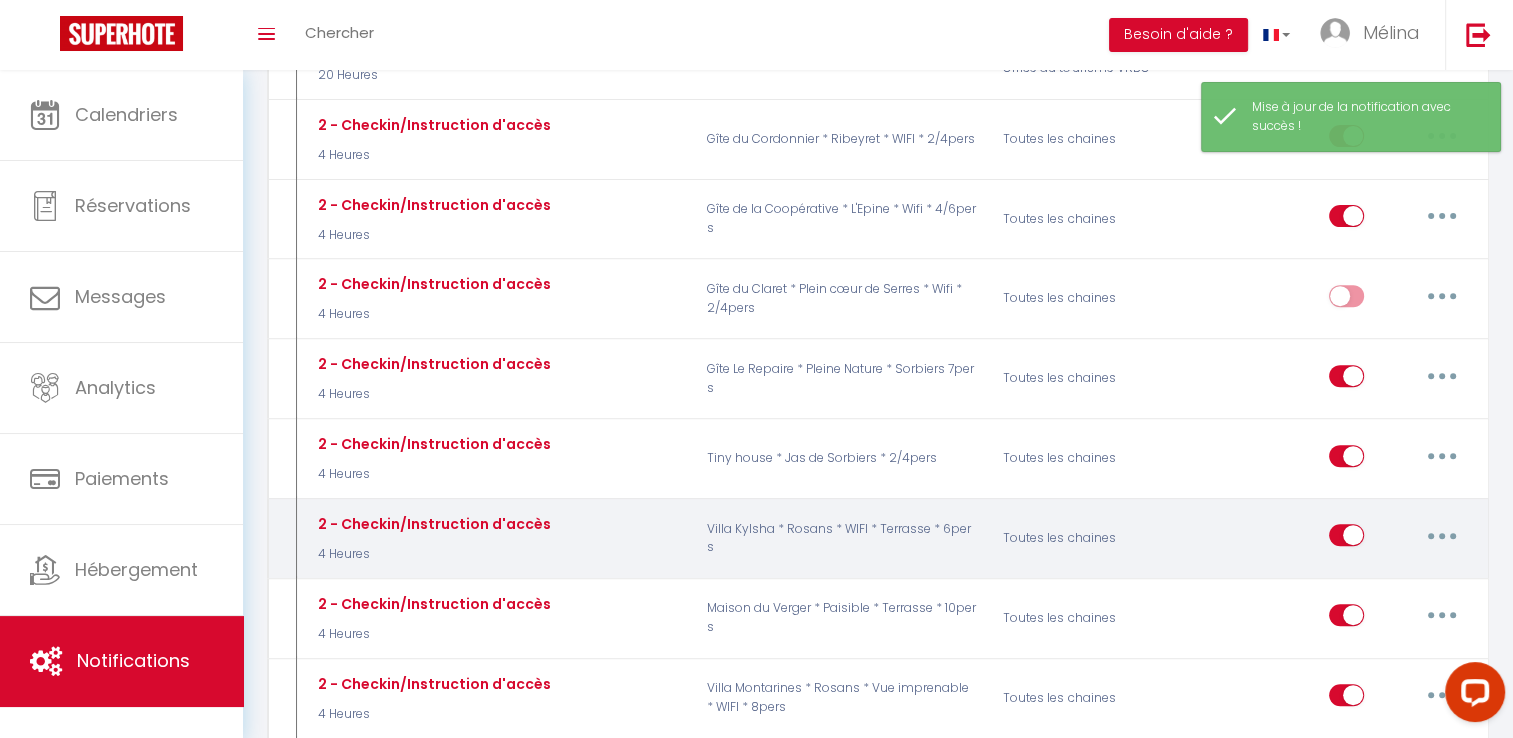 scroll, scrollTop: 691, scrollLeft: 0, axis: vertical 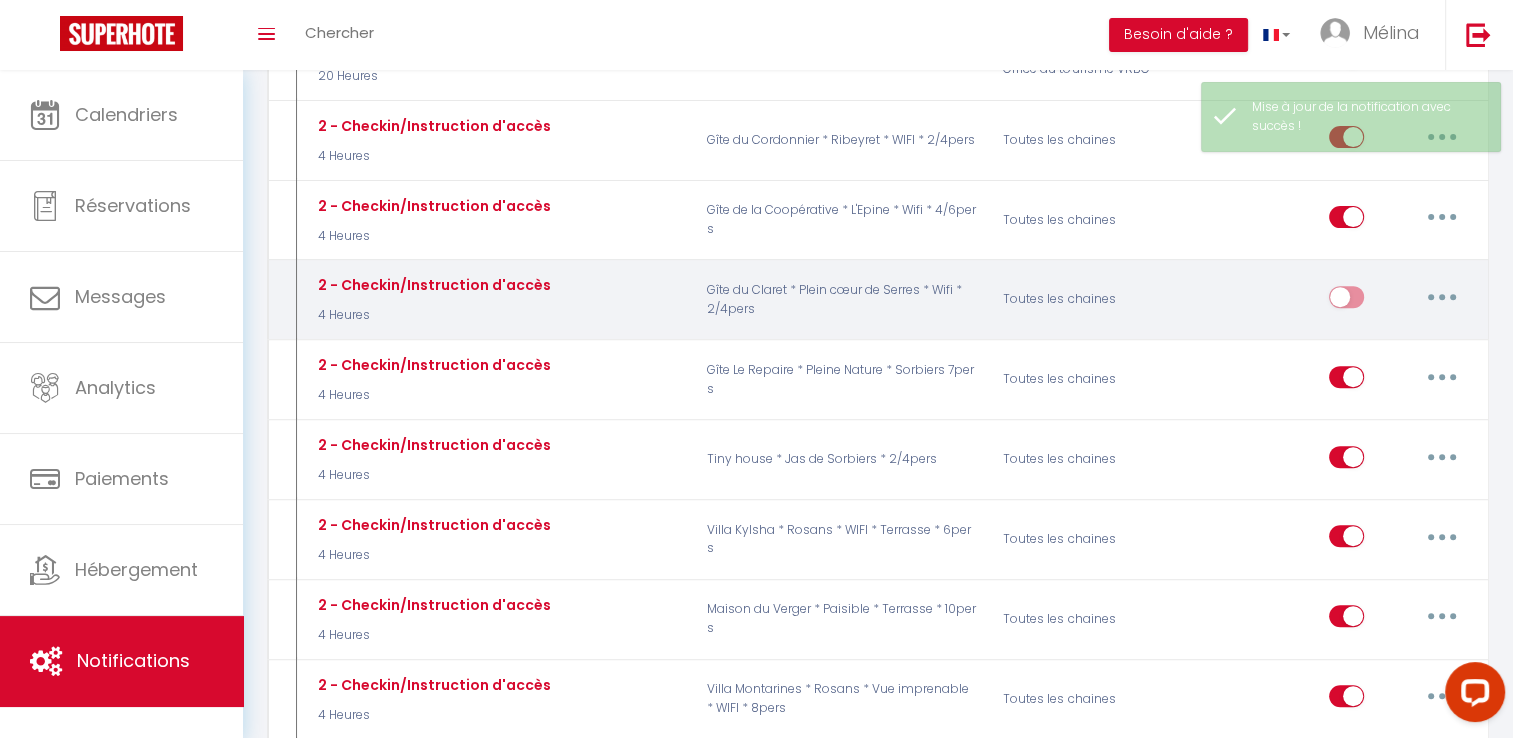 click at bounding box center (1346, 301) 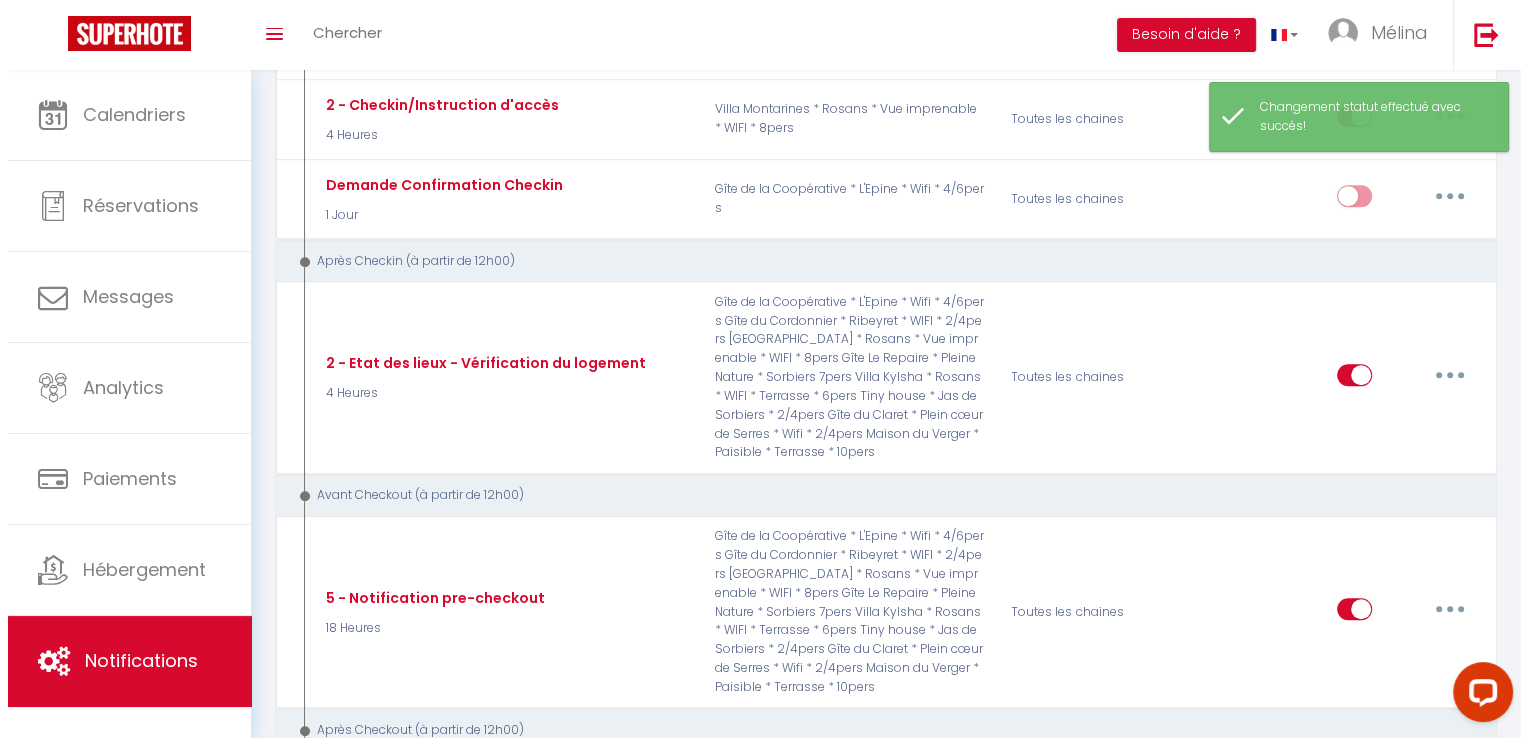 scroll, scrollTop: 1291, scrollLeft: 0, axis: vertical 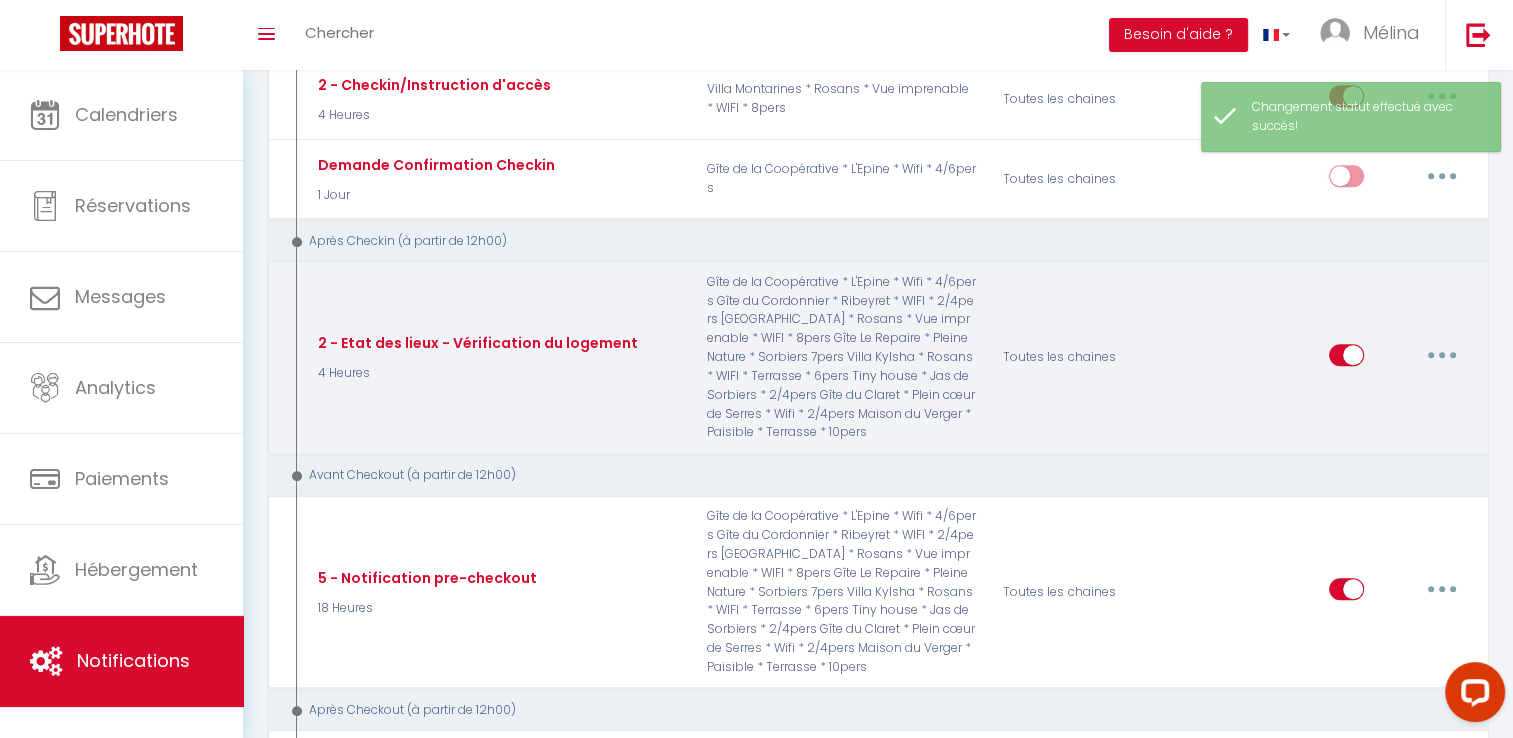 click at bounding box center (1442, 355) 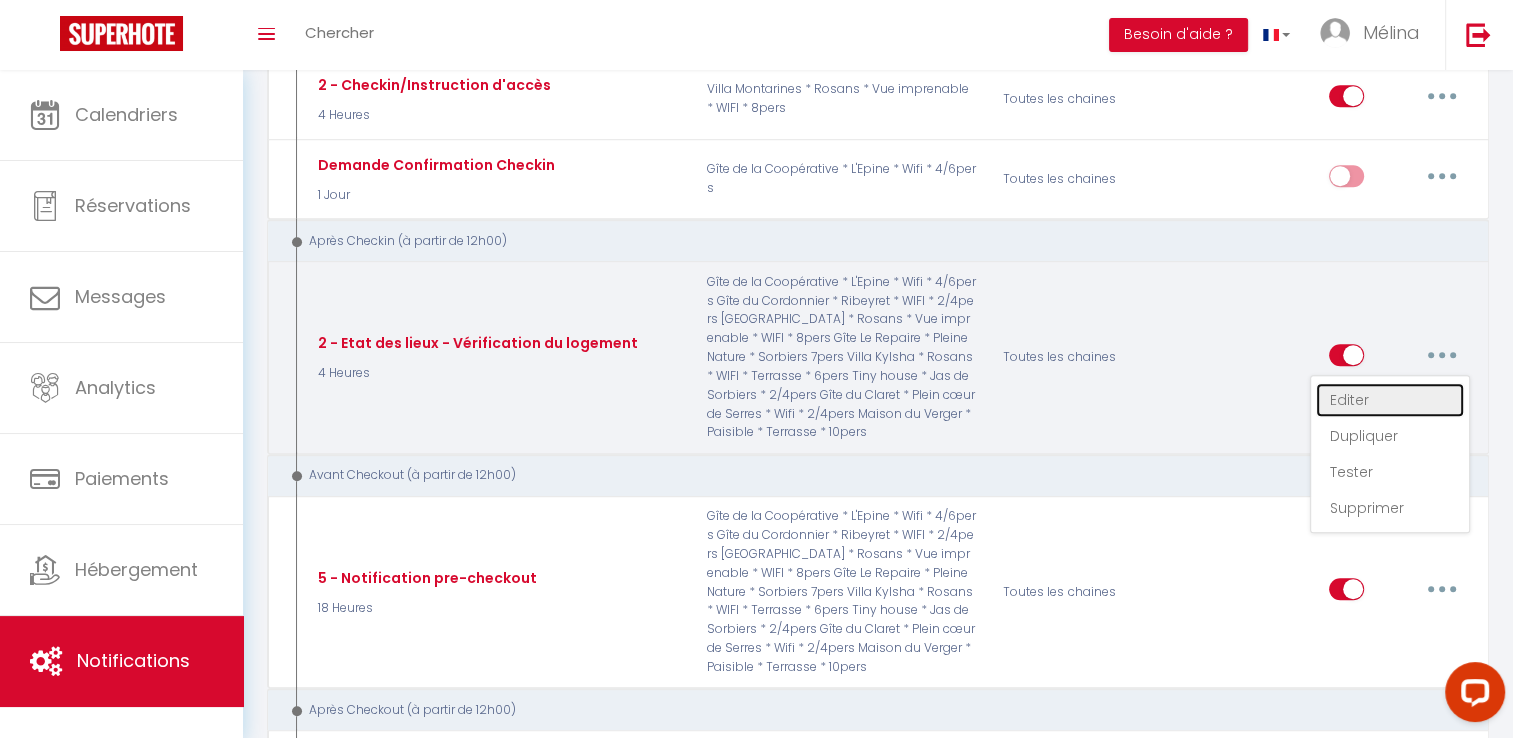 click on "Editer" at bounding box center (1390, 400) 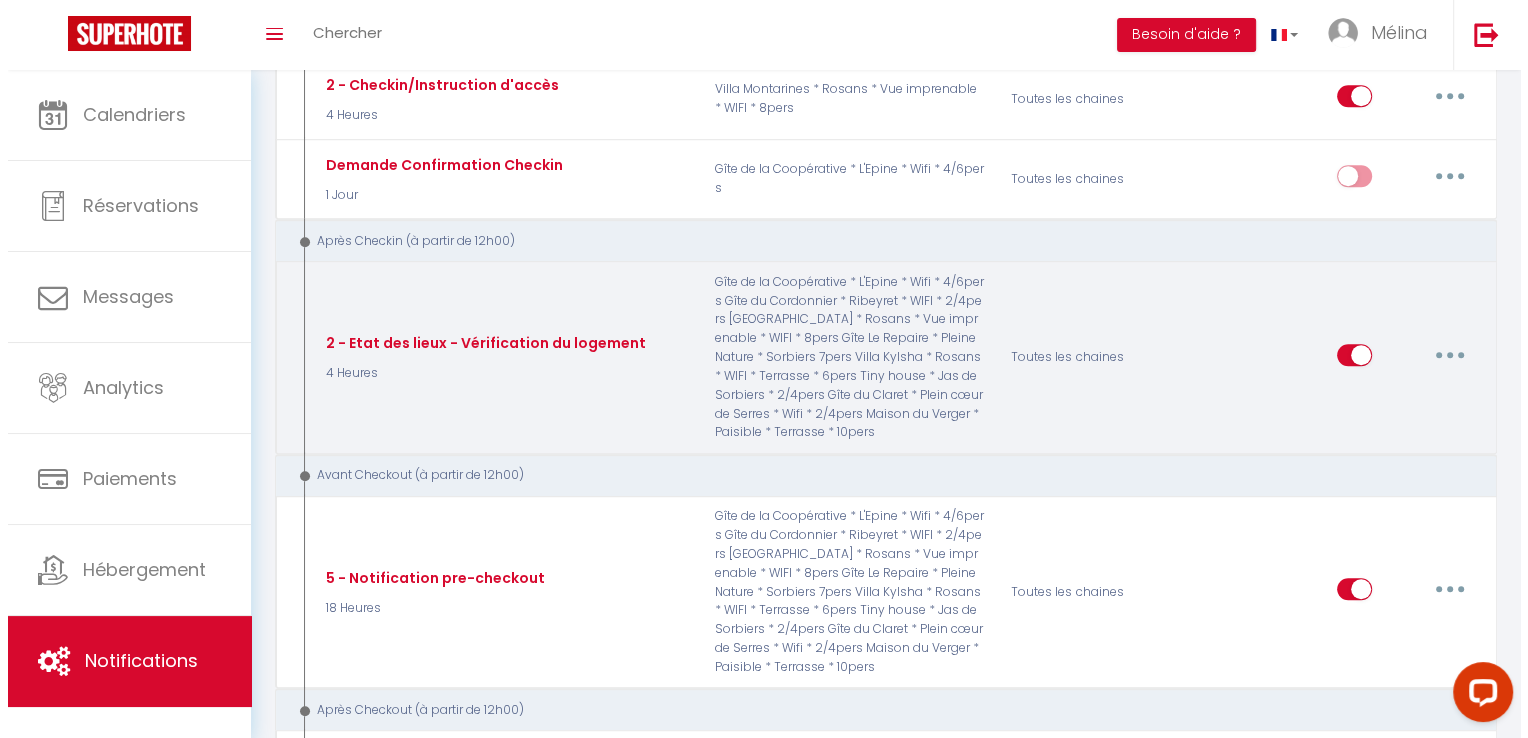 scroll, scrollTop: 365, scrollLeft: 0, axis: vertical 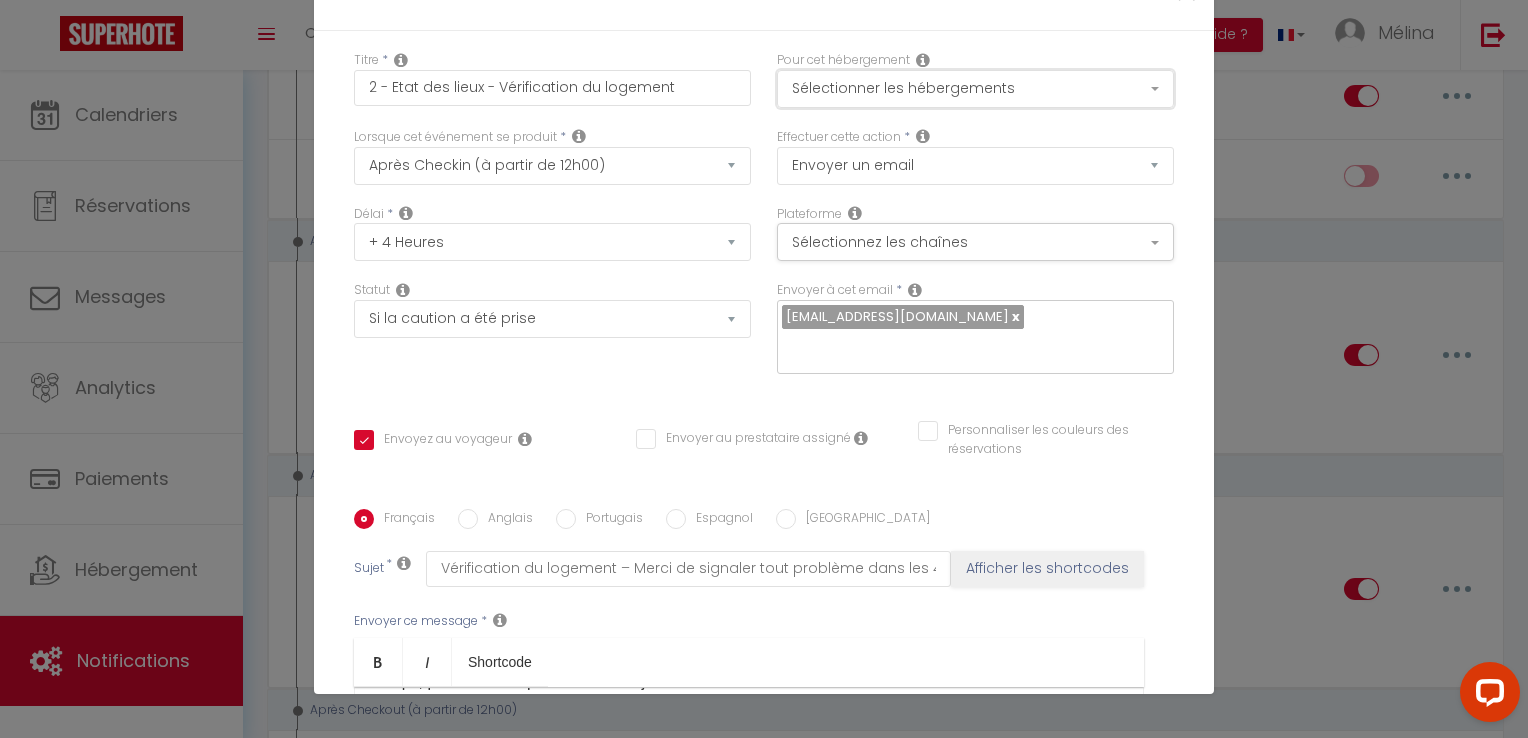 click on "Sélectionner les hébergements" at bounding box center (975, 89) 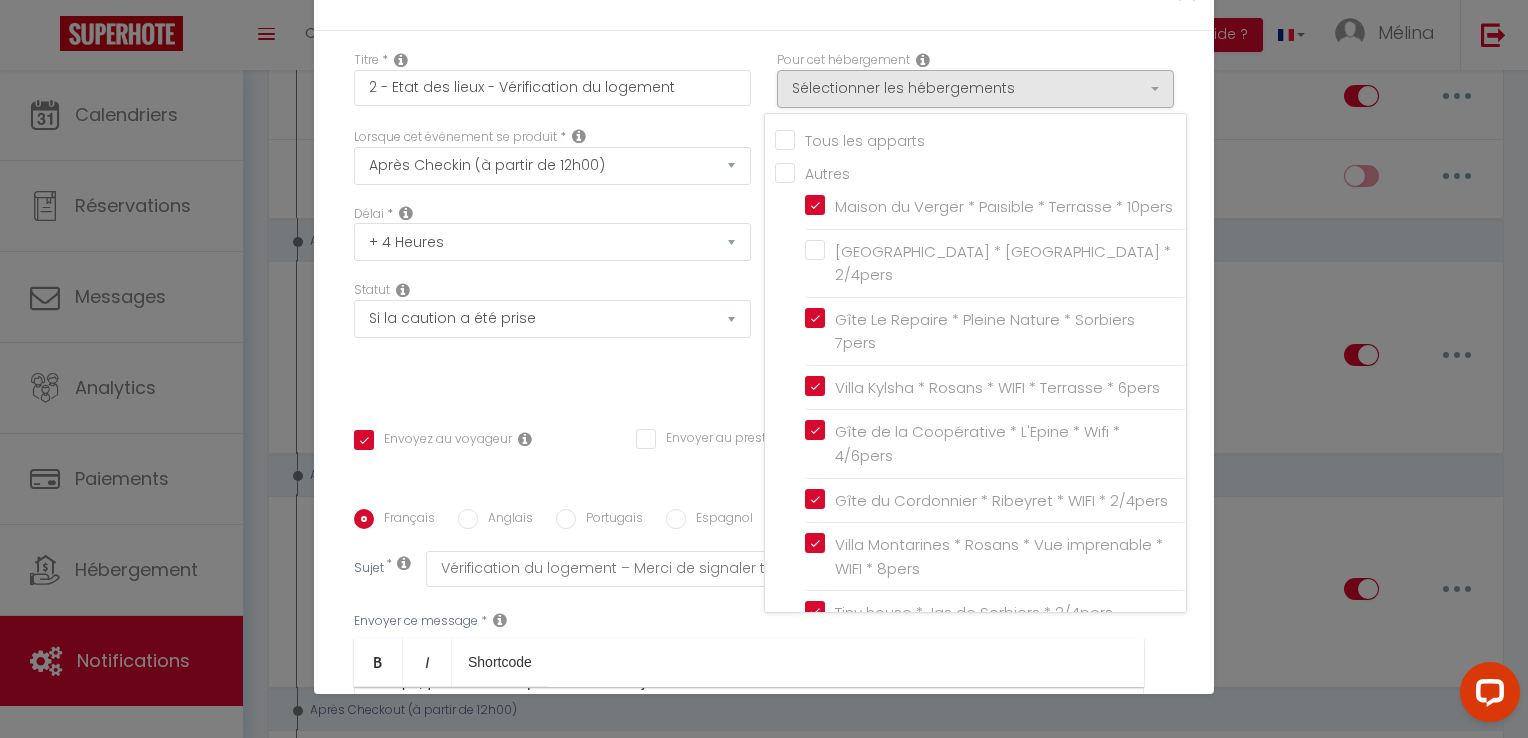 click on "Tous les apparts" at bounding box center [980, 139] 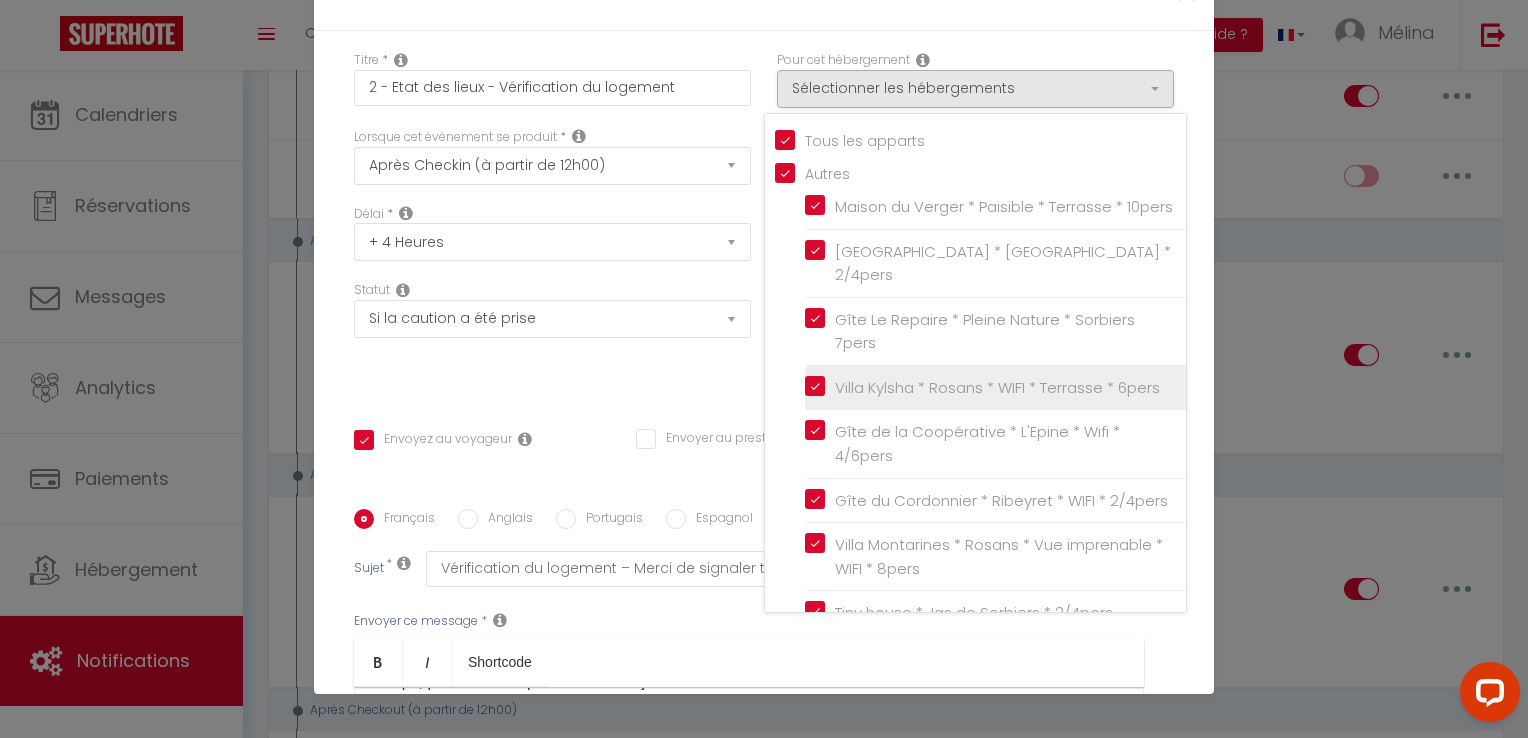 scroll, scrollTop: 174, scrollLeft: 0, axis: vertical 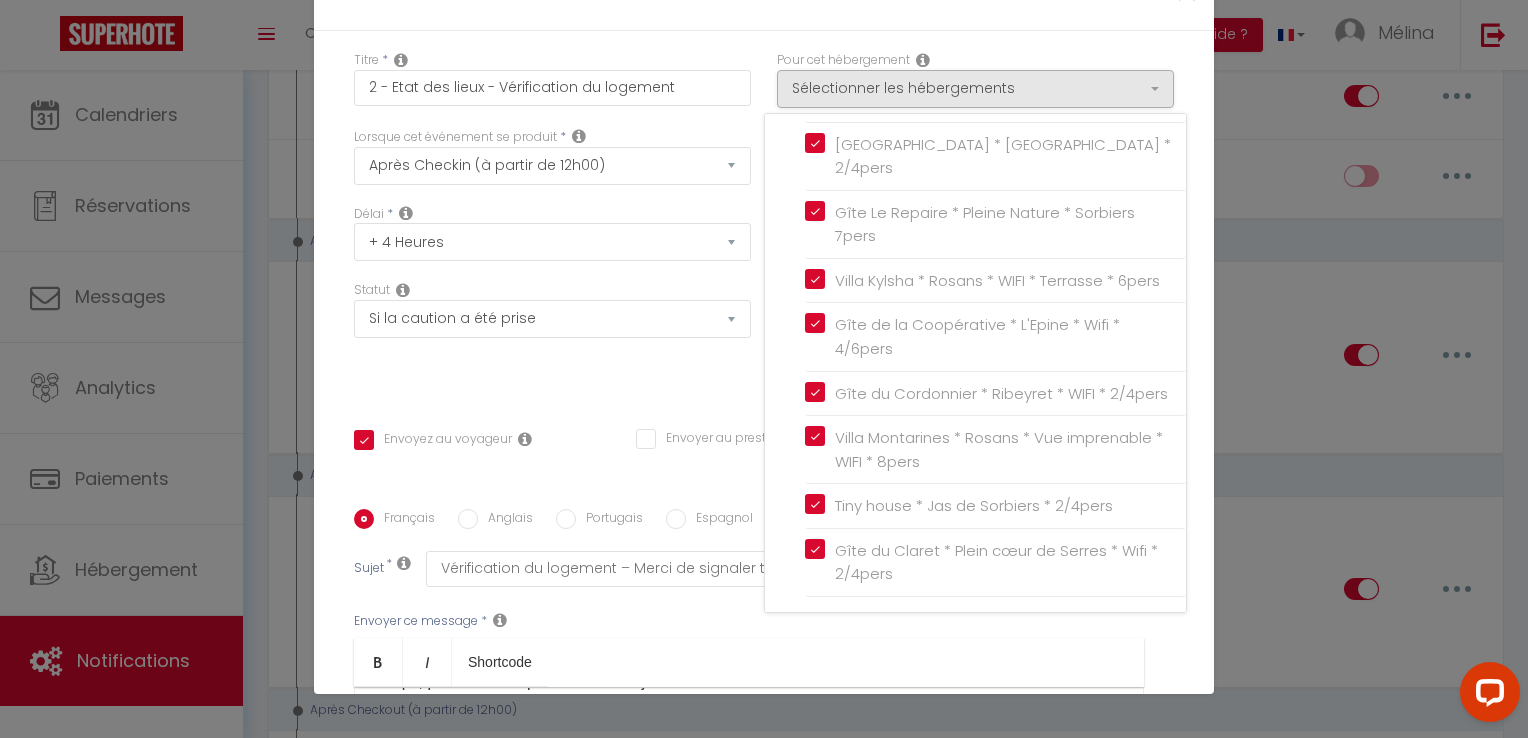 click on "Statut     Aucun   Si la réservation est payée   Si réservation non payée   Si la caution a été prise   Si caution non payée" at bounding box center [552, 337] 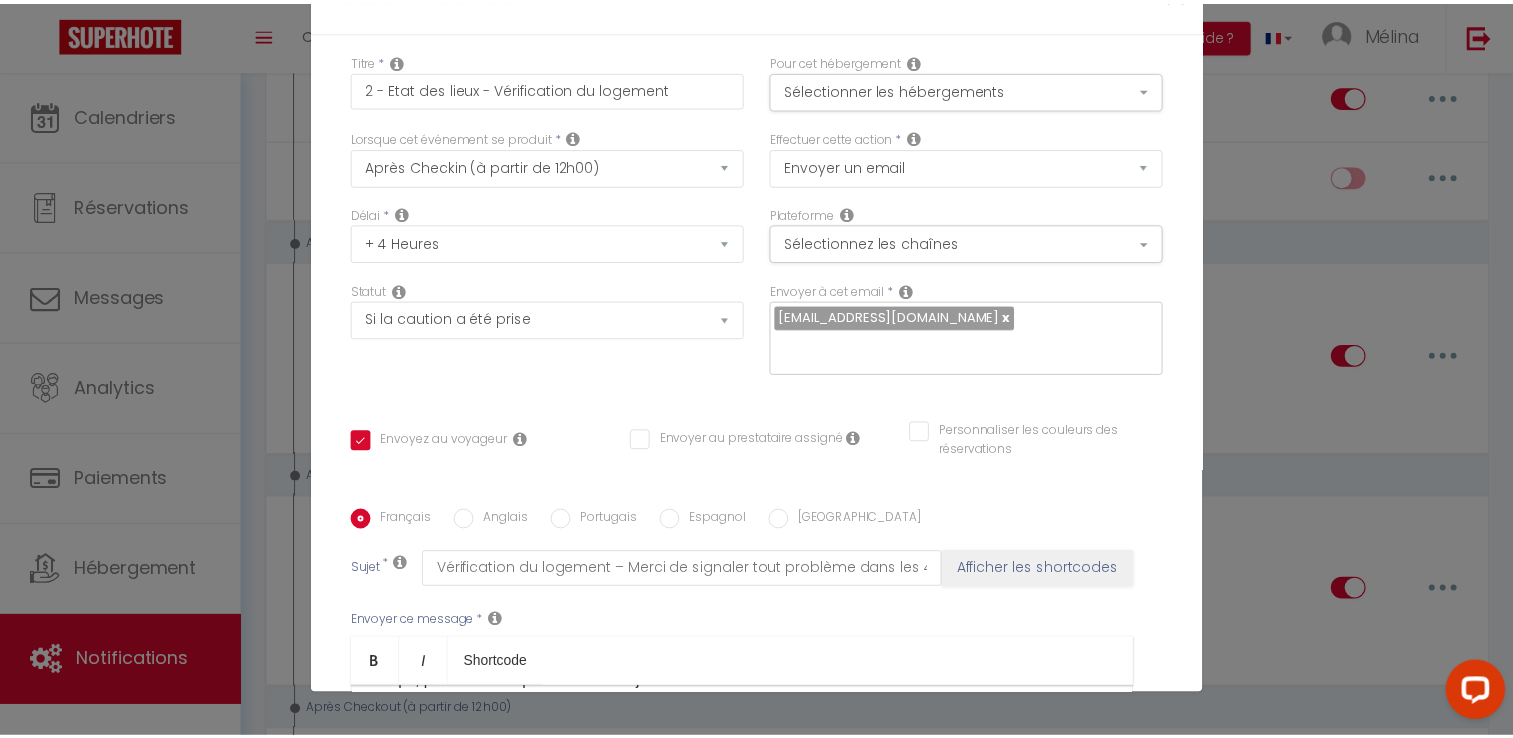 scroll, scrollTop: 352, scrollLeft: 0, axis: vertical 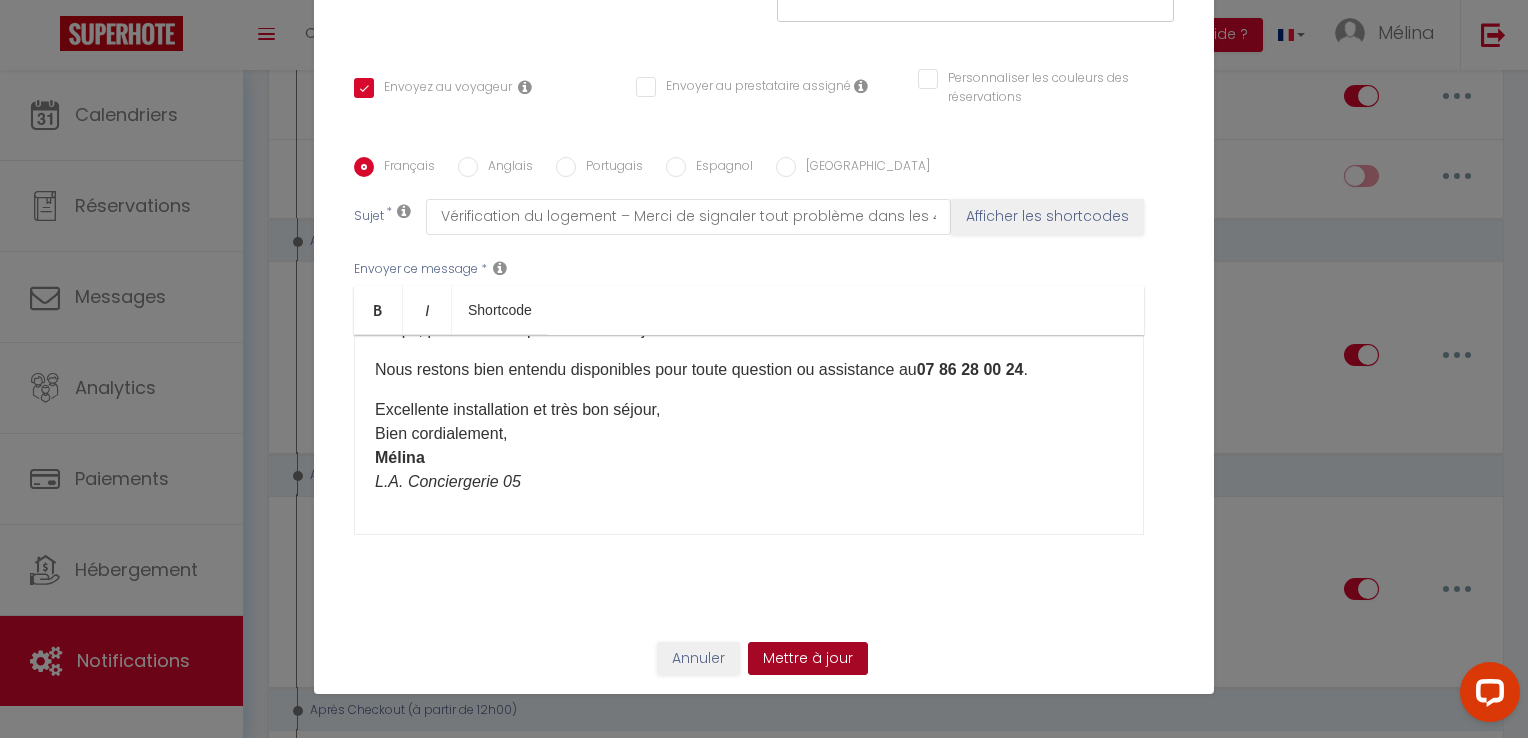 click on "Mettre à jour" at bounding box center (808, 659) 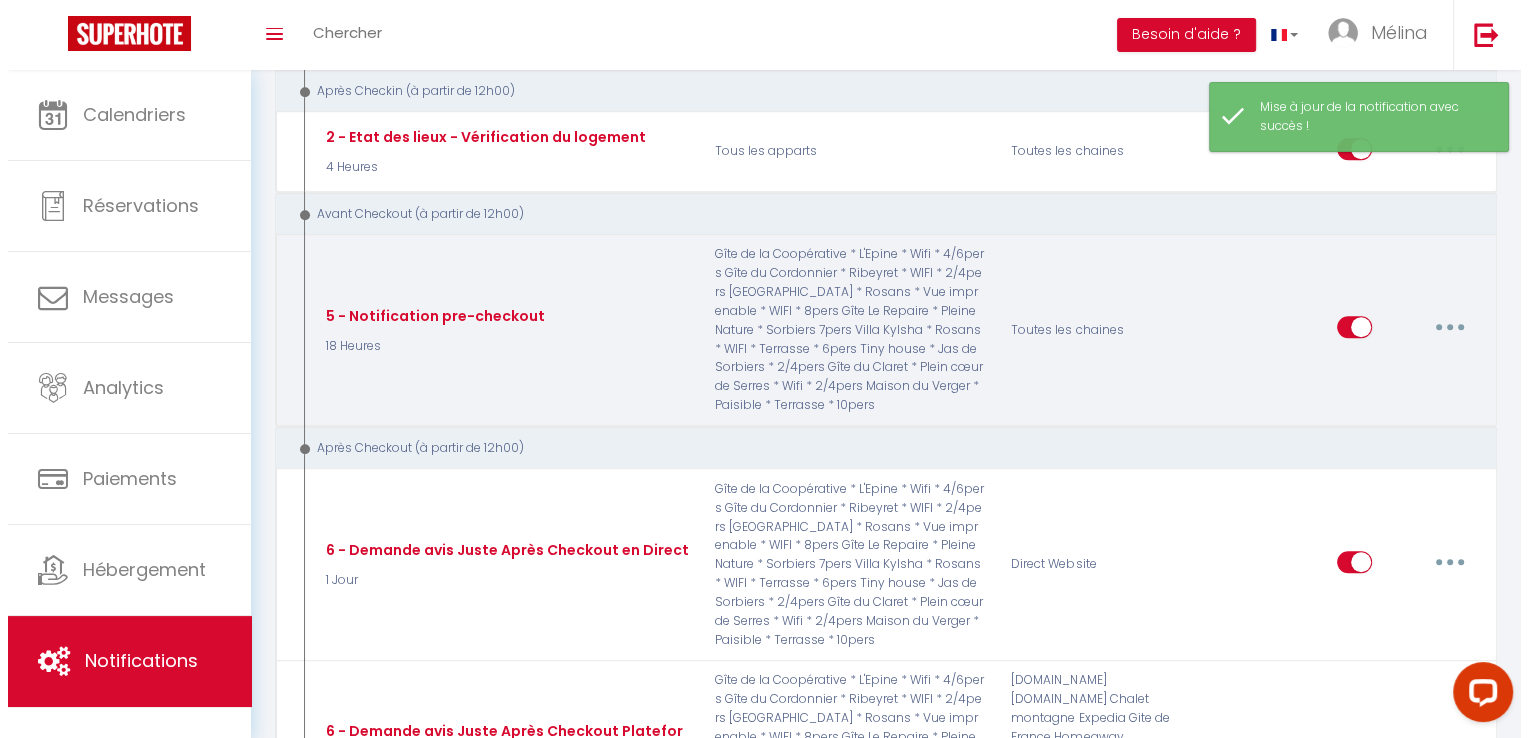 scroll, scrollTop: 1444, scrollLeft: 0, axis: vertical 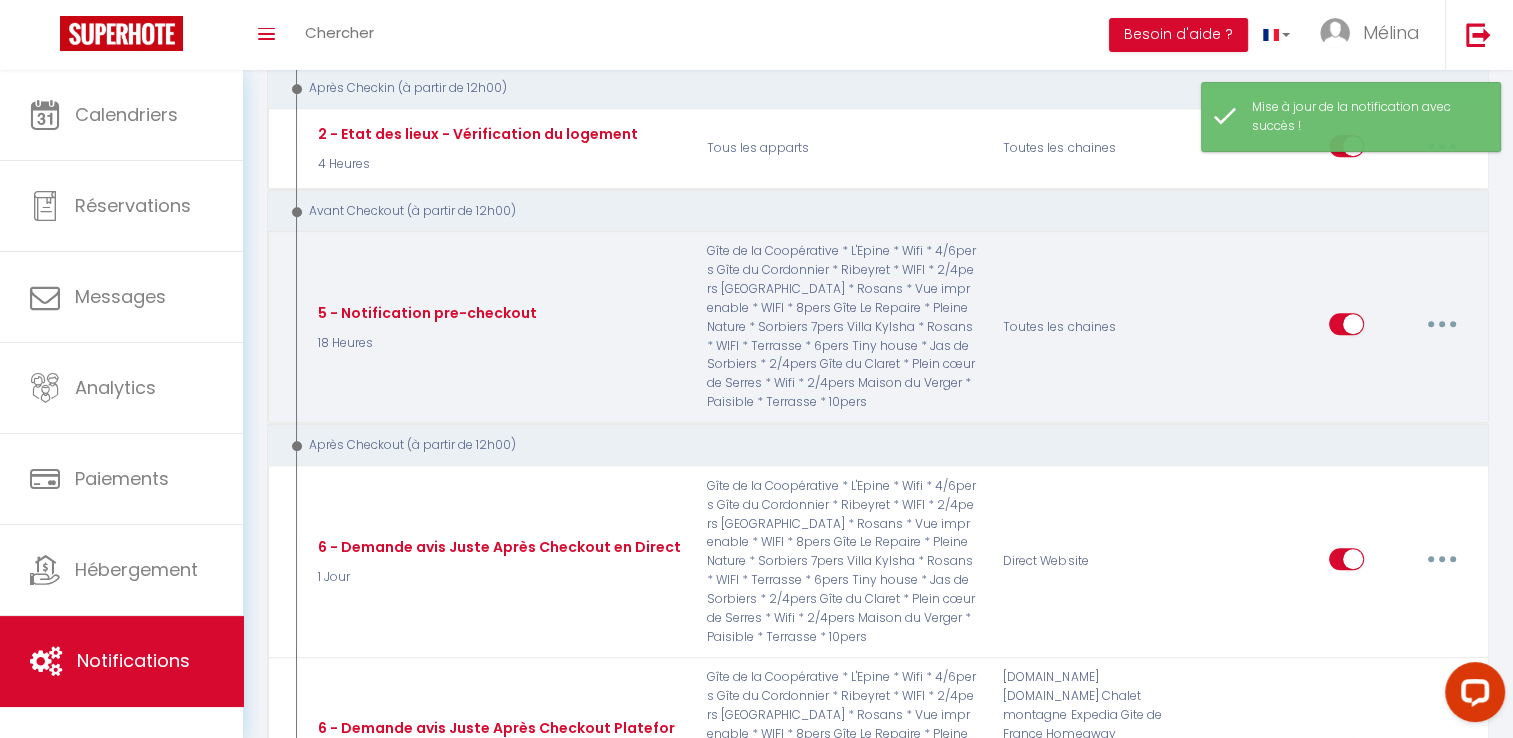 click at bounding box center [1442, 324] 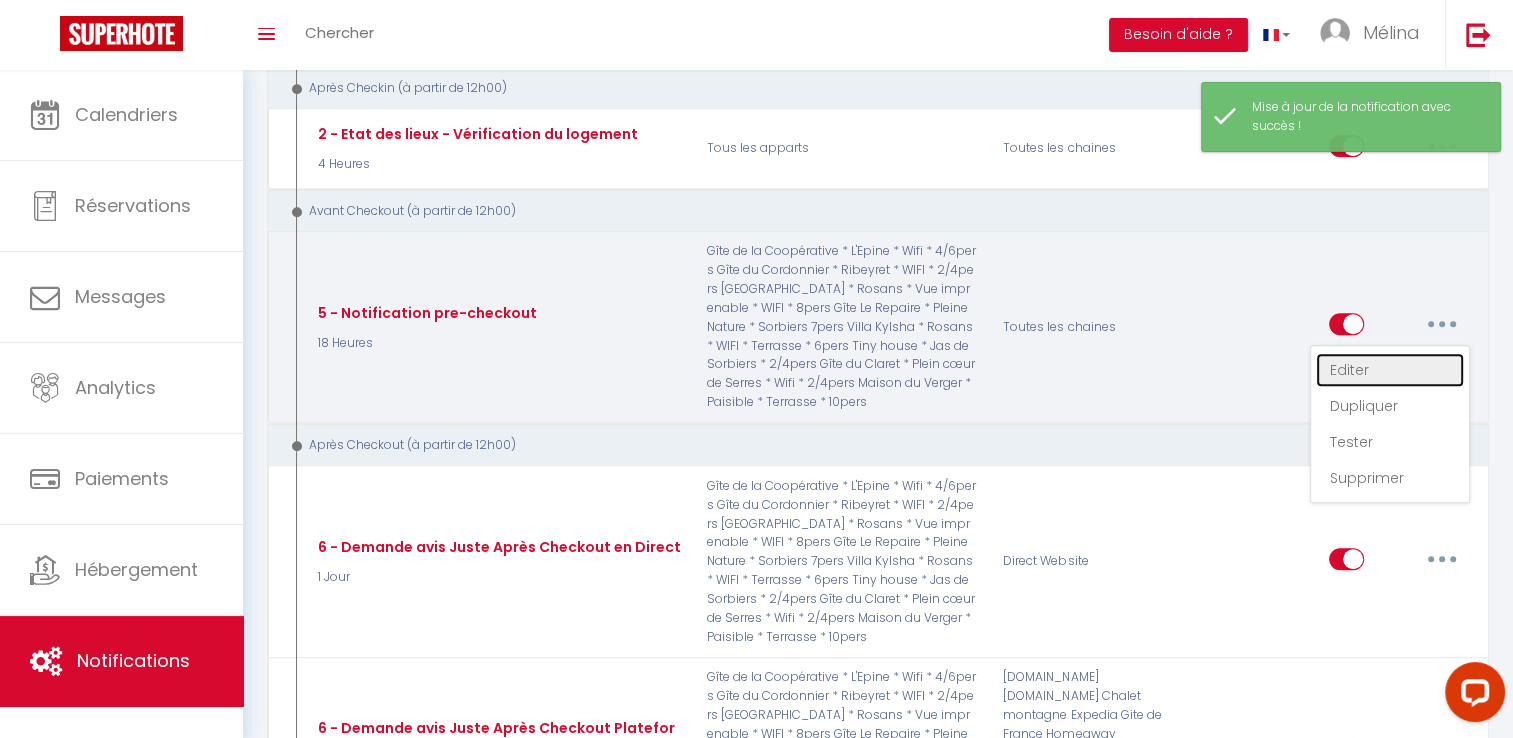 click on "Editer" at bounding box center (1390, 370) 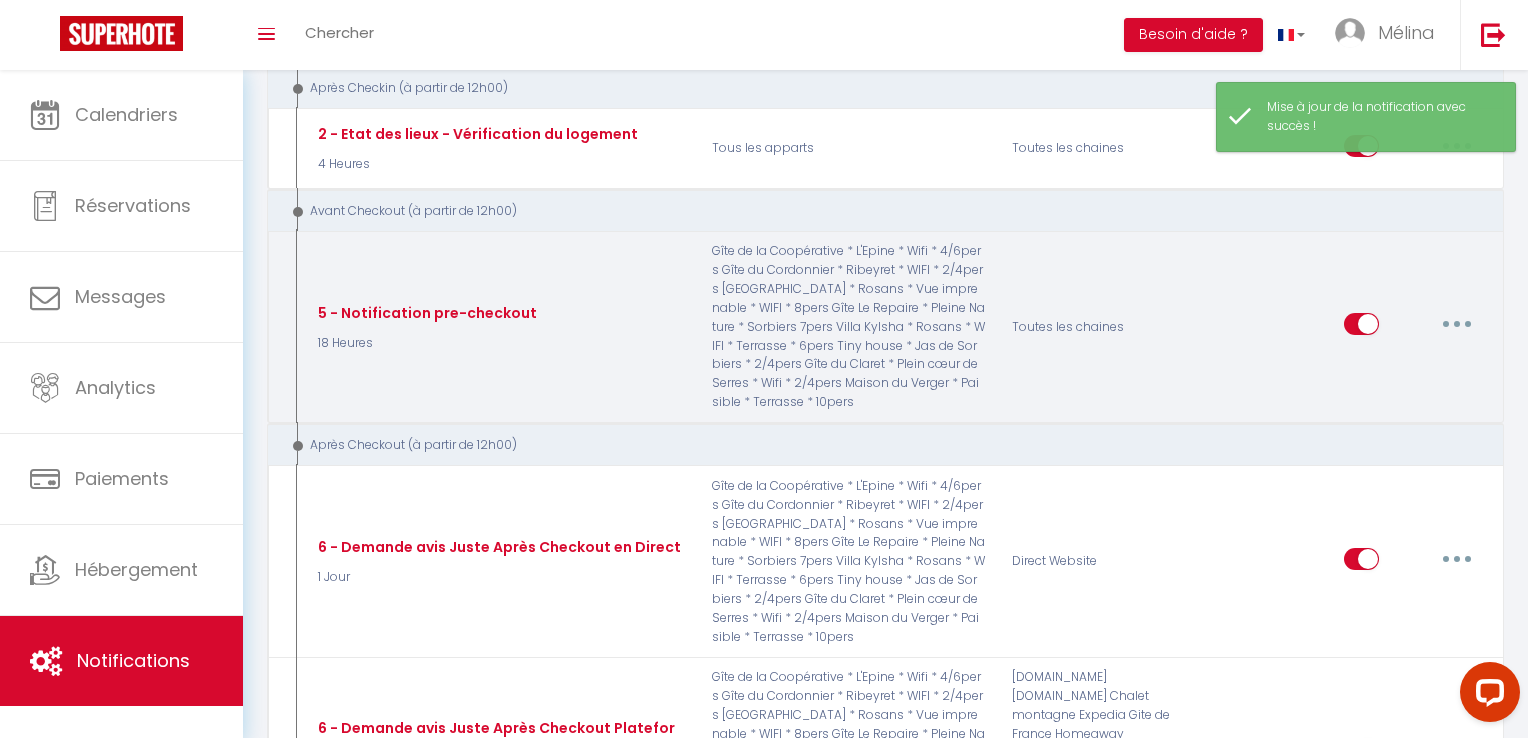 scroll, scrollTop: 229, scrollLeft: 0, axis: vertical 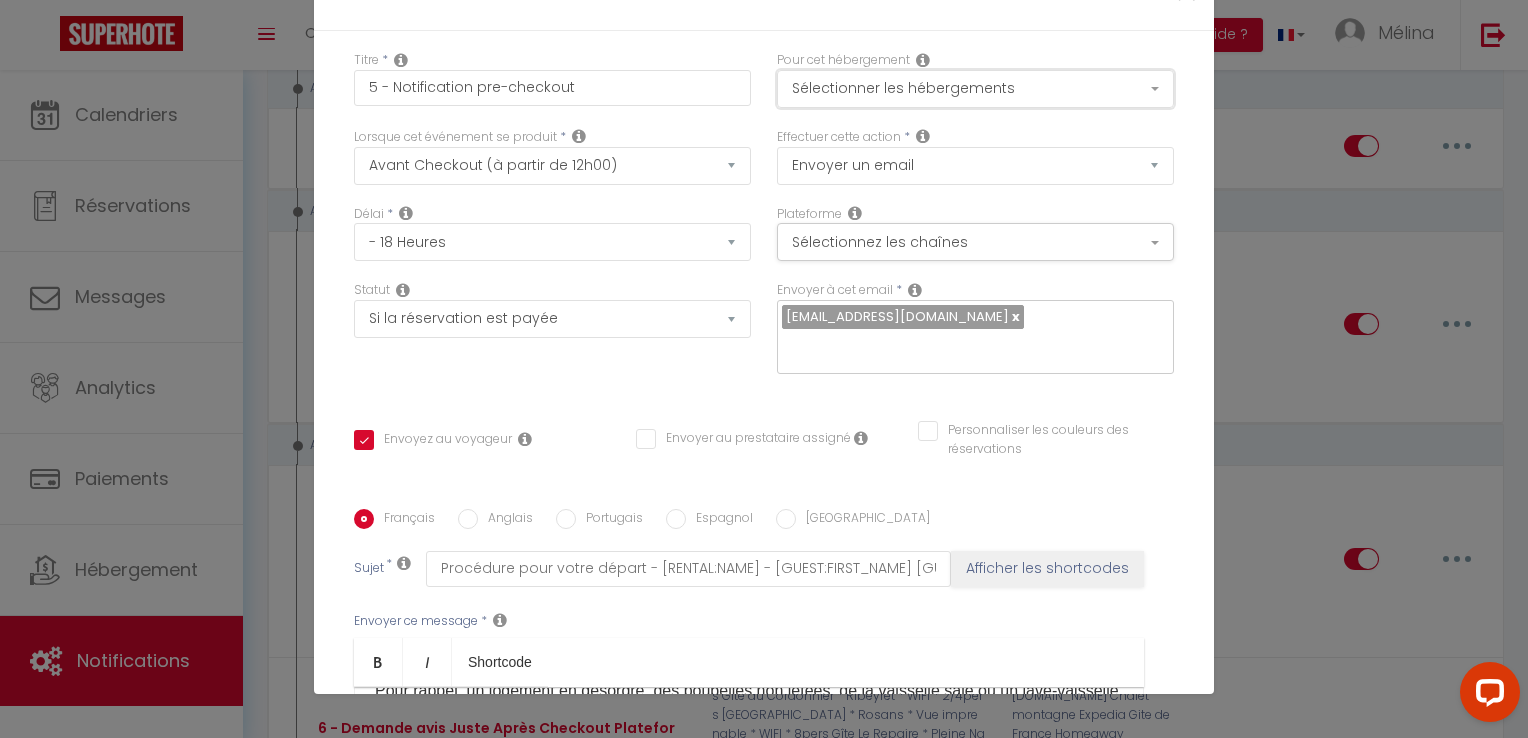 click on "Sélectionner les hébergements" at bounding box center [975, 89] 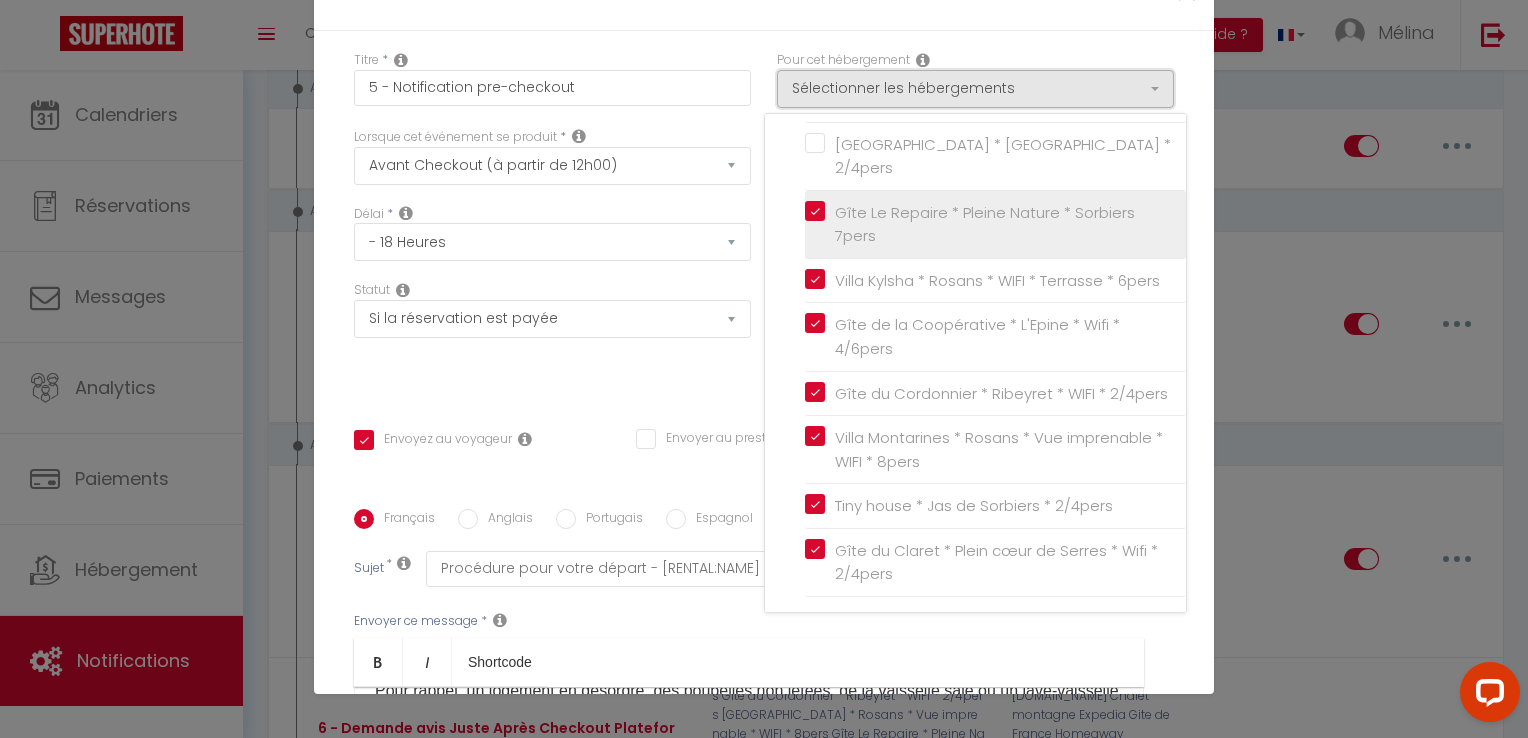 scroll, scrollTop: 0, scrollLeft: 0, axis: both 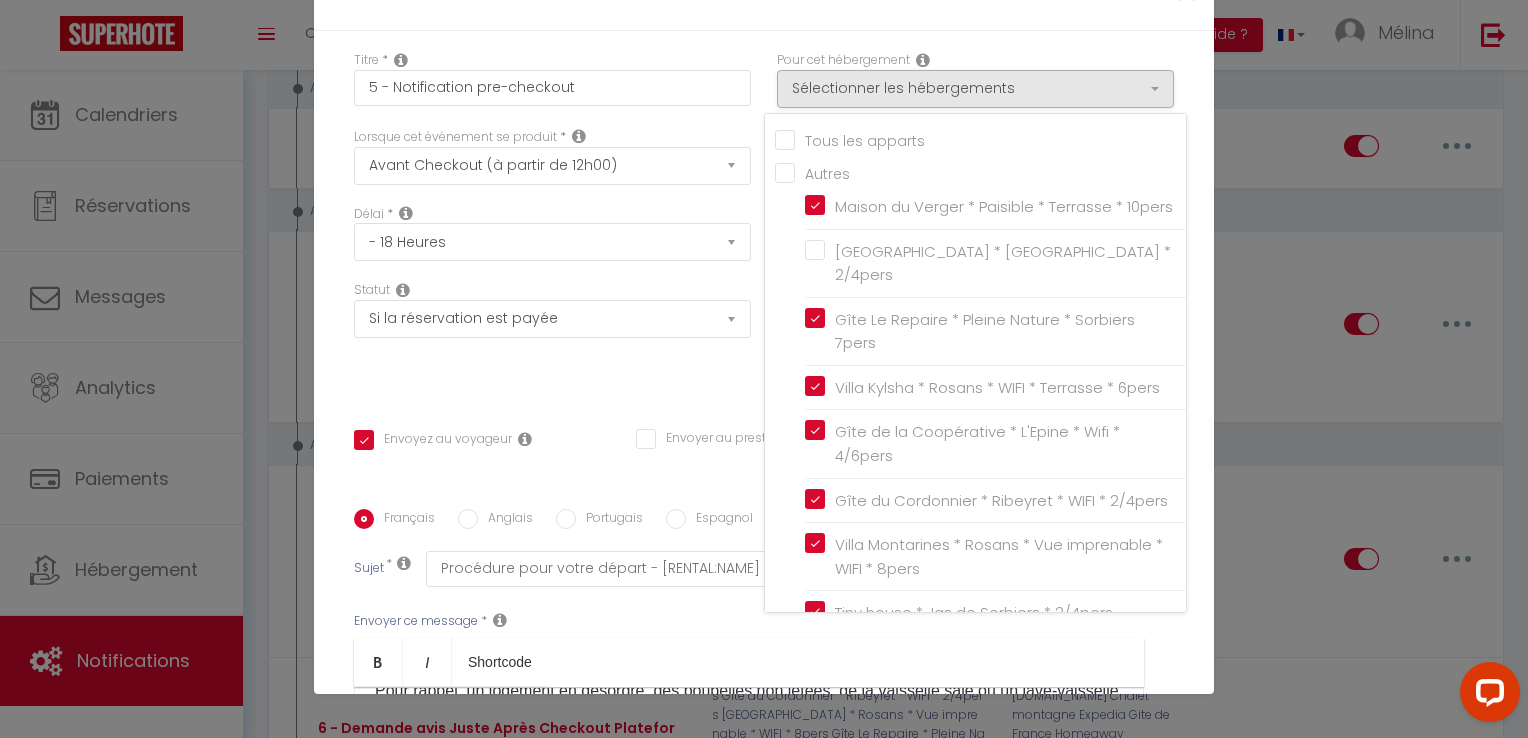 click on "Tous les apparts" at bounding box center (980, 139) 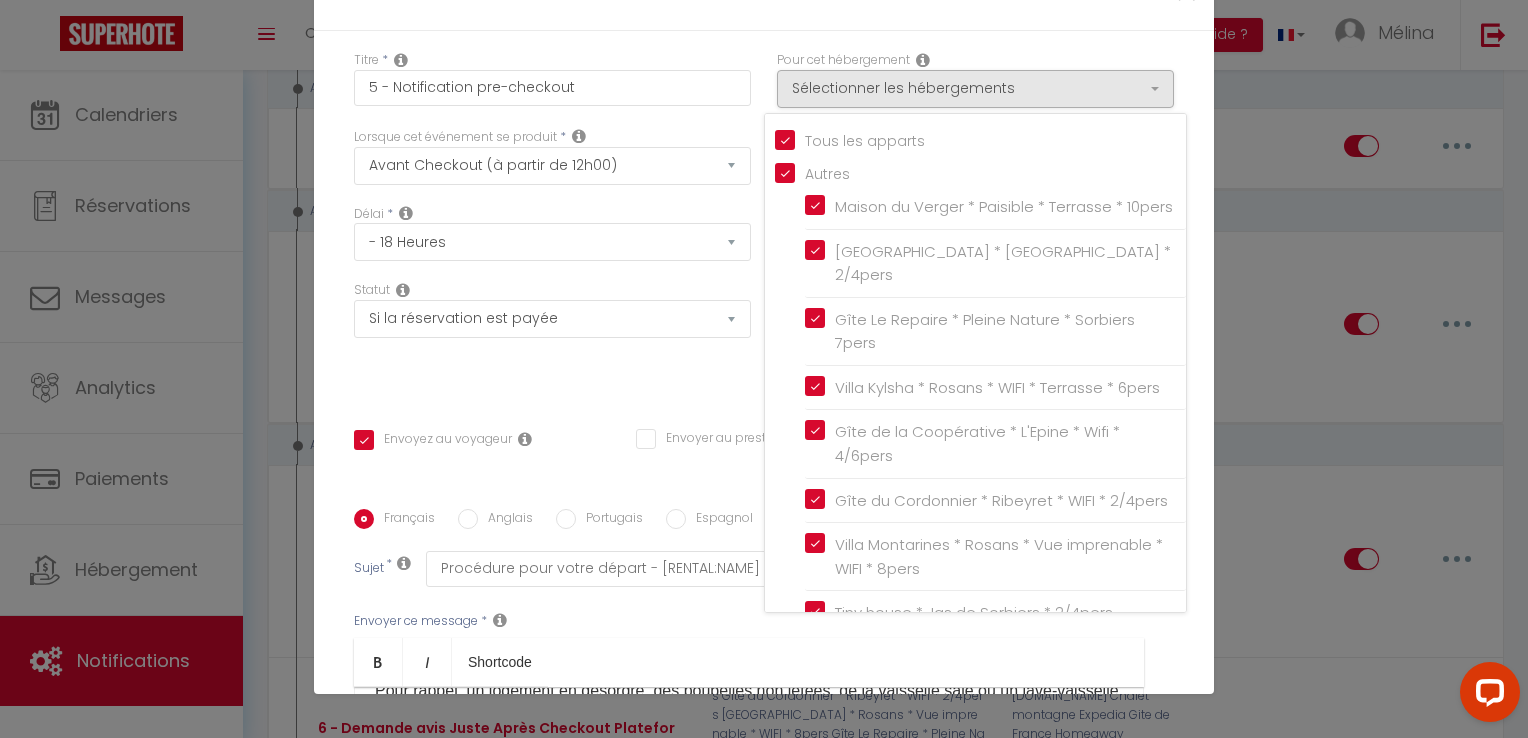 click on "Délai   *     Immédiat - 10 Minutes - 1 Heure - 2 Heures - 3 Heures - 4 Heures - 5 Heures - 6 Heures - 7 Heures - 8 Heures - 9 Heures - 10 Heures - 11 Heures - 12 Heures - 13 Heures - 14 Heures - 15 Heures - 16 Heures - 17 Heures - 18 Heures - 19 Heures - 20 Heures - 21 Heures - 22 Heures - 23 Heures   - 1 Jour - 2 Jours - 3 Jours - 4 Jours - 5 Jours - 6 Jours - 7 Jours - 8 Jours - 9 Jours - 10 Jours - 11 Jours - 12 Jours - 13 Jours - 14 Jours - 15 Jours - 16 Jours - 17 Jours - 18 Jours - 19 Jours - 20 Jours - 21 Jours - 22 Jours - 23 Jours - 24 Jours - 25 Jours - 26 Jours - 27 Jours - 28 Jours - 29 Jours - 30 Jours - 31 Jours - 32 Jours - 33 Jours - 34 Jours - 35 Jours - 36 Jours - 37 Jours - 38 Jours - 39 Jours - 40 Jours - 41 Jours - 42 Jours - 43 Jours - 44 Jours - 45 Jours - 46 Jours - 47 Jours - 48 Jours - 49 Jours - 50 Jours - 51 Jours - 52 Jours - 53 Jours - 54 Jours - 55 Jours - 56 Jours - 57 Jours - 58 Jours - 59 Jours - 60 Jours - 61 Jours - 62 Jours - 63 Jours - 64 Jours - 65 Jours - 66 Jours" at bounding box center [552, 233] 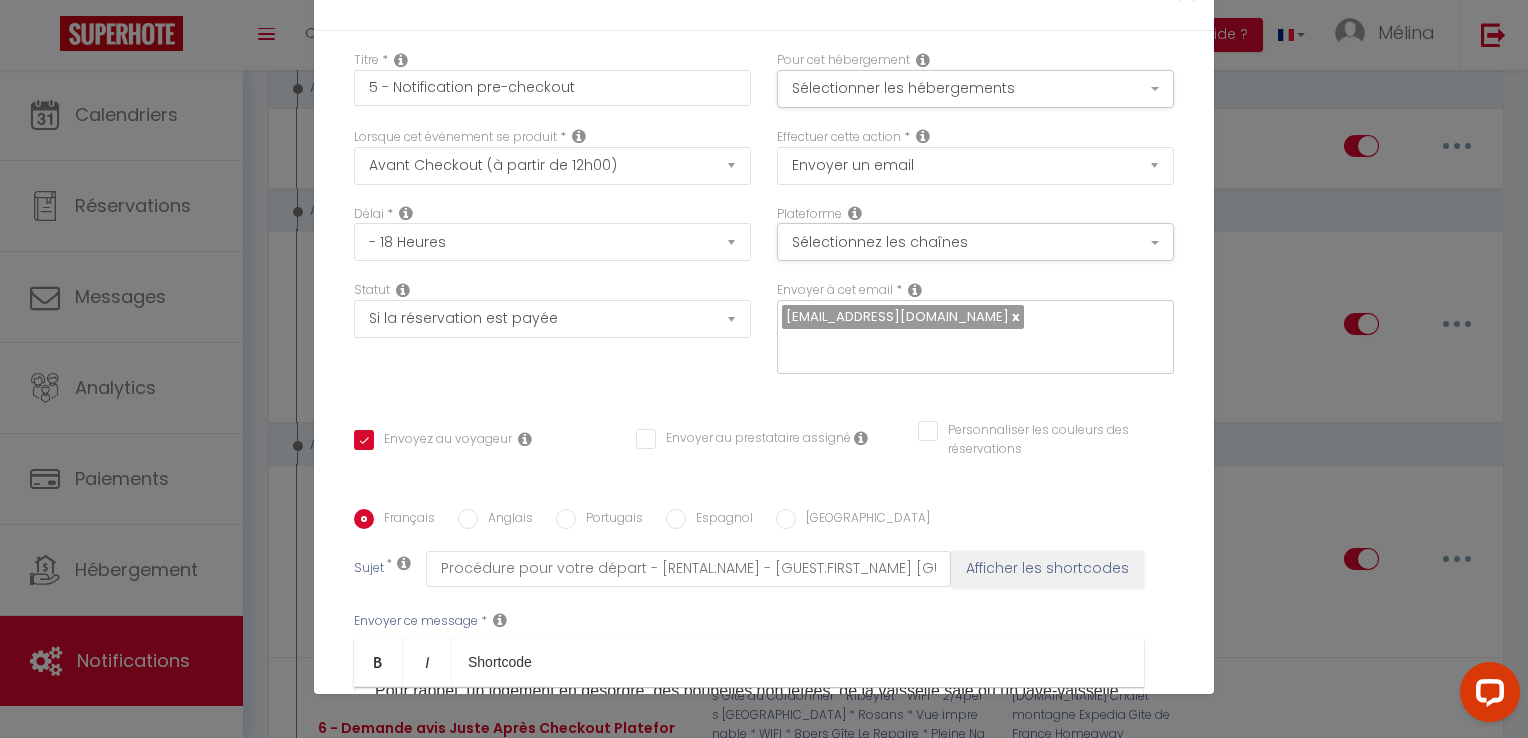 scroll, scrollTop: 352, scrollLeft: 0, axis: vertical 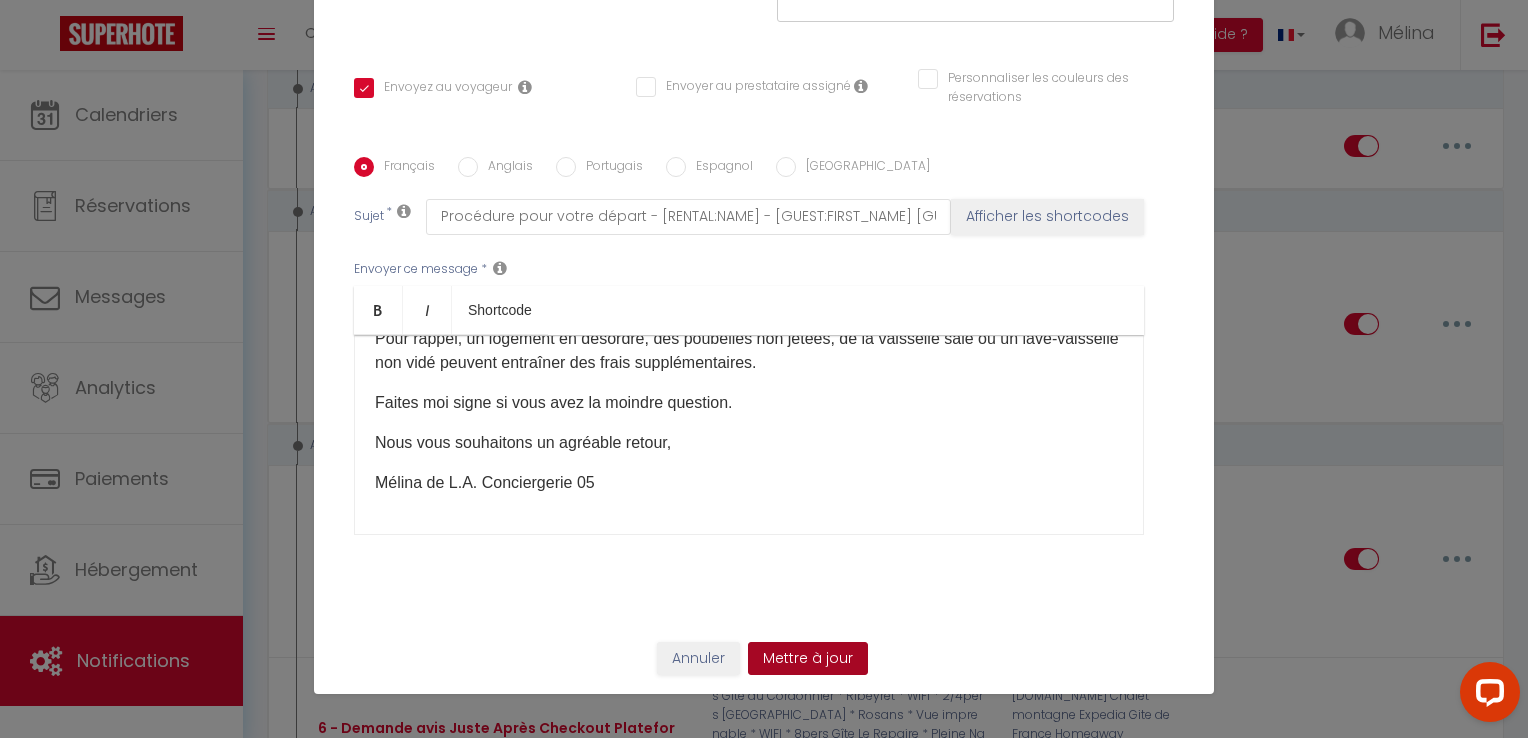click on "Mettre à jour" at bounding box center (808, 659) 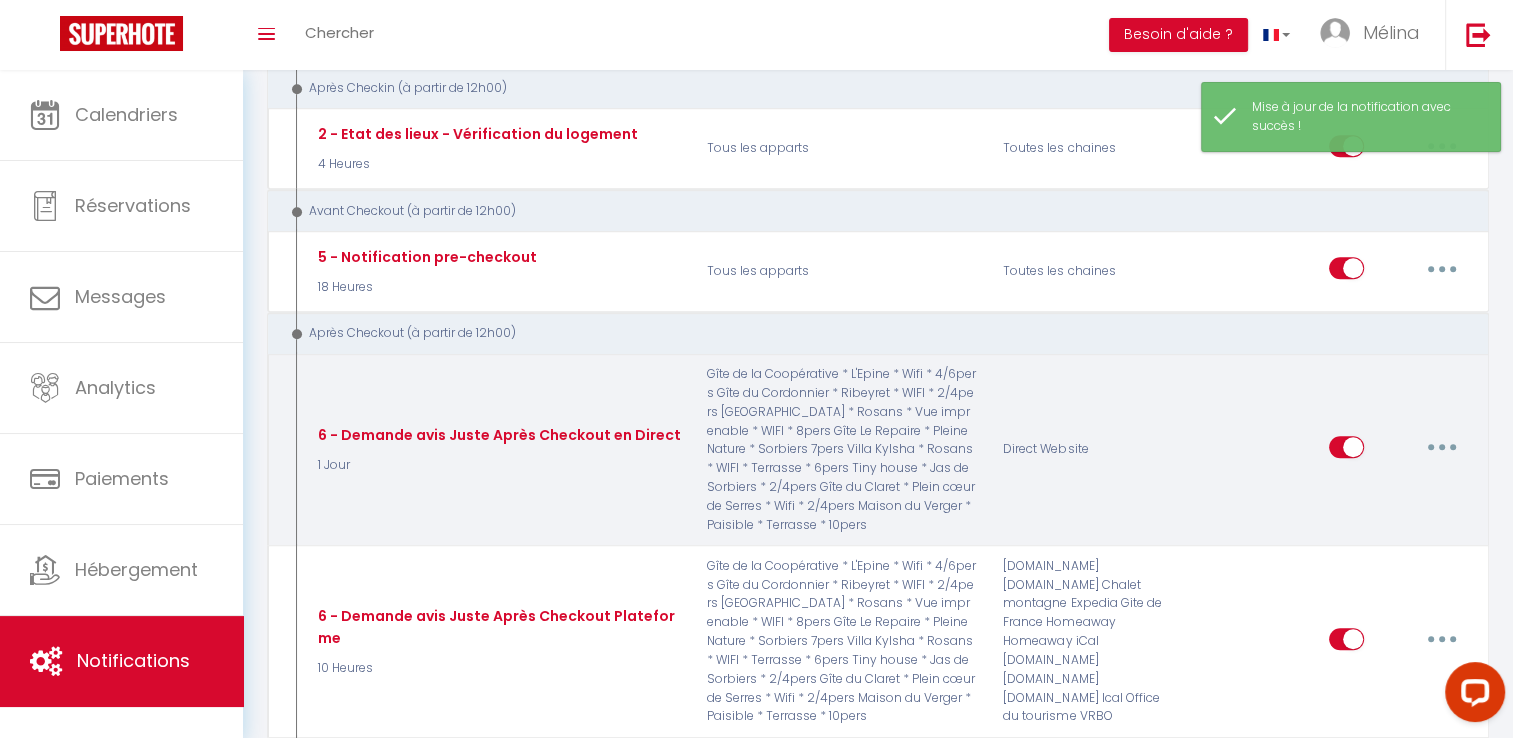 click at bounding box center [1442, 447] 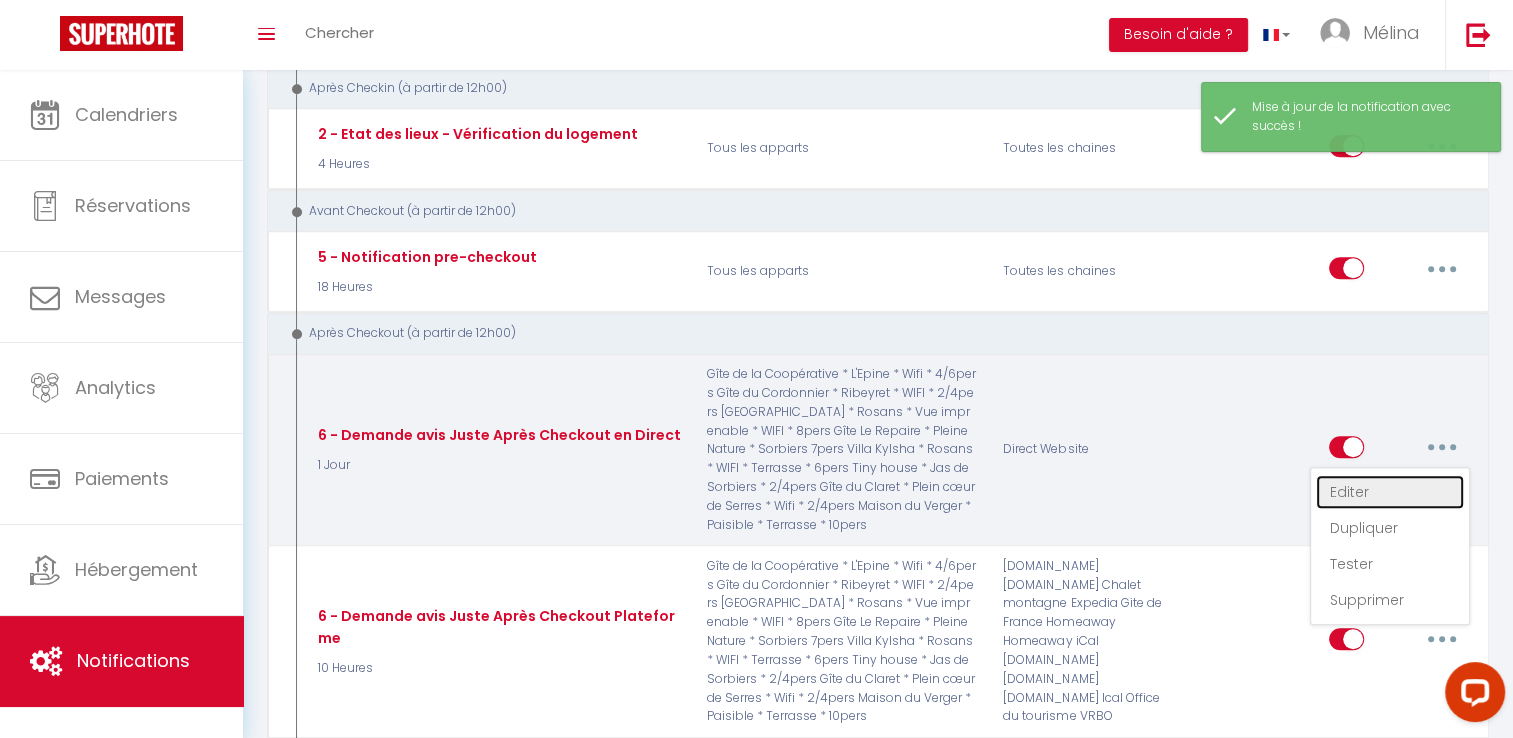 click on "Editer" at bounding box center (1390, 492) 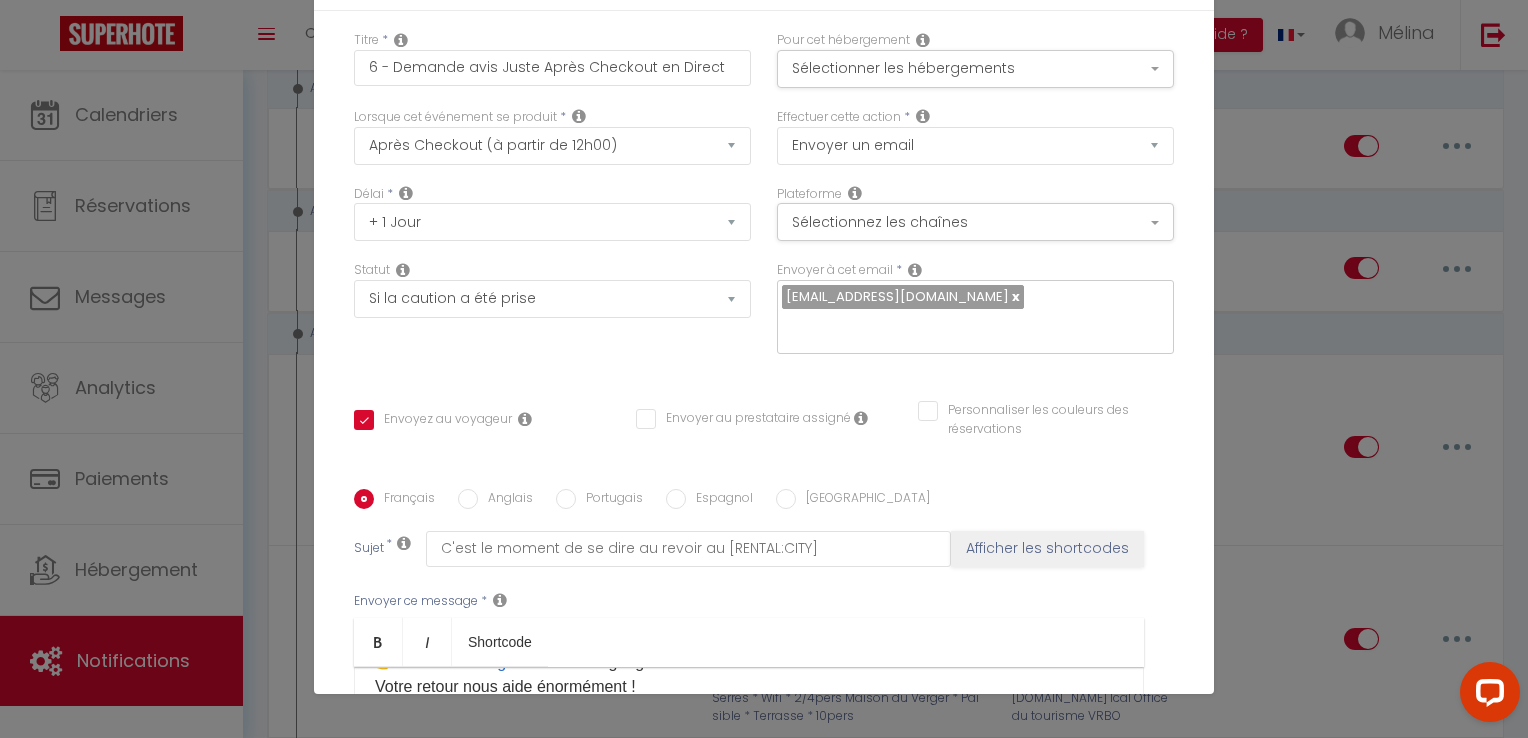 scroll, scrollTop: 0, scrollLeft: 0, axis: both 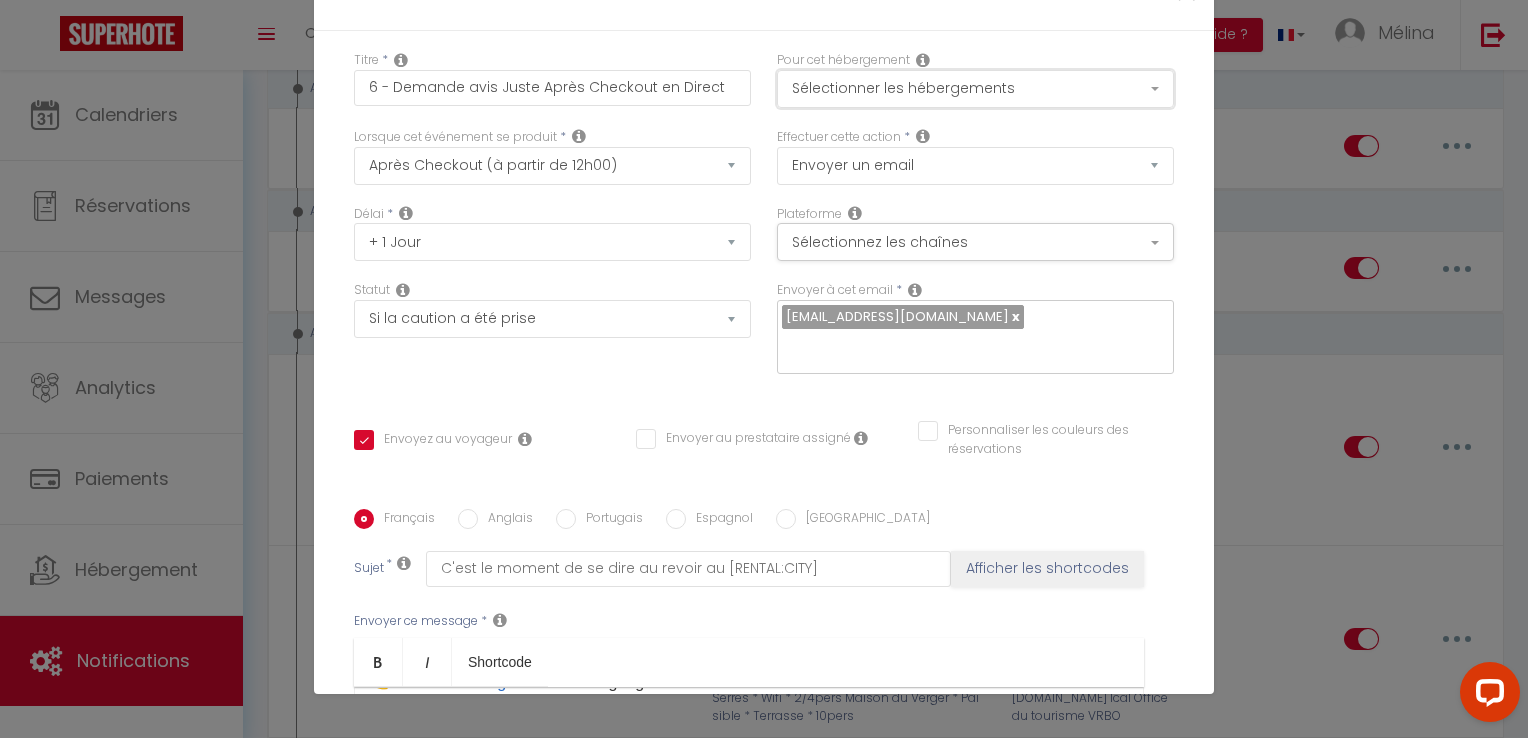 click on "Sélectionner les hébergements" at bounding box center (975, 89) 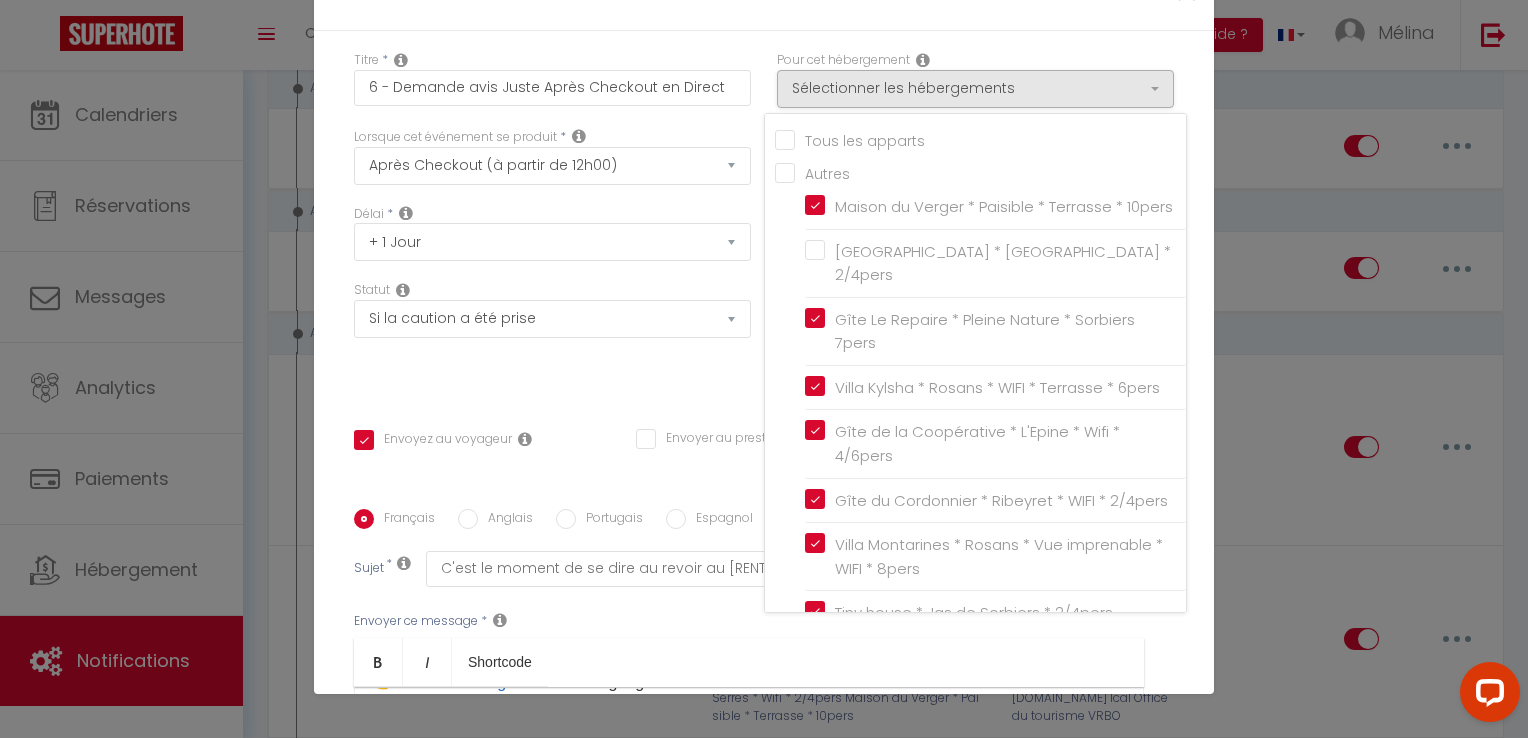 click on "Tous les apparts" at bounding box center [980, 139] 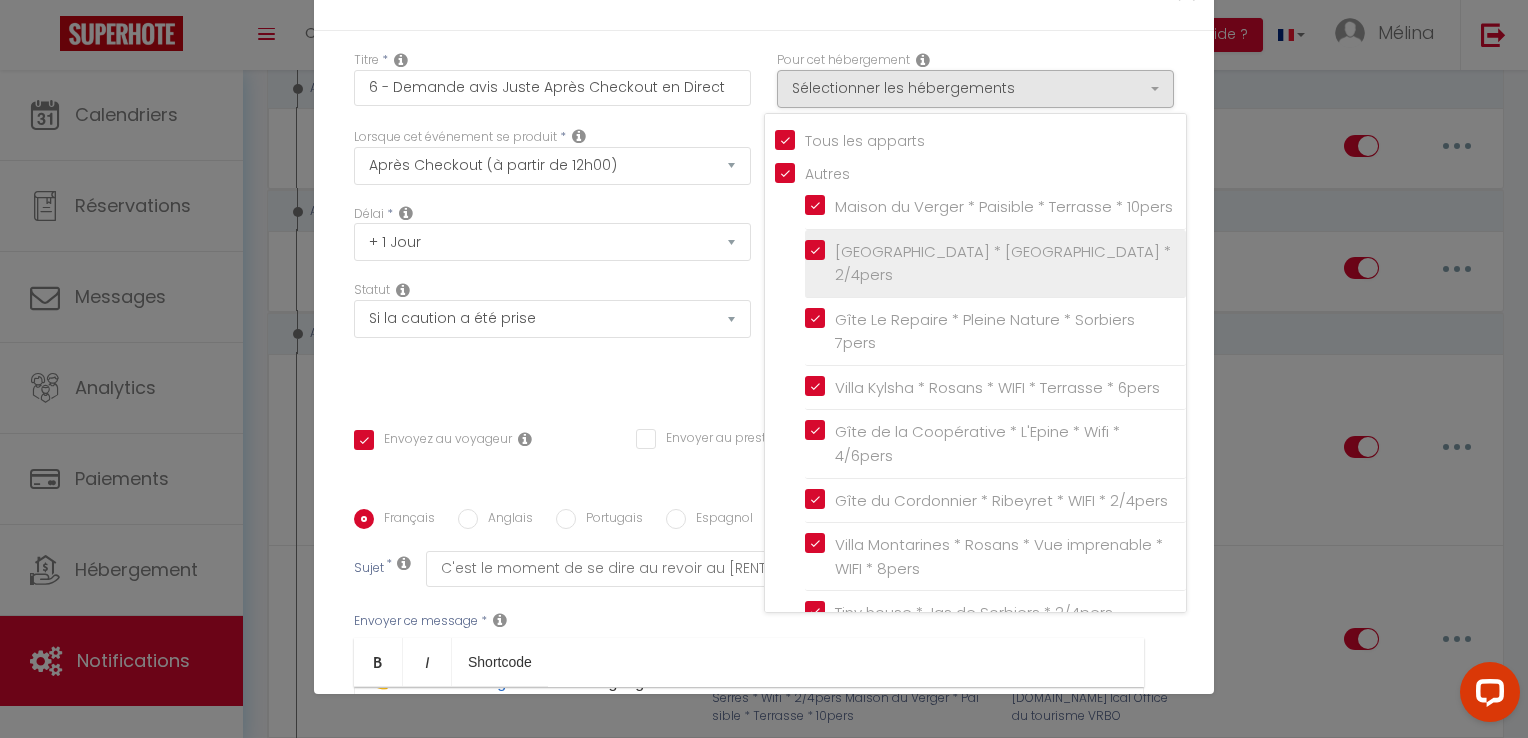 scroll, scrollTop: 174, scrollLeft: 0, axis: vertical 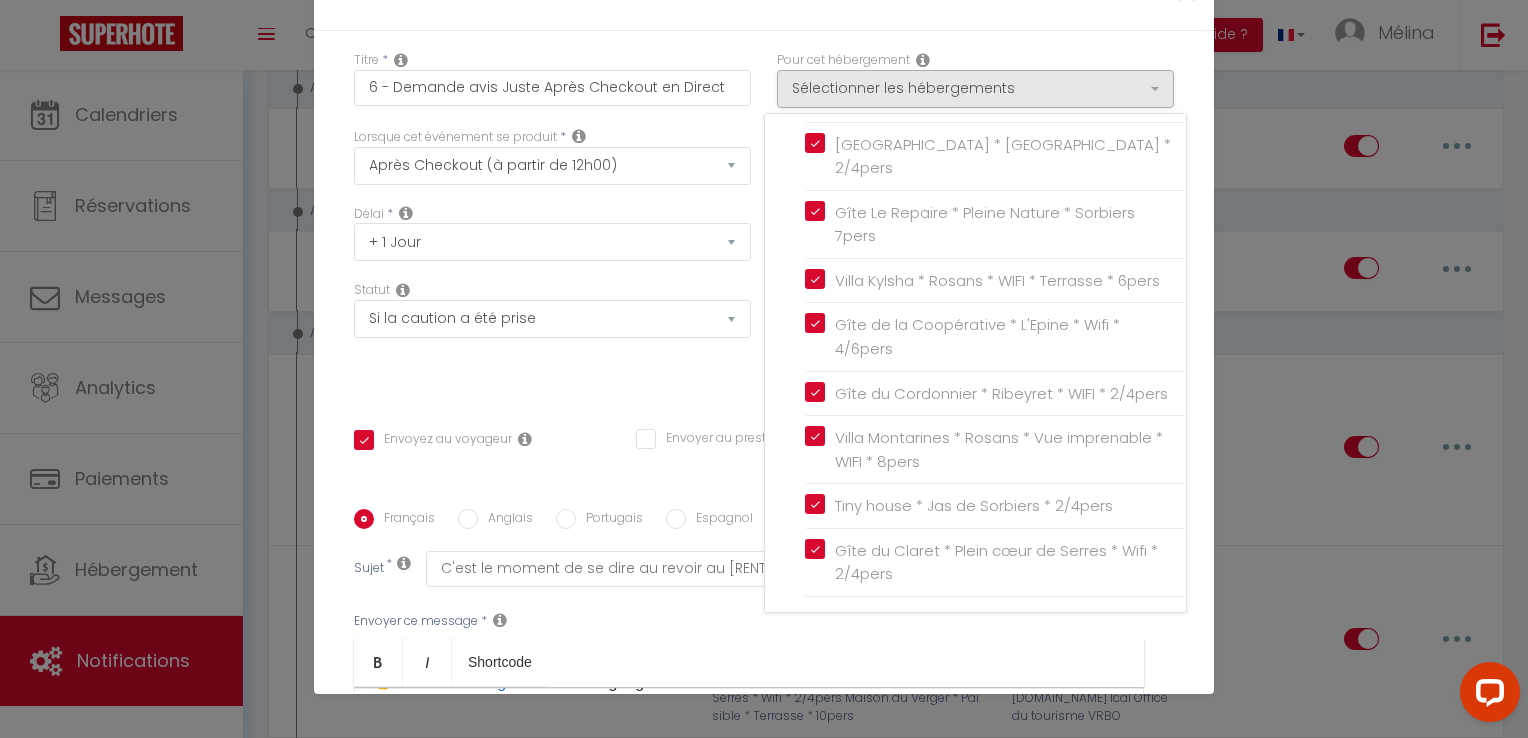 click on "Statut     Aucun   Si la réservation est payée   Si réservation non payée   Si la caution a été prise   Si caution non payée" at bounding box center [552, 337] 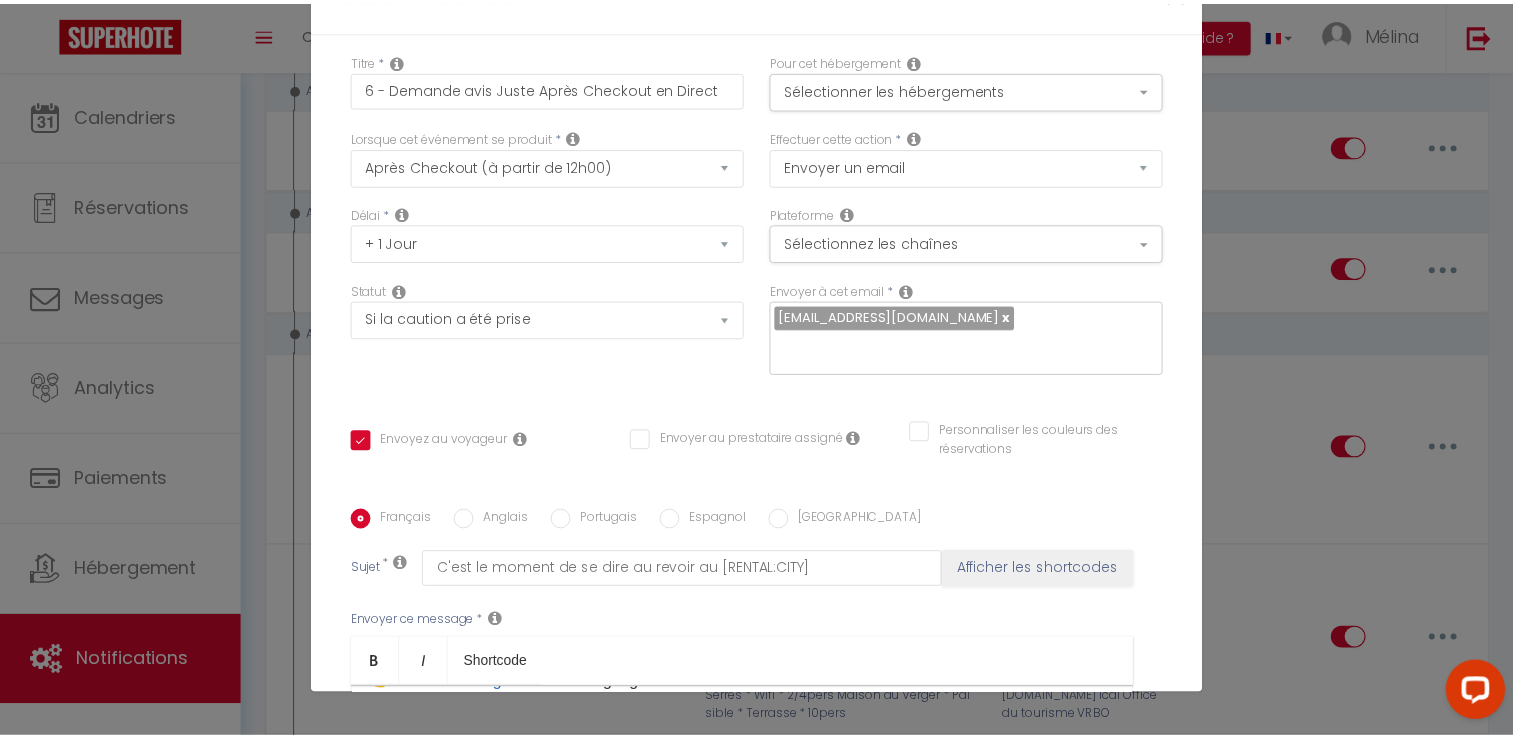 scroll, scrollTop: 352, scrollLeft: 0, axis: vertical 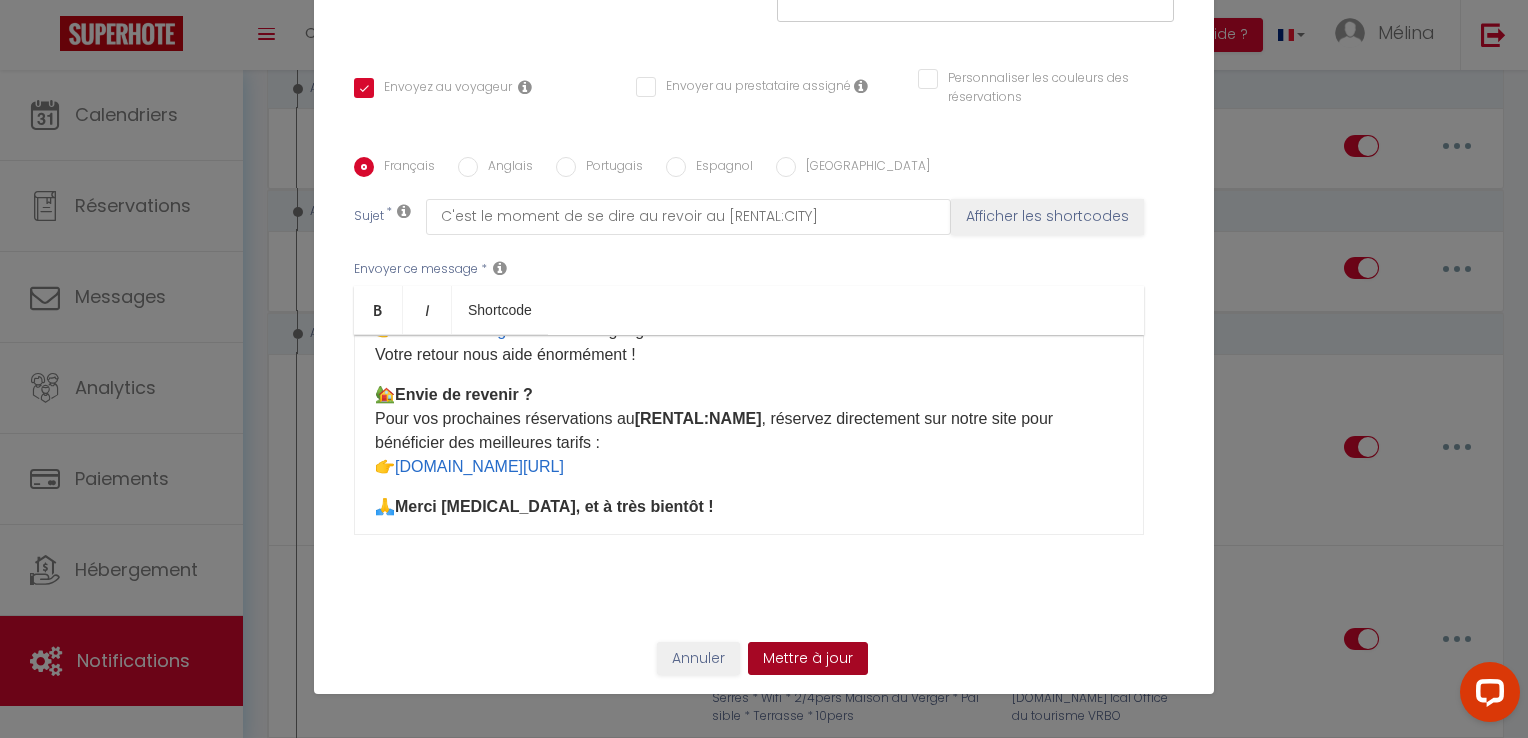 click on "Mettre à jour" at bounding box center [808, 659] 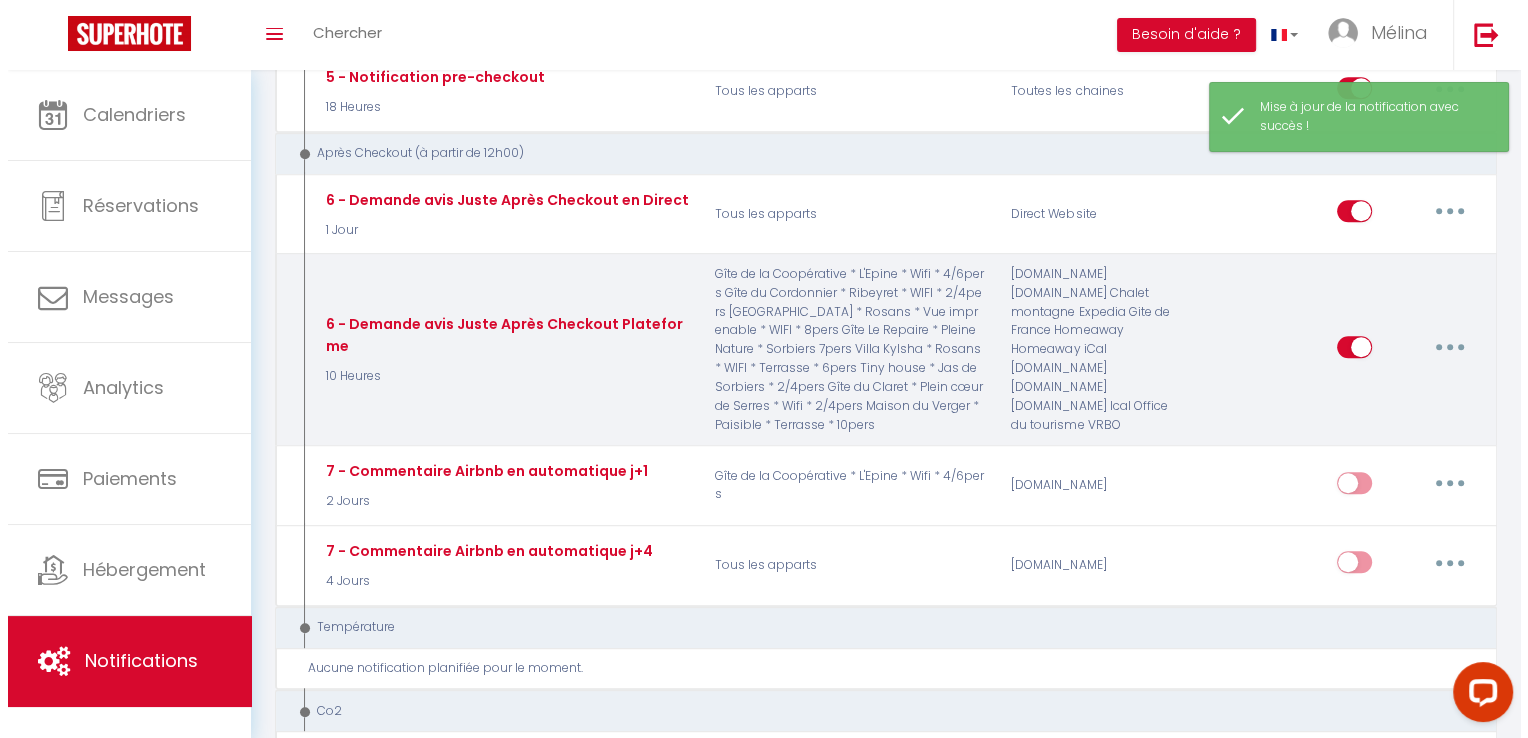 scroll, scrollTop: 1639, scrollLeft: 0, axis: vertical 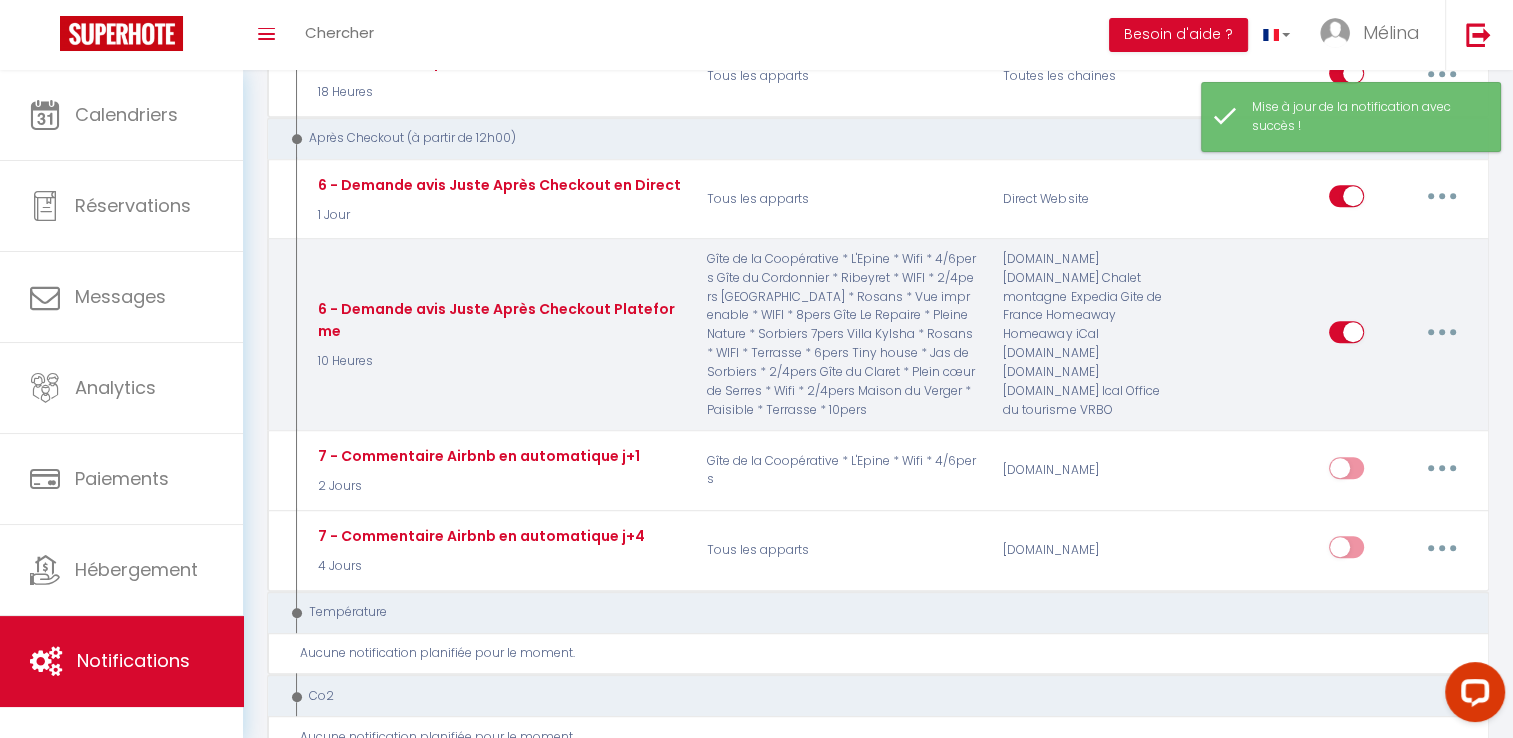 click at bounding box center [1442, 332] 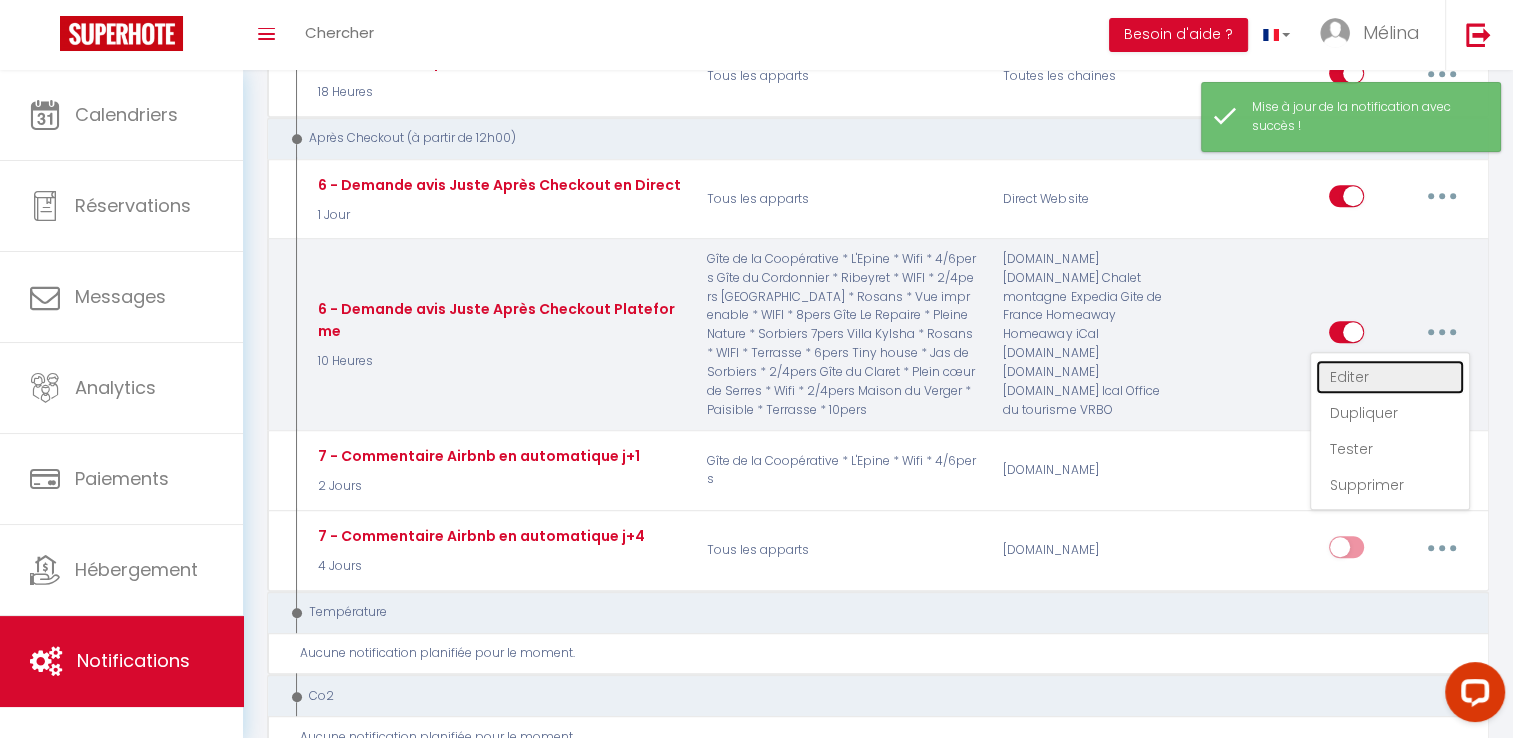 click on "Editer" at bounding box center (1390, 377) 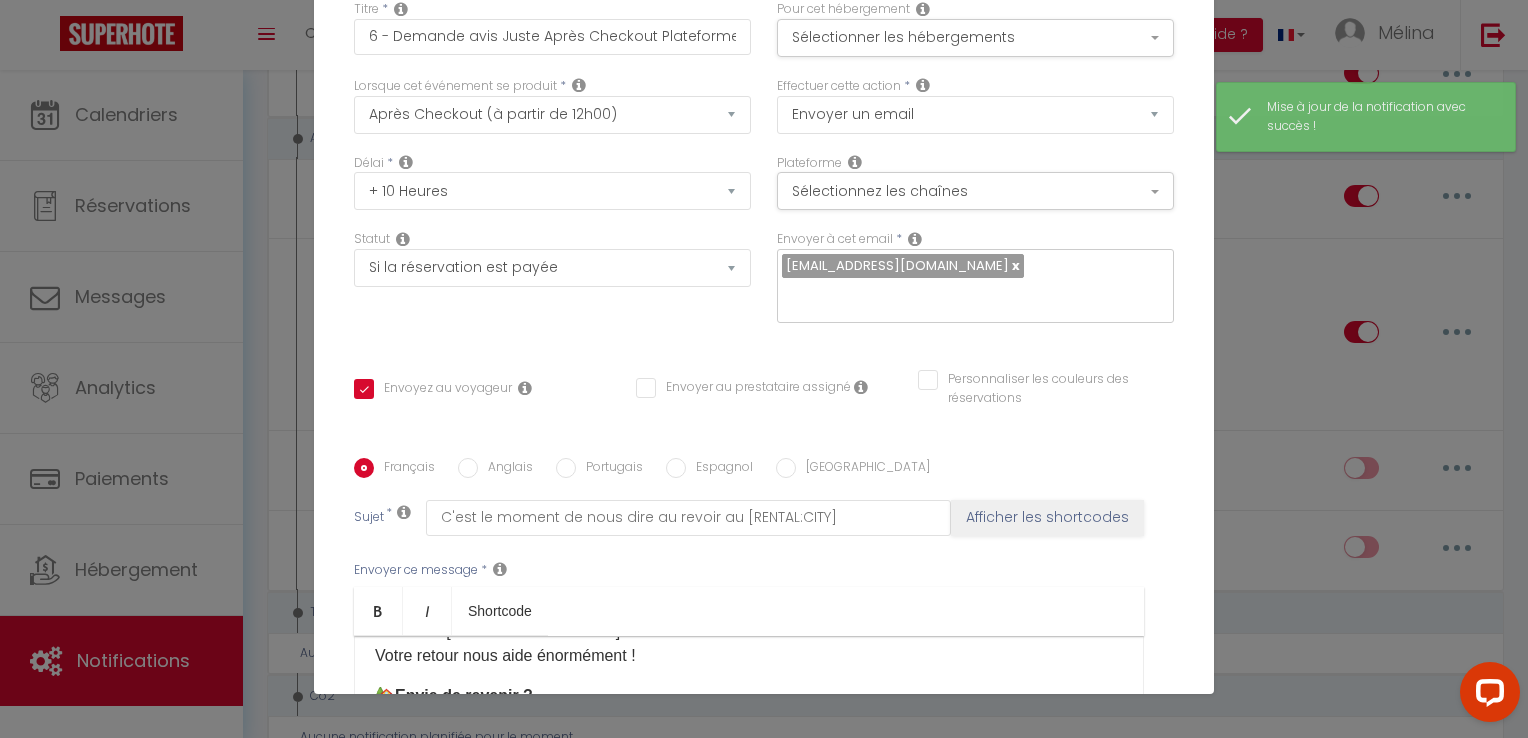 scroll, scrollTop: 0, scrollLeft: 0, axis: both 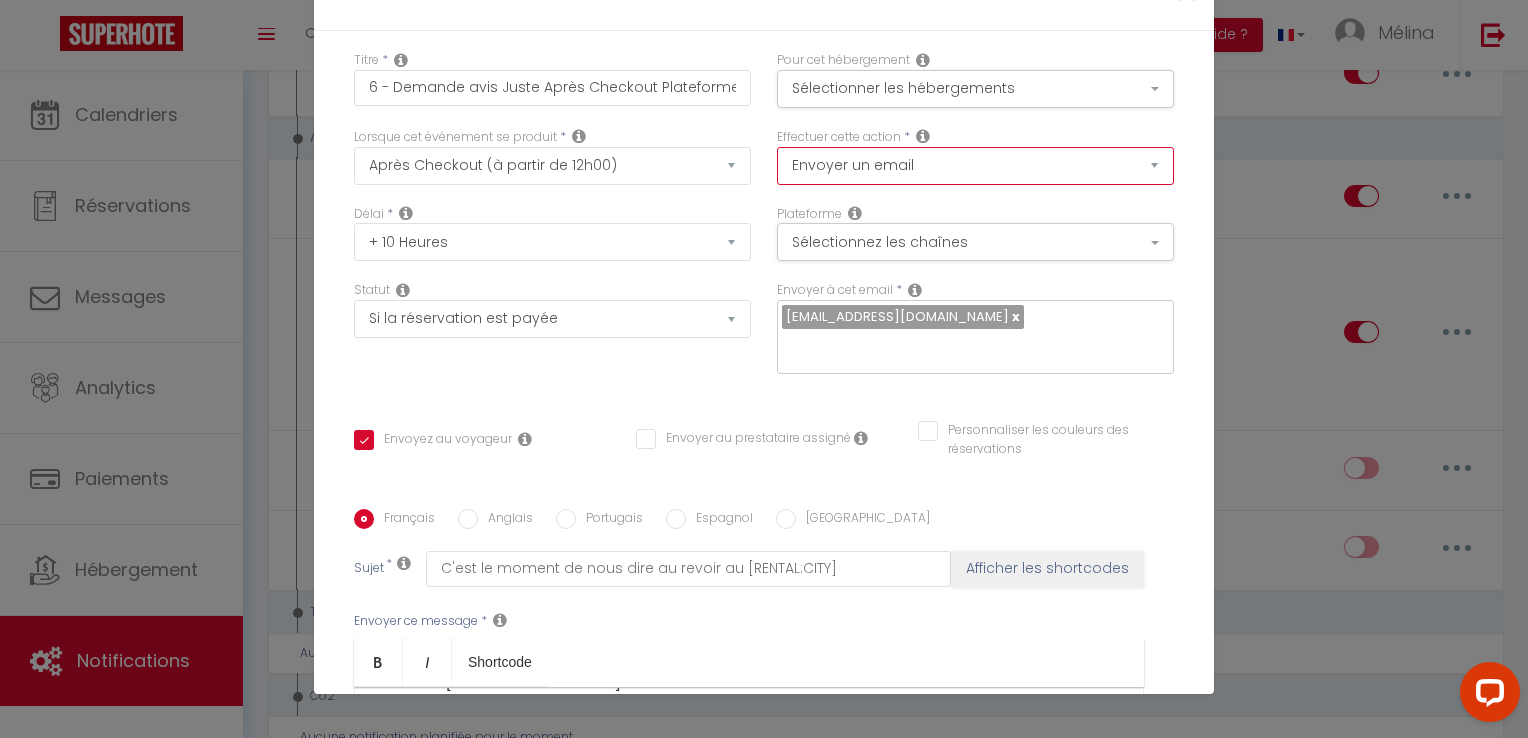 click on "Envoyer un email   Envoyer un SMS   Envoyer une notification push   Envoyer l'avis au client" at bounding box center [975, 166] 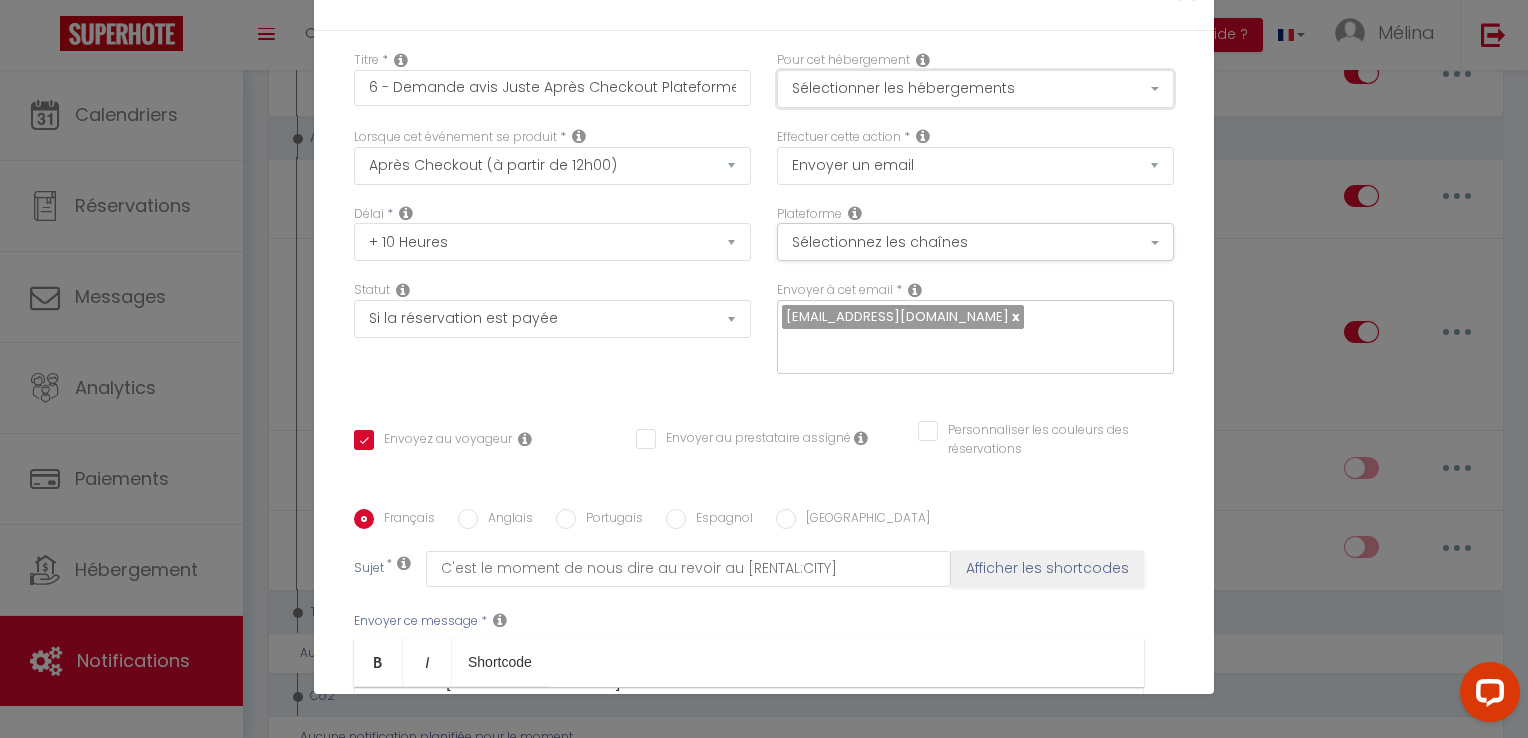 click on "Sélectionner les hébergements" at bounding box center [975, 89] 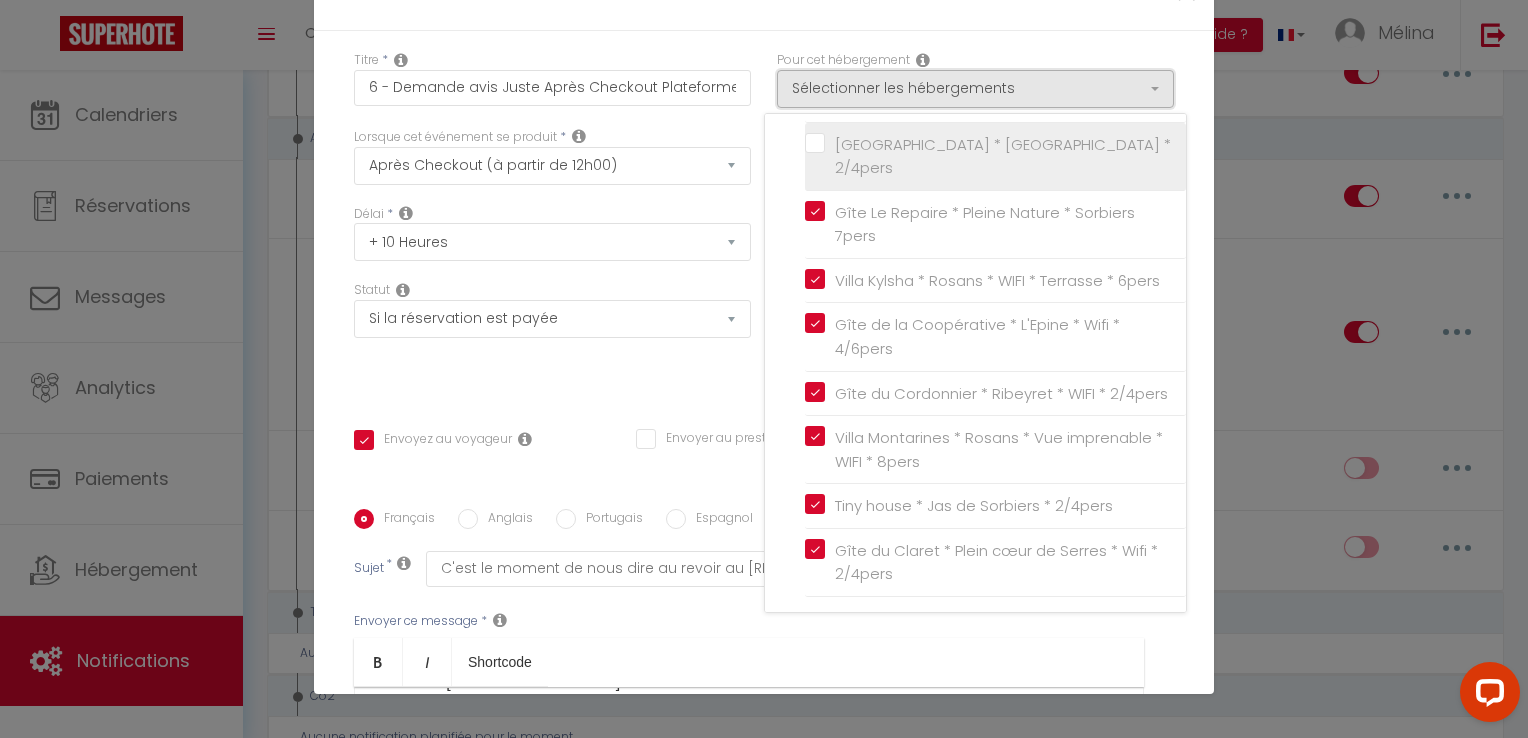 scroll, scrollTop: 0, scrollLeft: 0, axis: both 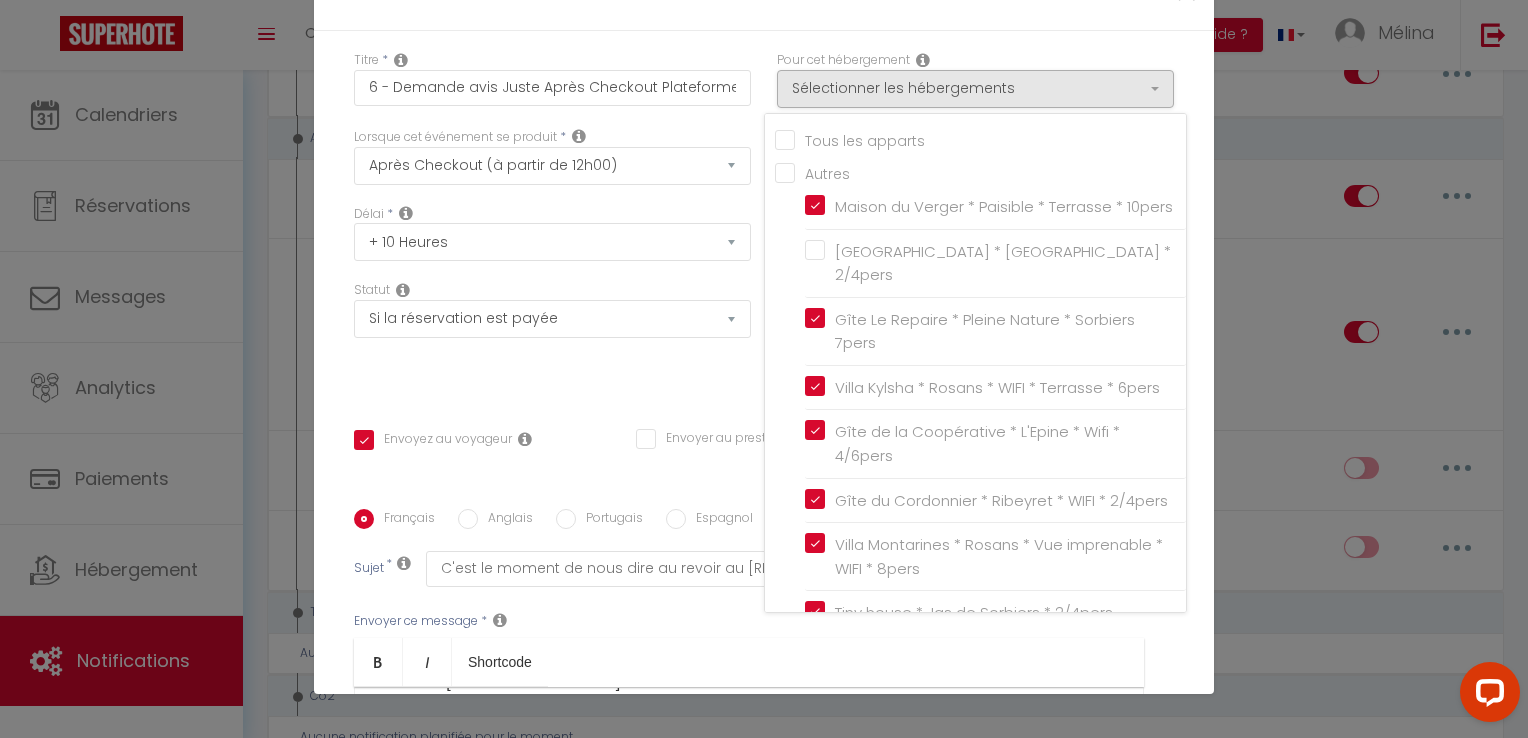 click on "Tous les apparts" at bounding box center [980, 139] 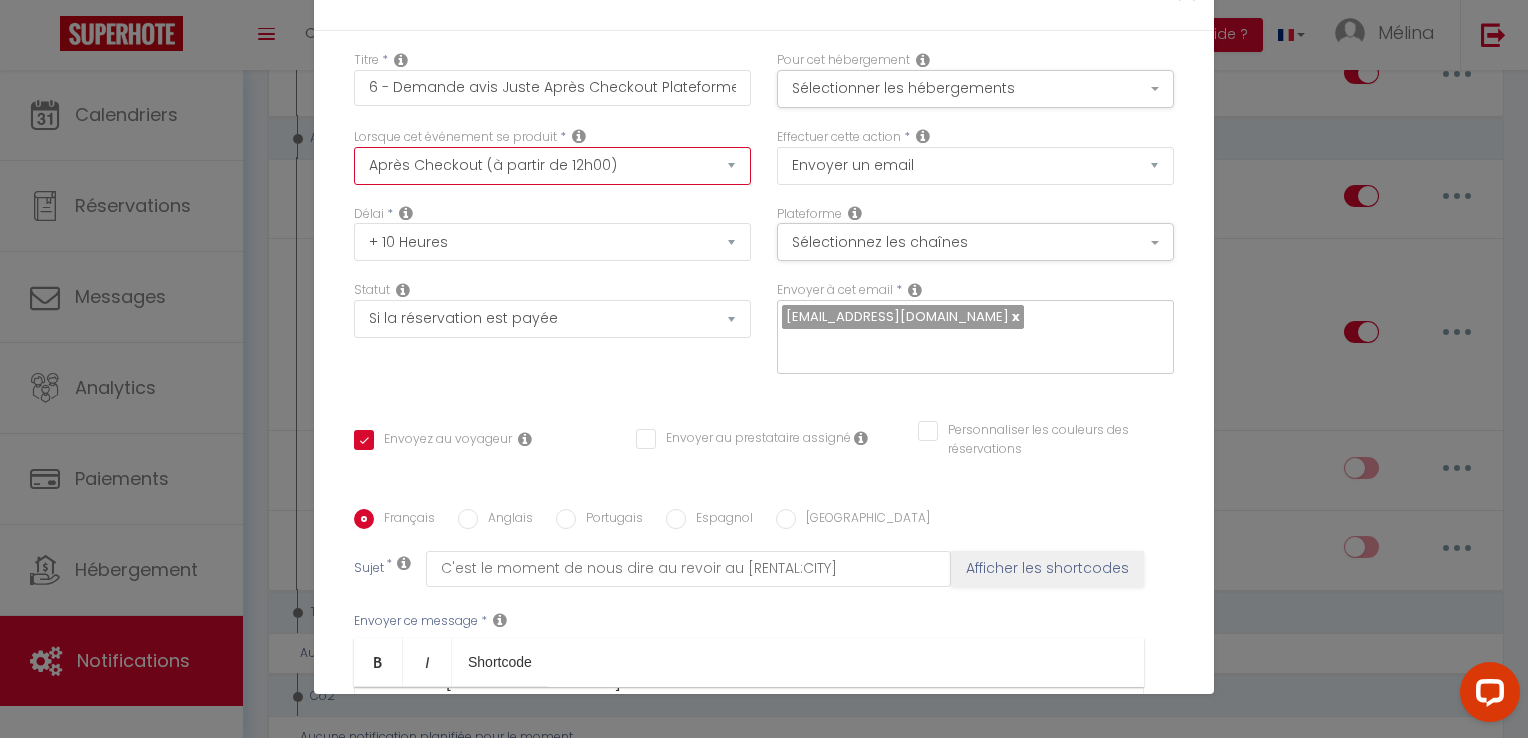 click on "Après la réservation   Avant Checkin (à partir de 12h00)   Après Checkin (à partir de 12h00)   Avant Checkout (à partir de 12h00)   Après Checkout (à partir de 12h00)   Température   Co2   [MEDICAL_DATA] sonore   Après visualisation lien paiement   Après Paiement Lien KO   Après Caution Lien KO   Après Paiement Automatique KO   Après Caution Automatique KO   Après Visualisation du Contrat   Après Signature du Contrat   Paiement OK   Après soumission formulaire bienvenue   Aprés annulation réservation   Après remboursement automatique   Date spécifique   Après Assignation   Après Désassignation   Après soumission online checkin   Caution OK" at bounding box center (552, 166) 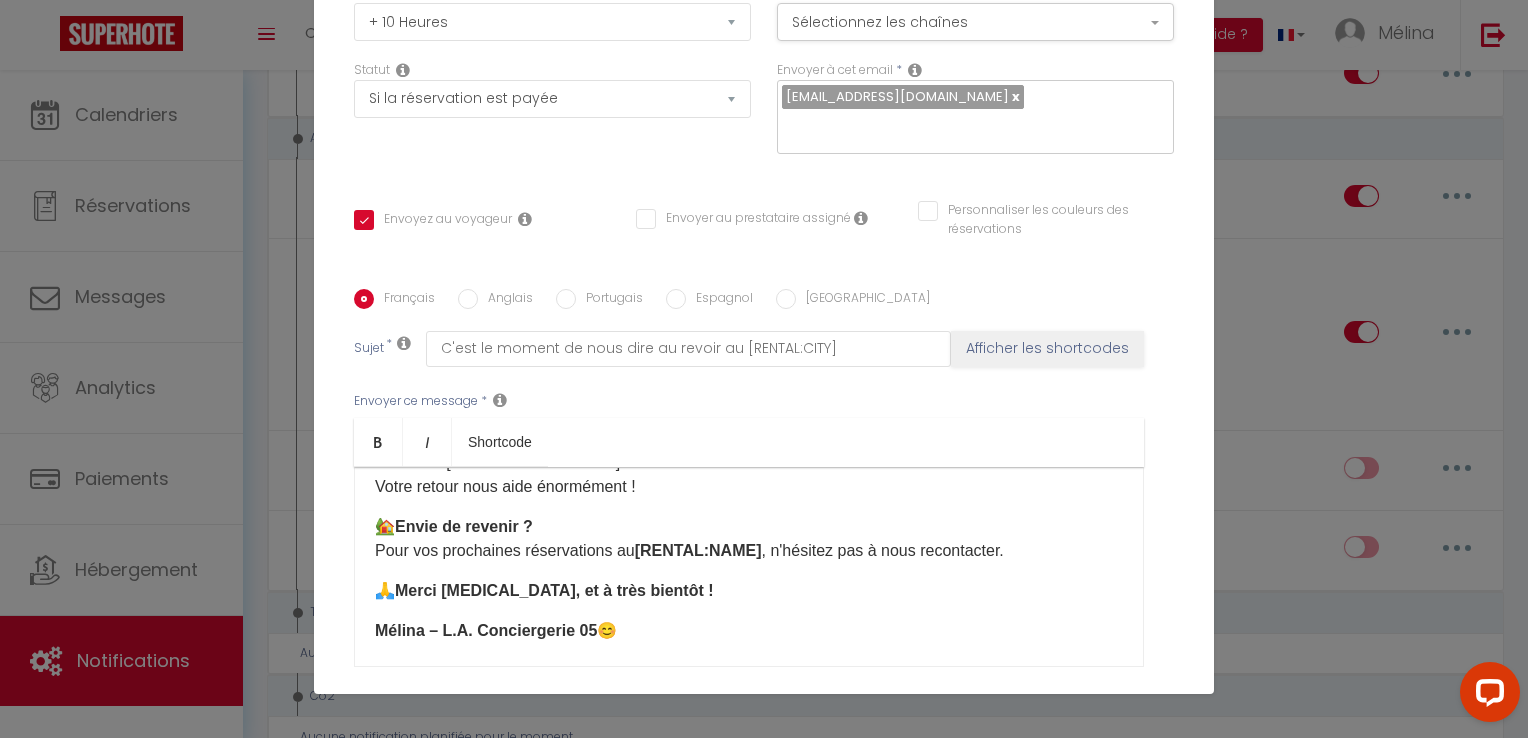 scroll, scrollTop: 352, scrollLeft: 0, axis: vertical 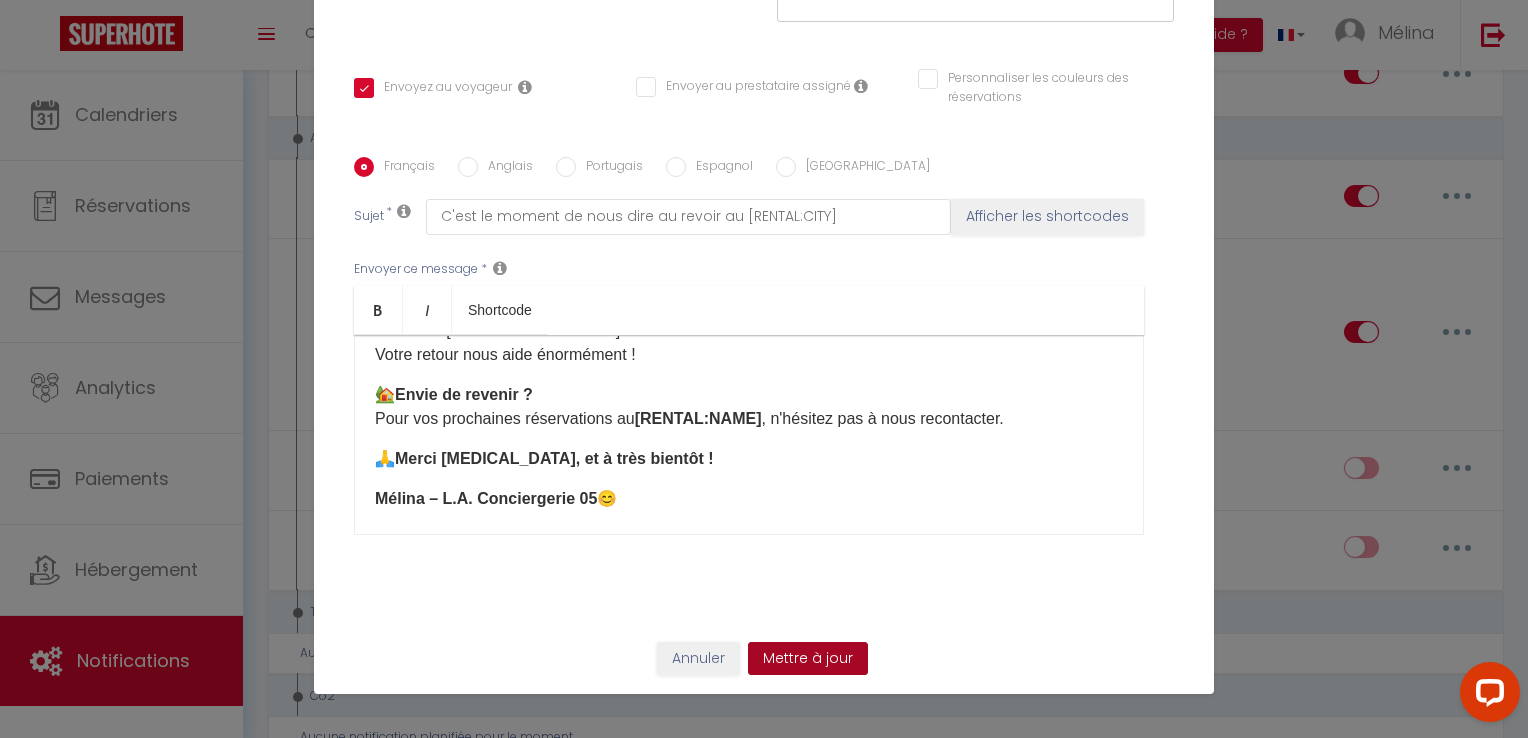 click on "Mettre à jour" at bounding box center [808, 659] 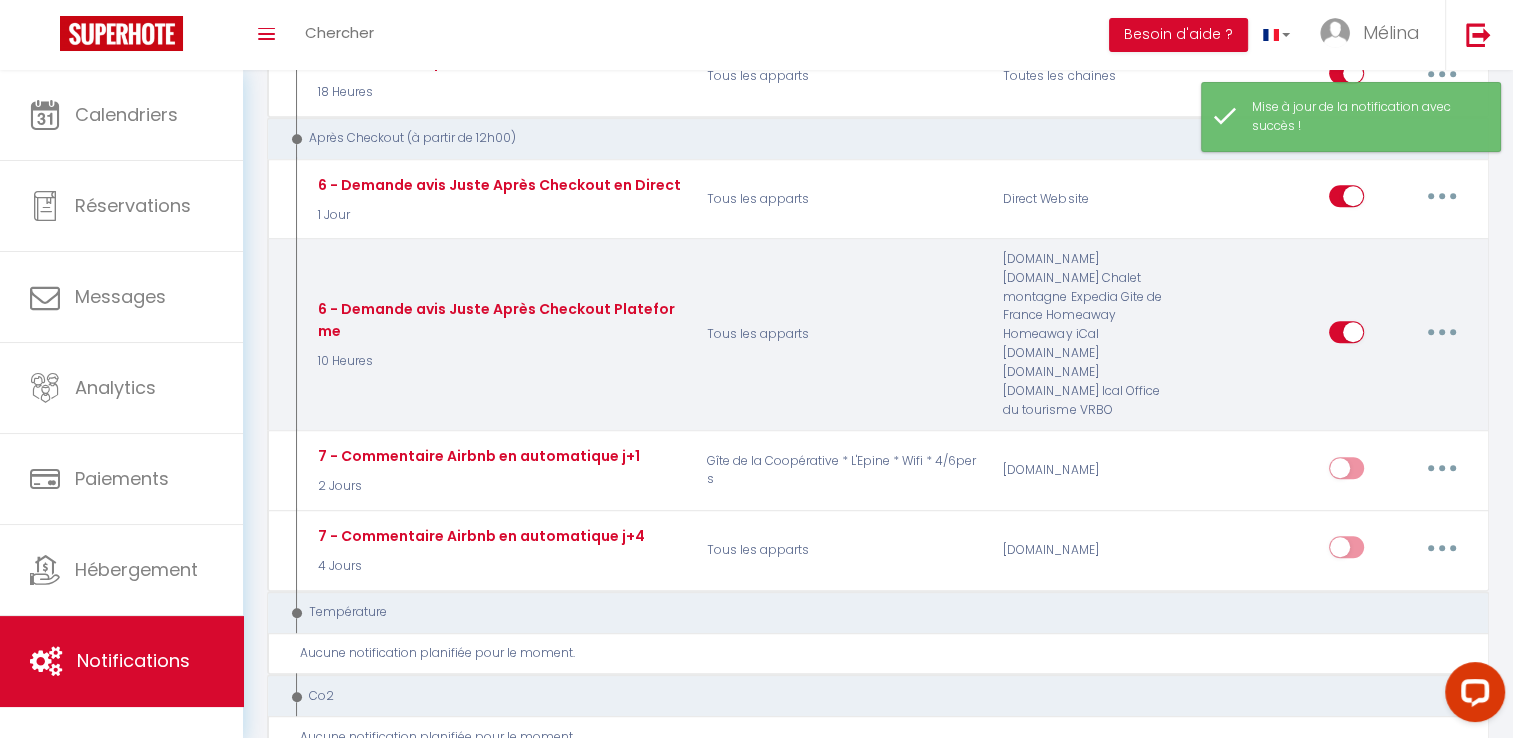 click at bounding box center (1442, 332) 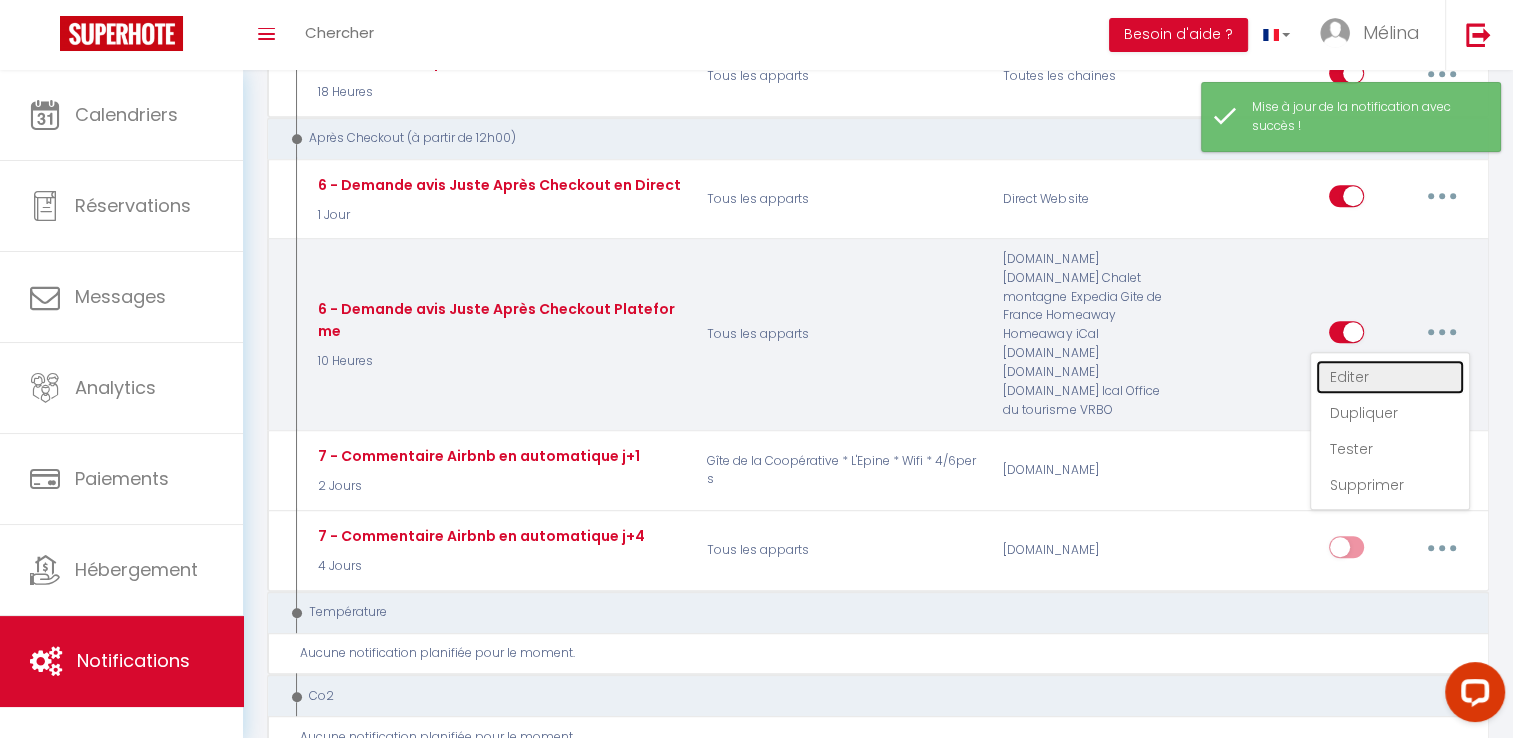 click on "Editer" at bounding box center [1390, 377] 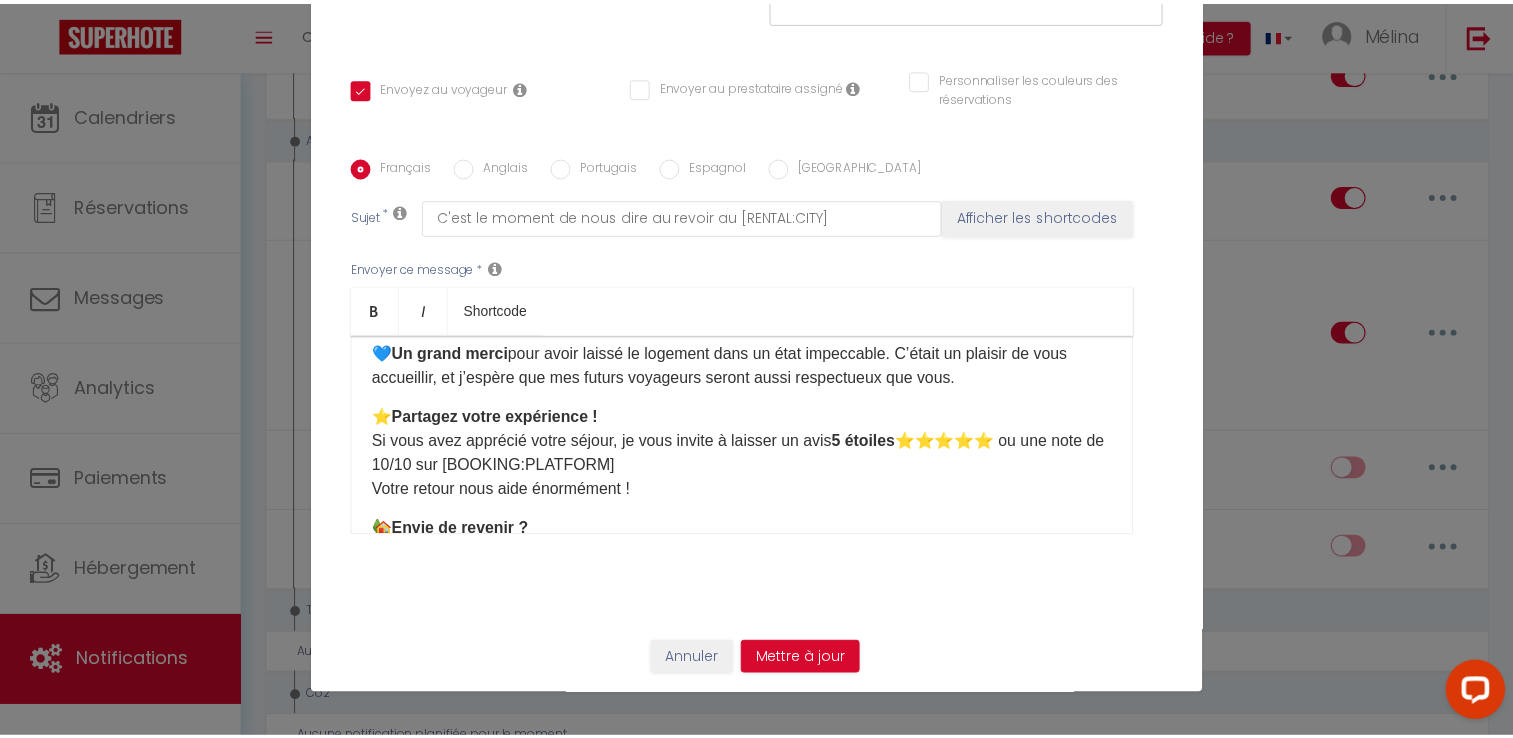 scroll, scrollTop: 96, scrollLeft: 0, axis: vertical 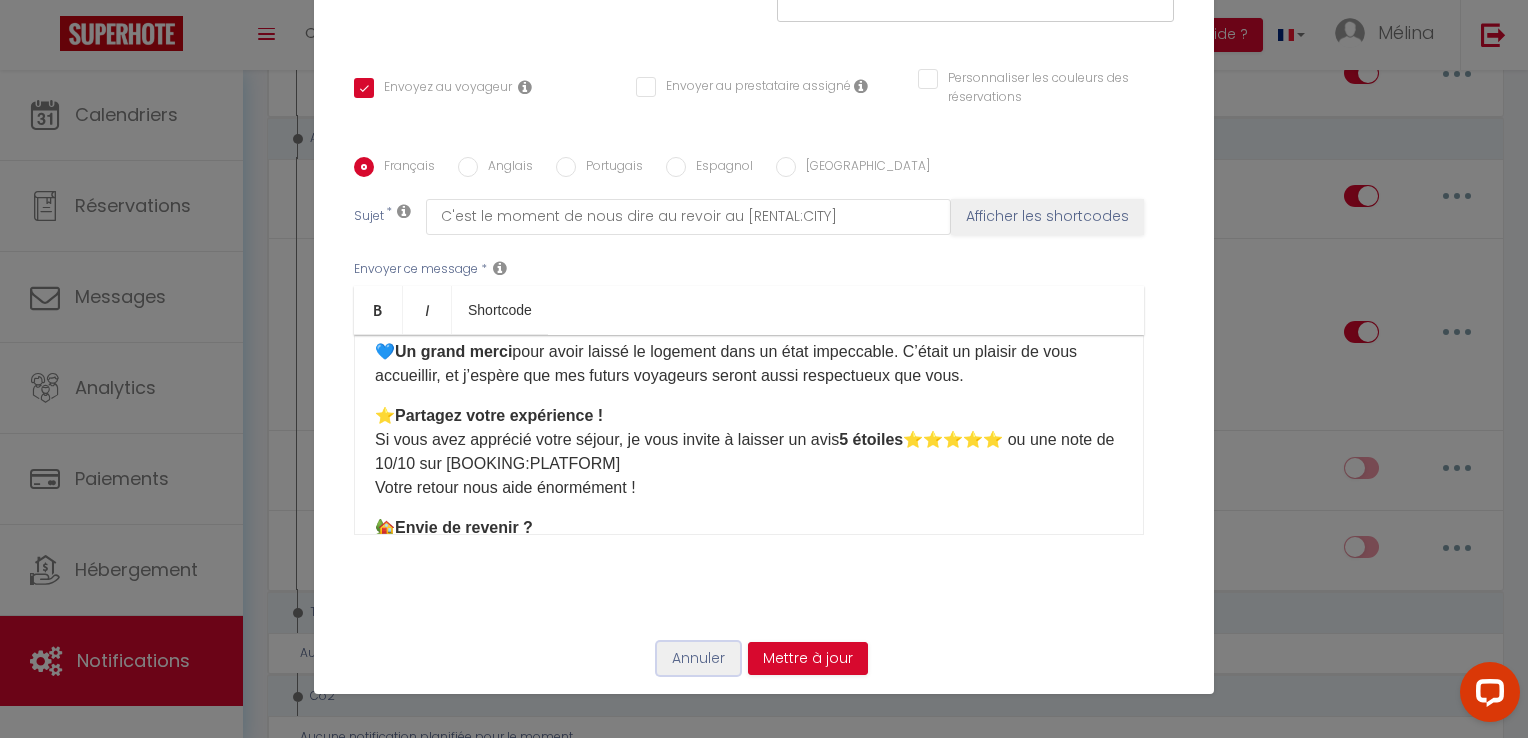 click on "Annuler" at bounding box center (698, 659) 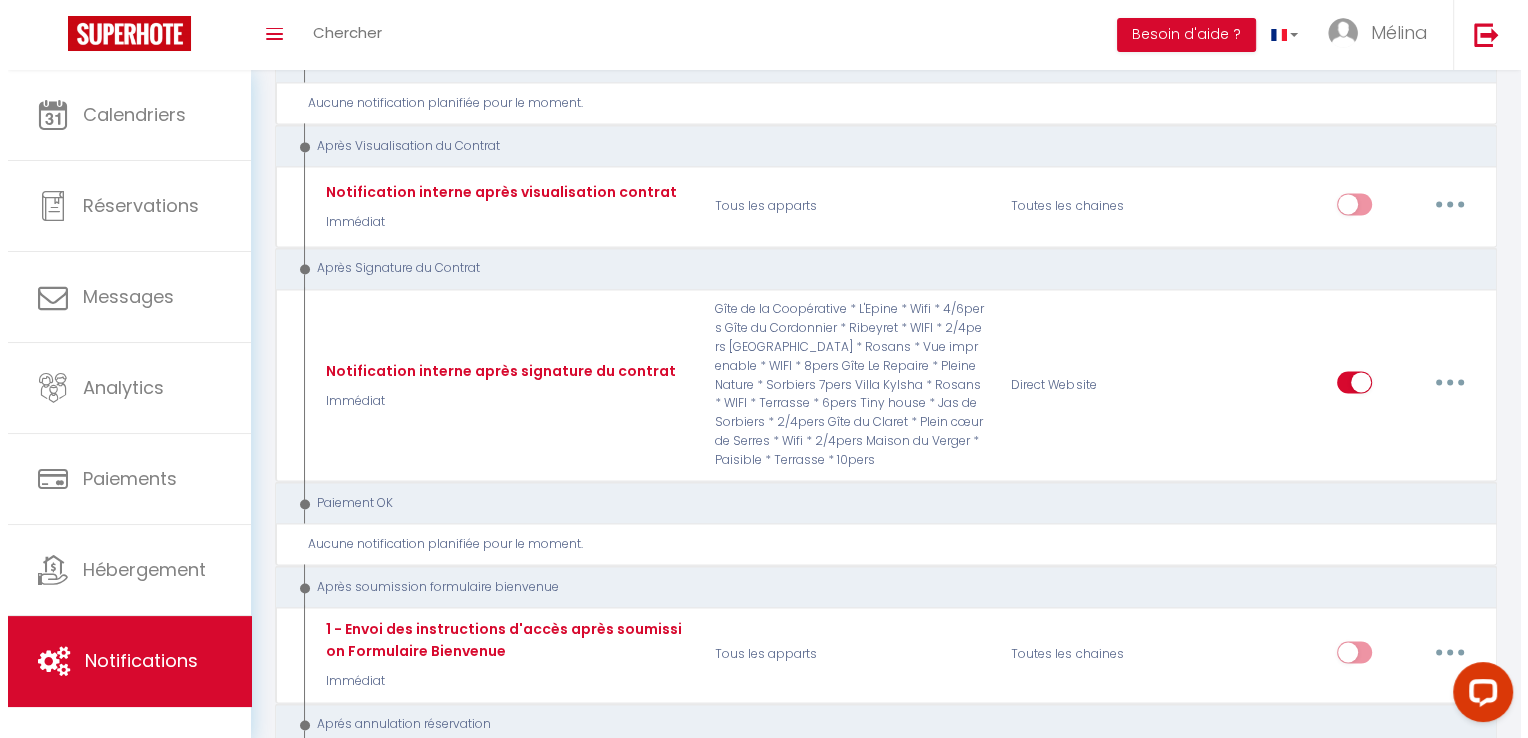 scroll, scrollTop: 2881, scrollLeft: 0, axis: vertical 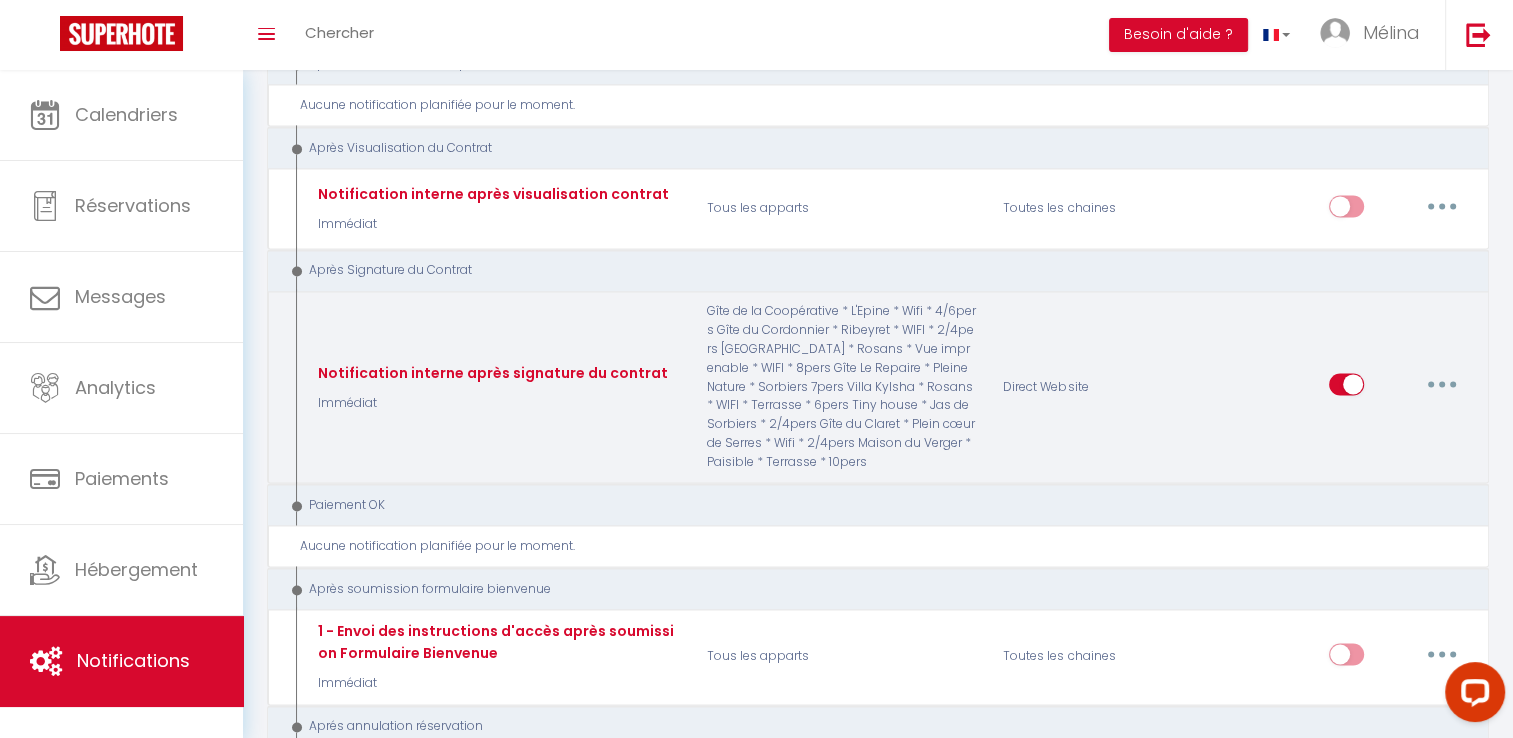 click at bounding box center [1442, 384] 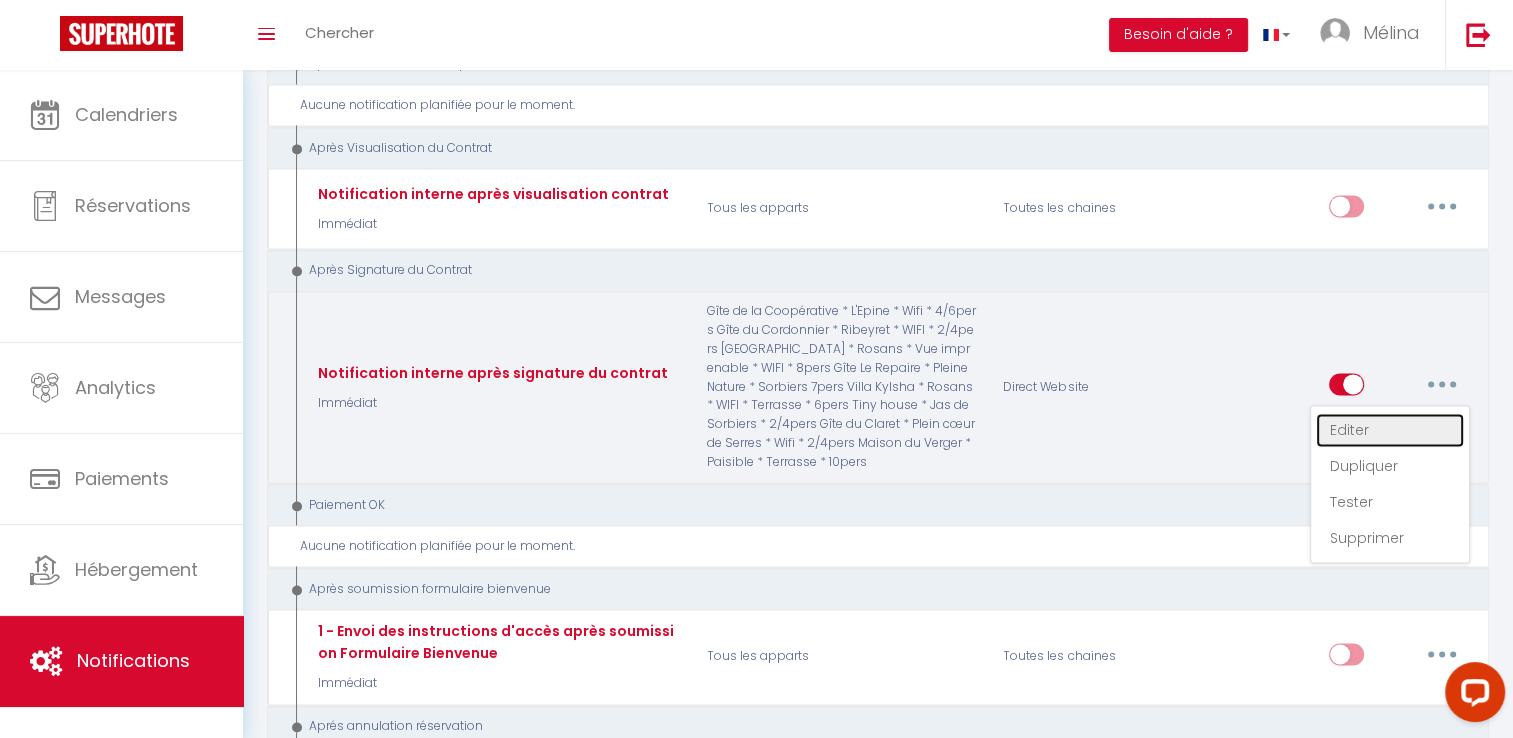 click on "Editer" at bounding box center [1390, 430] 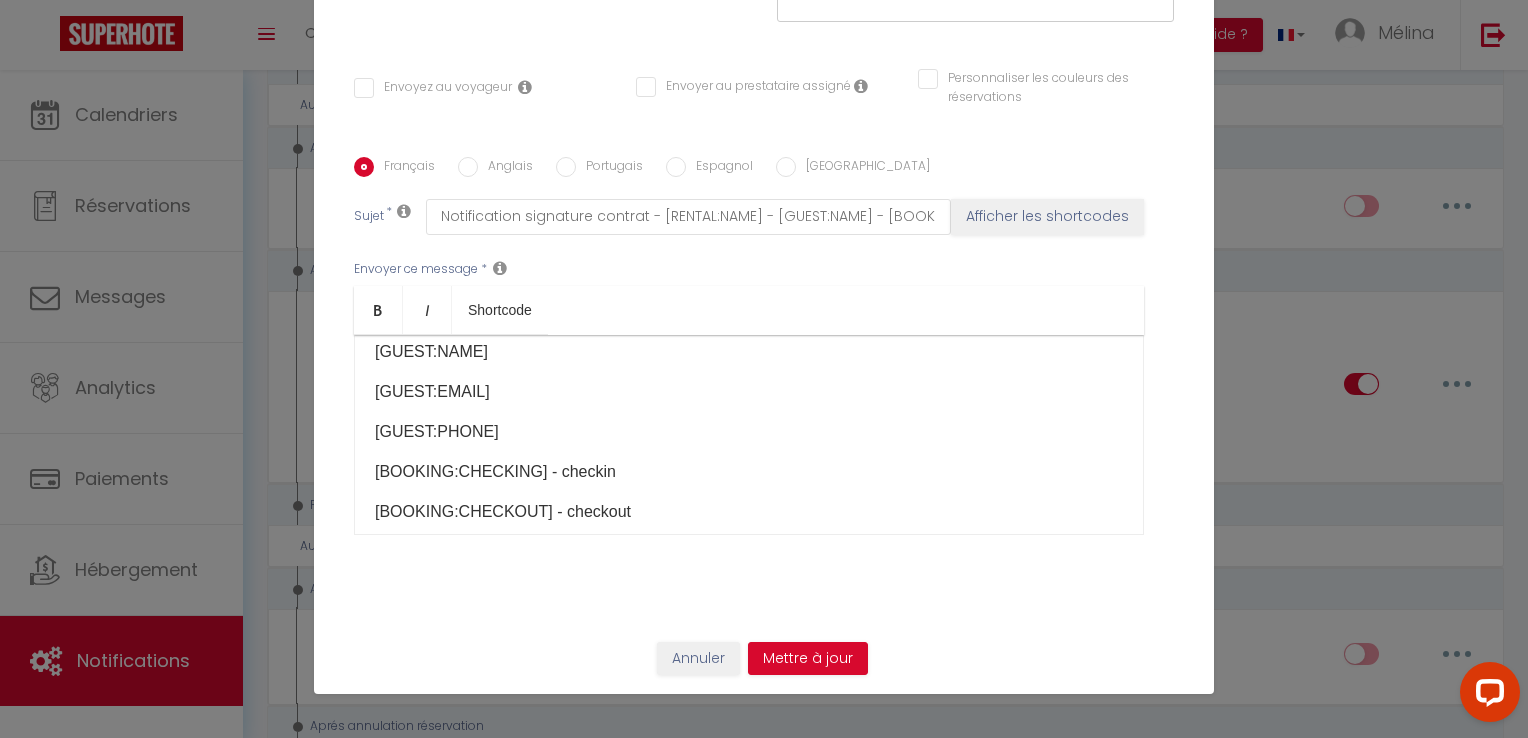 scroll, scrollTop: 0, scrollLeft: 0, axis: both 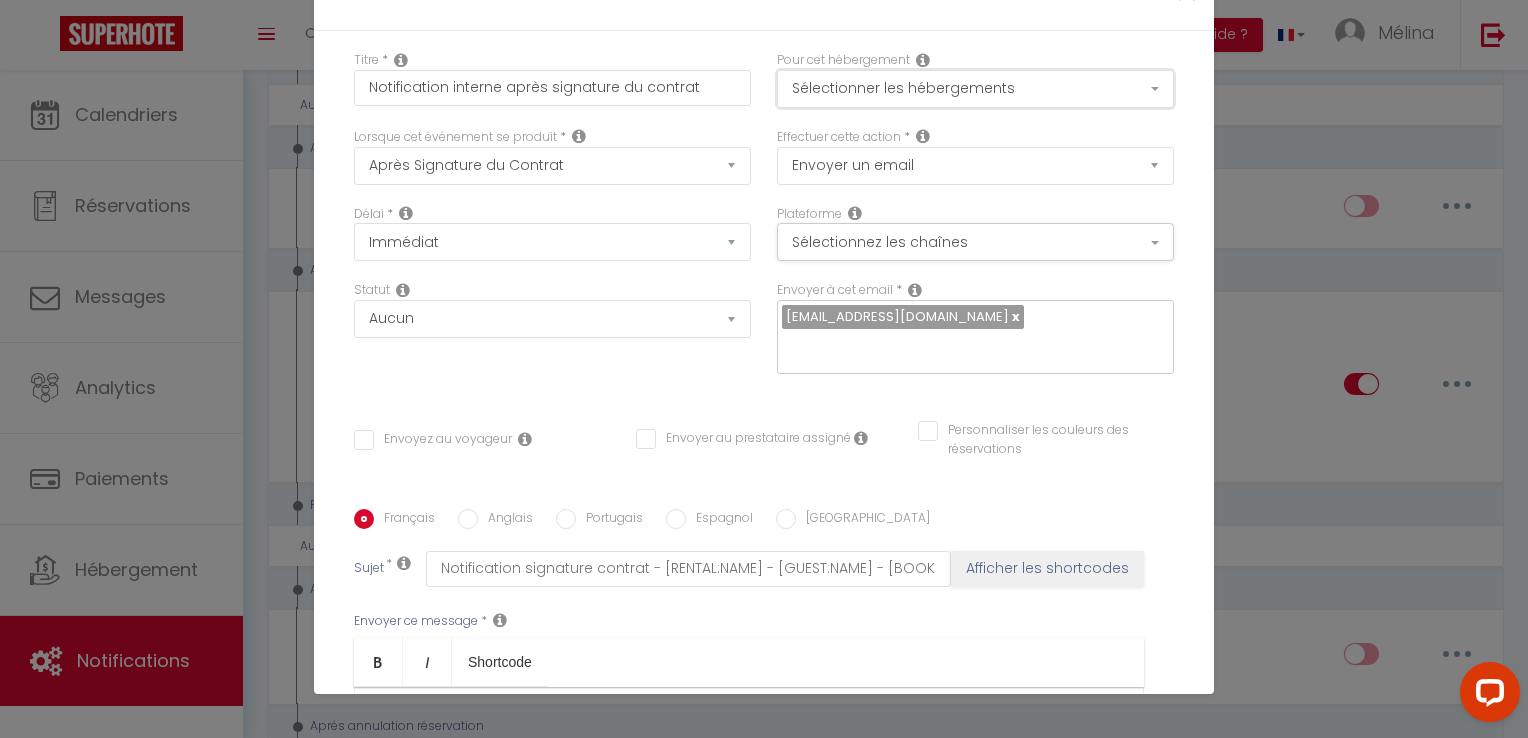 click on "Sélectionner les hébergements" at bounding box center [975, 89] 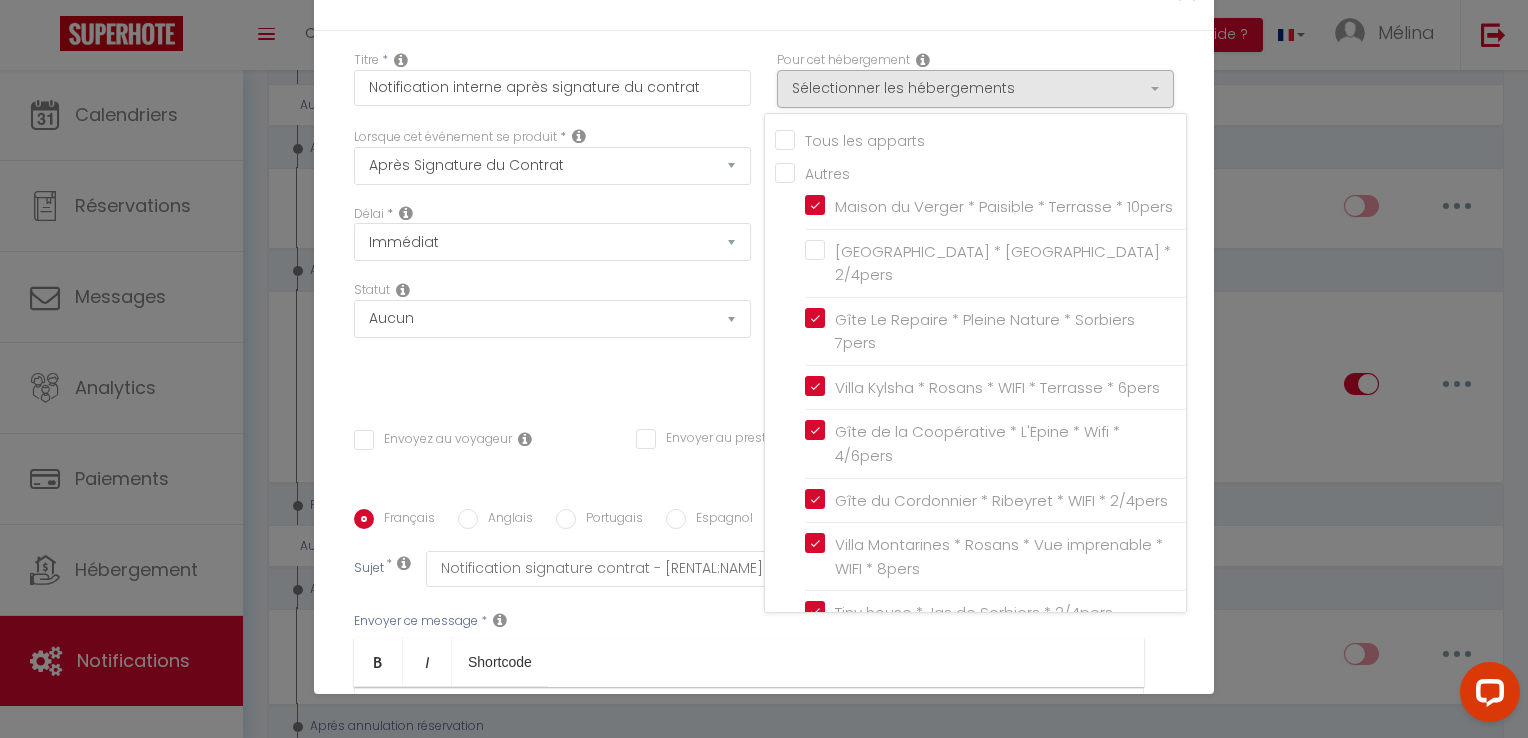 click on "Tous les apparts" at bounding box center [980, 139] 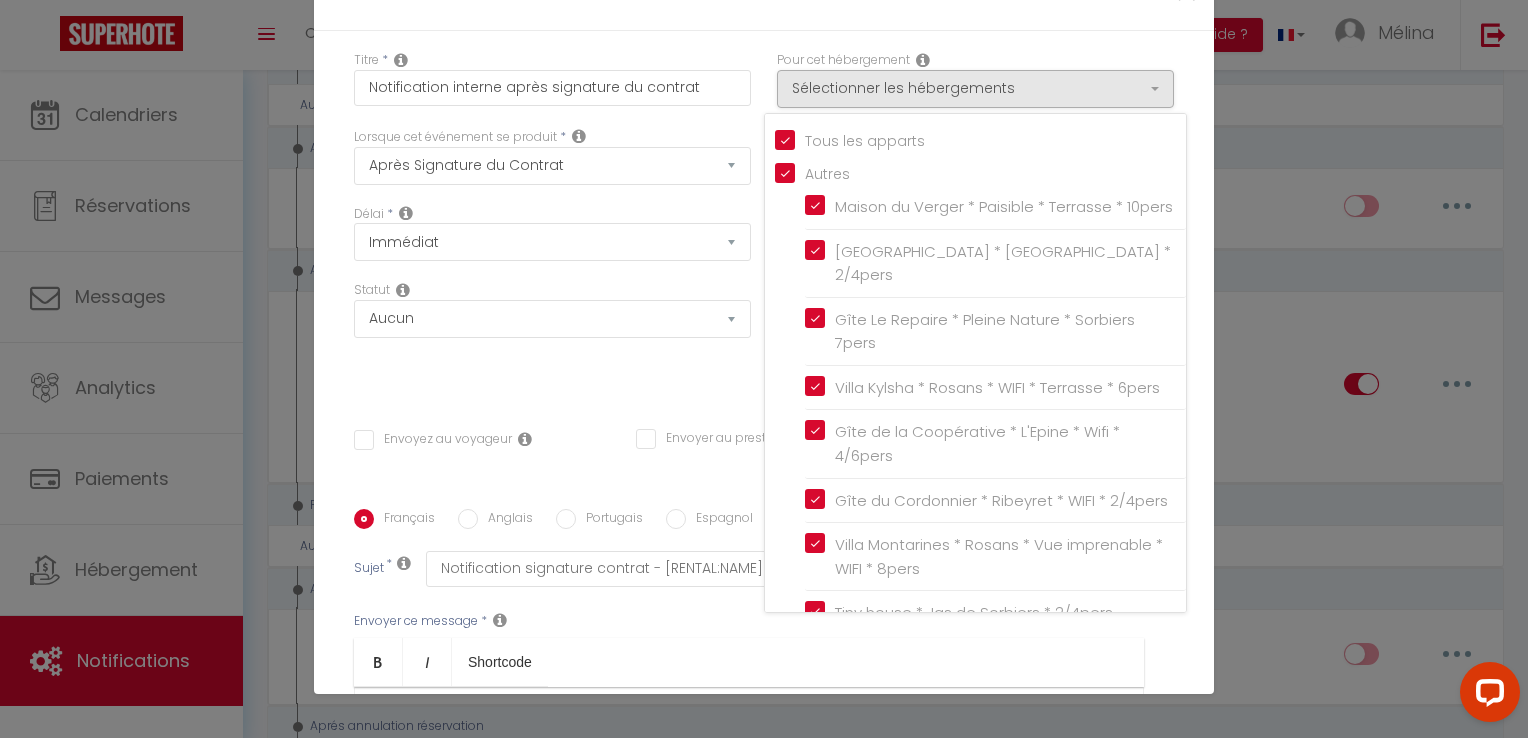 click on "Envoyez au voyageur      Envoyer au prestataire assigné       Personnaliser les couleurs des réservations" at bounding box center (764, 450) 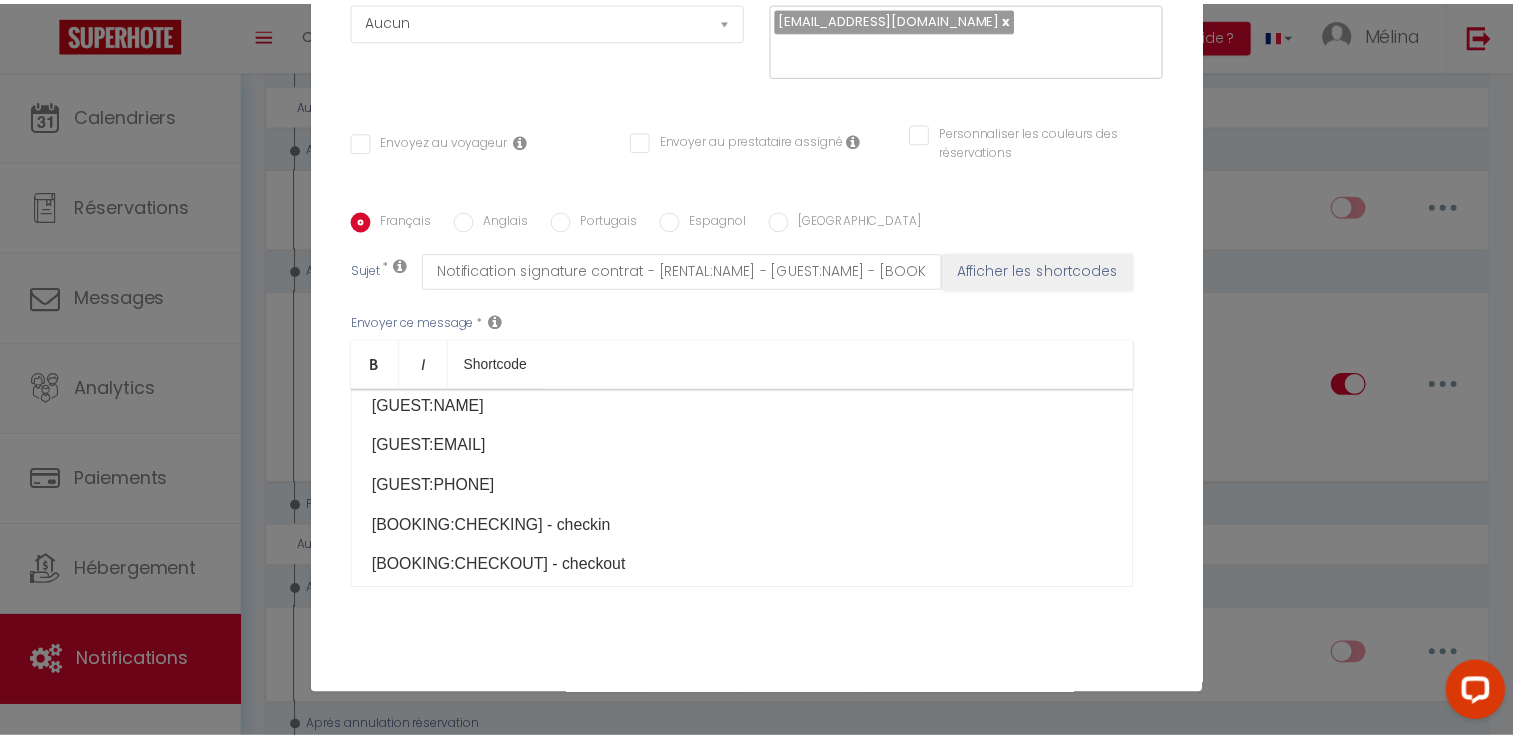 scroll, scrollTop: 346, scrollLeft: 0, axis: vertical 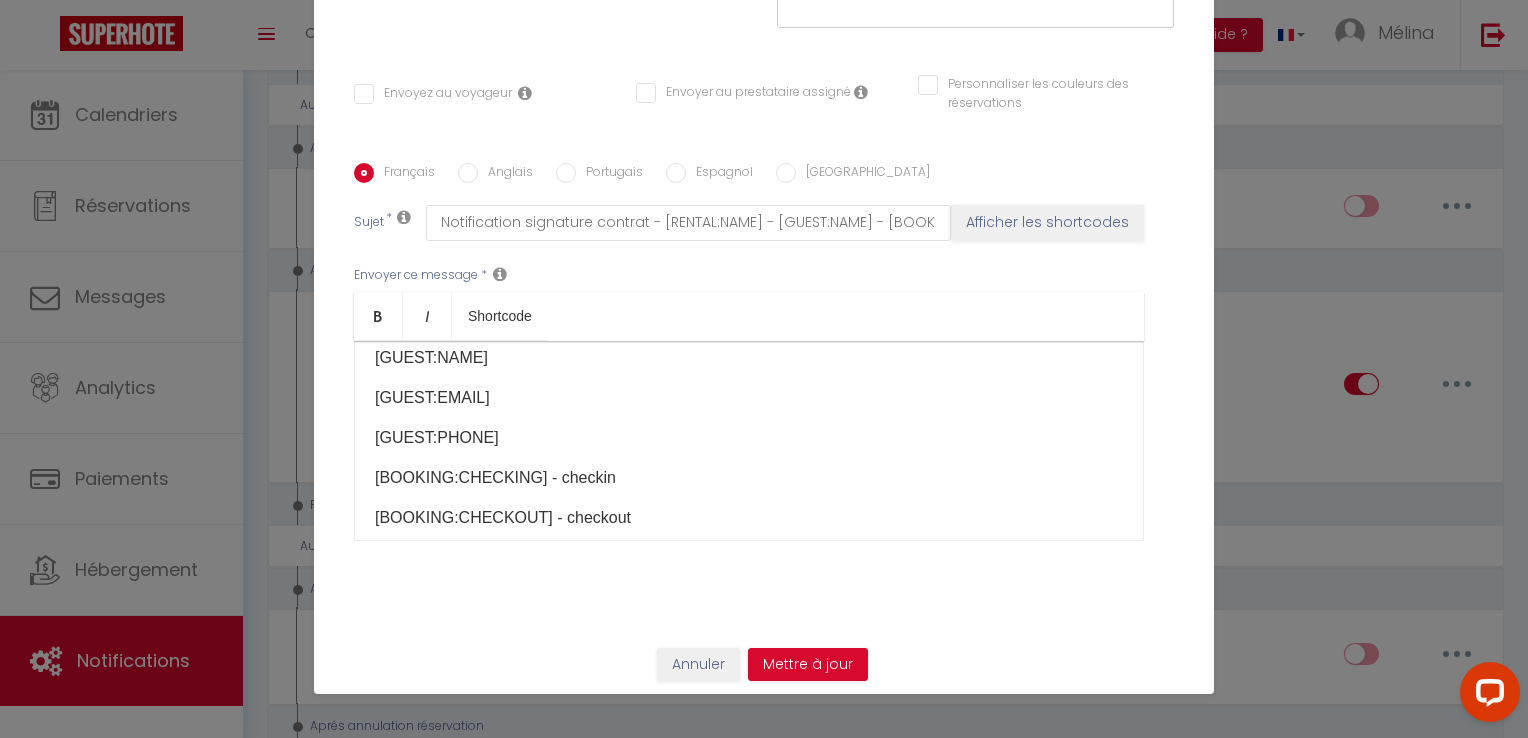 click on "Annuler
Mettre à jour" at bounding box center (764, 672) 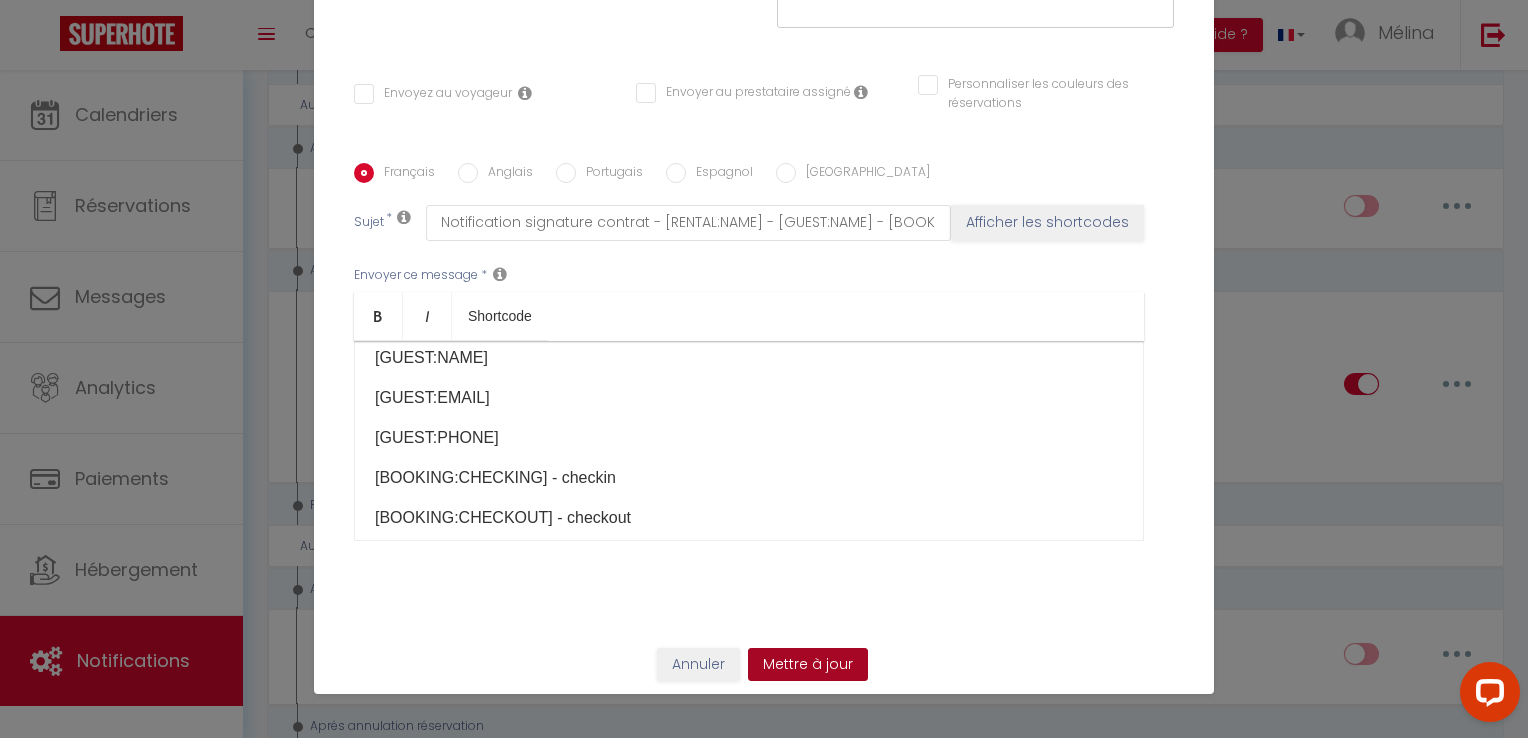 click on "Mettre à jour" at bounding box center [808, 665] 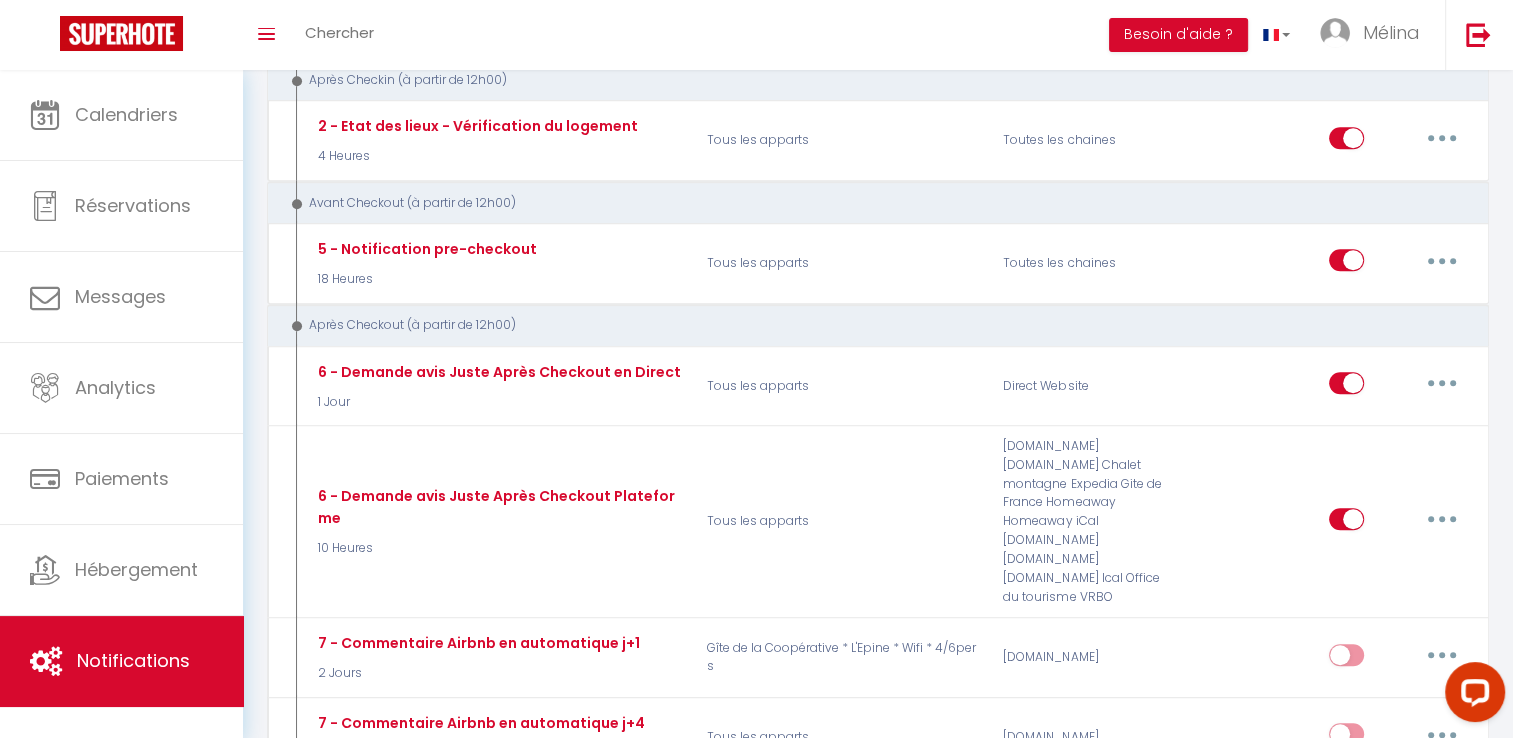 scroll, scrollTop: 1492, scrollLeft: 0, axis: vertical 